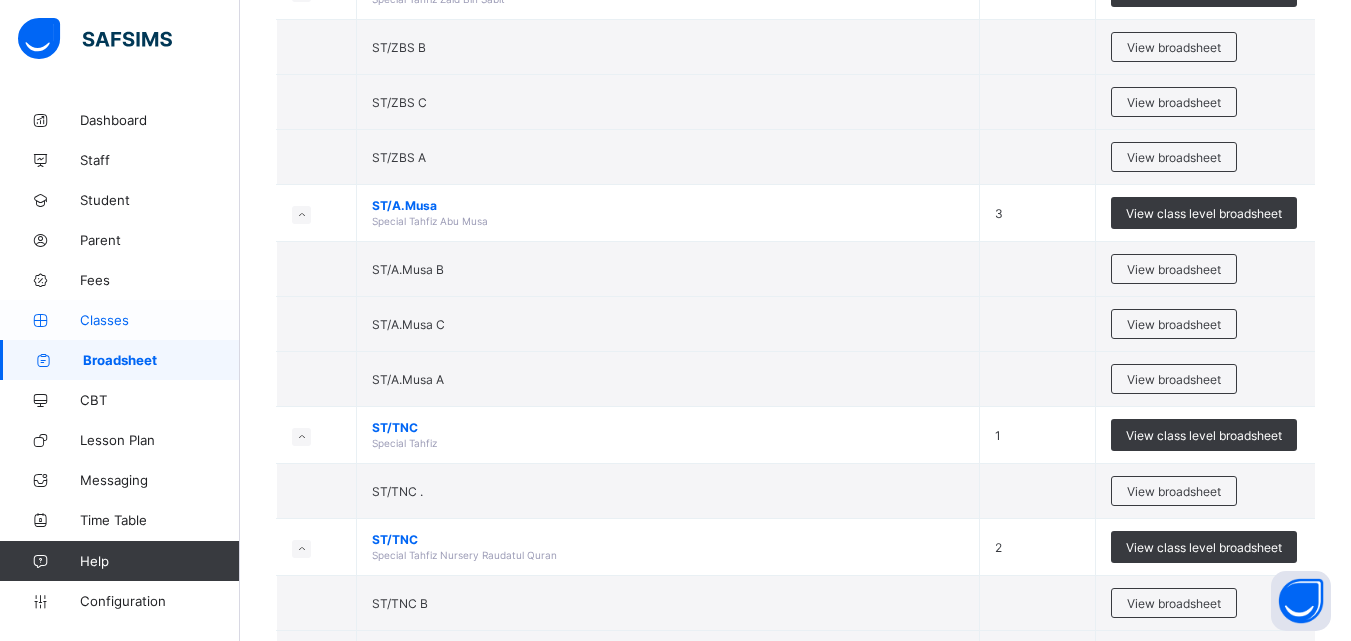 scroll, scrollTop: 3122, scrollLeft: 0, axis: vertical 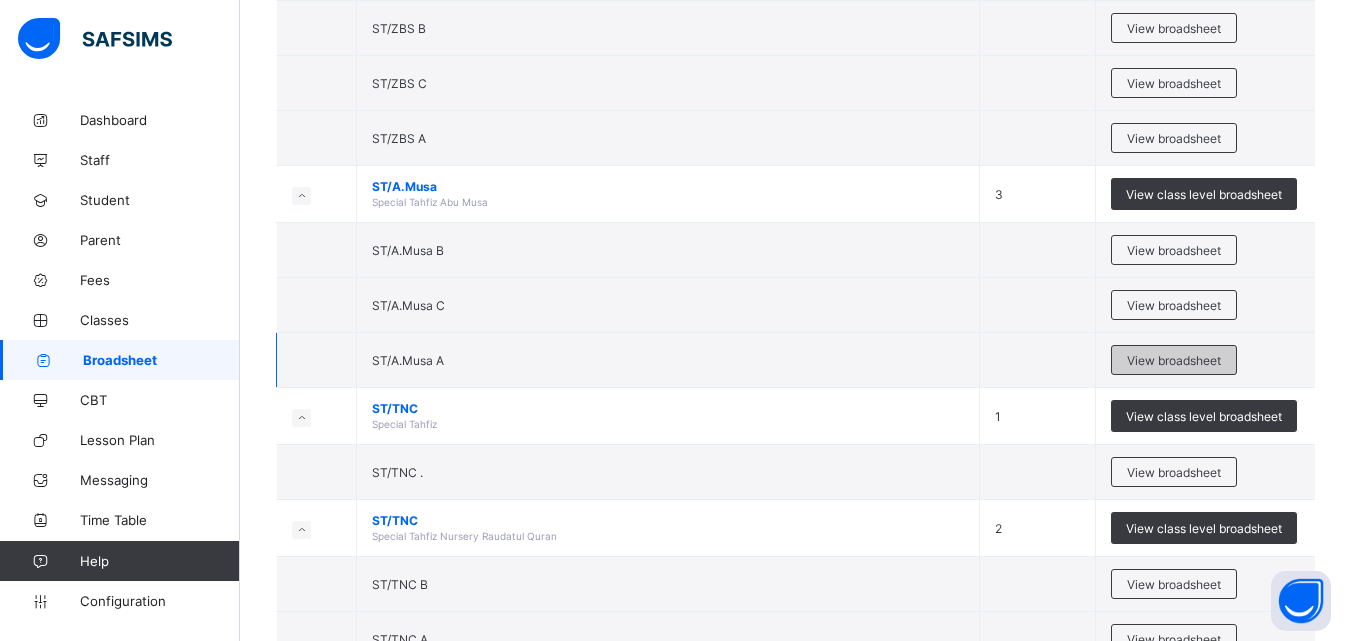 click on "View broadsheet" at bounding box center [1174, 360] 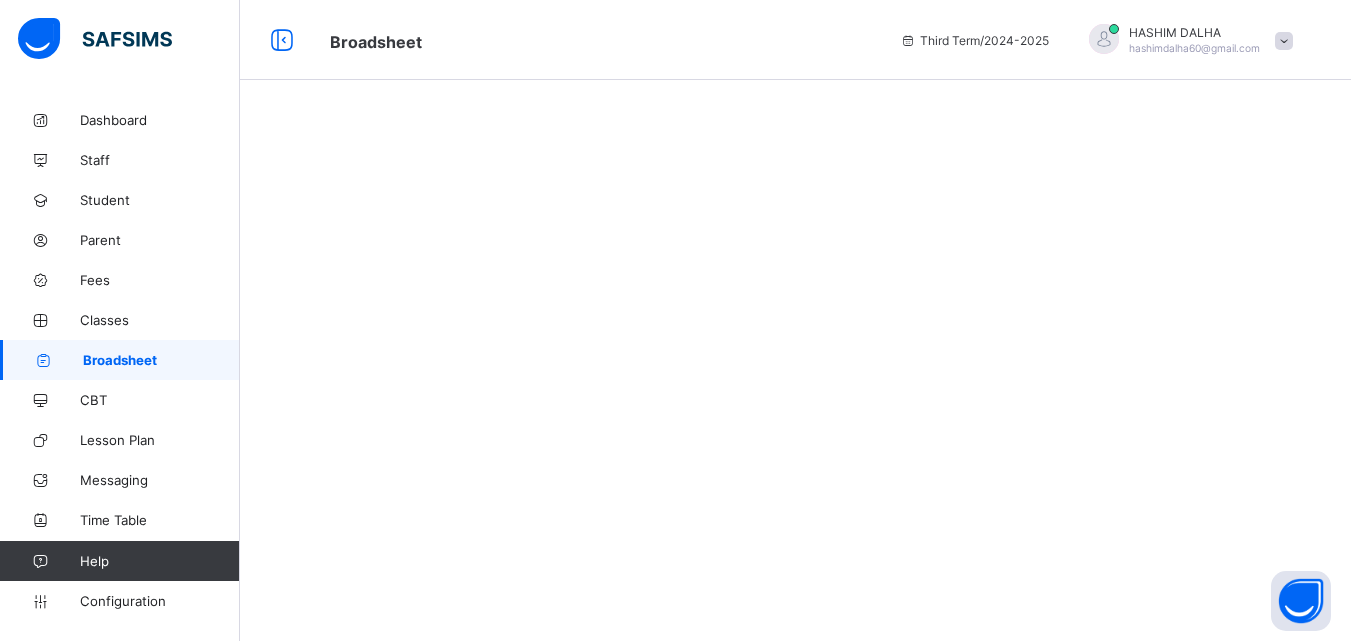 scroll, scrollTop: 0, scrollLeft: 0, axis: both 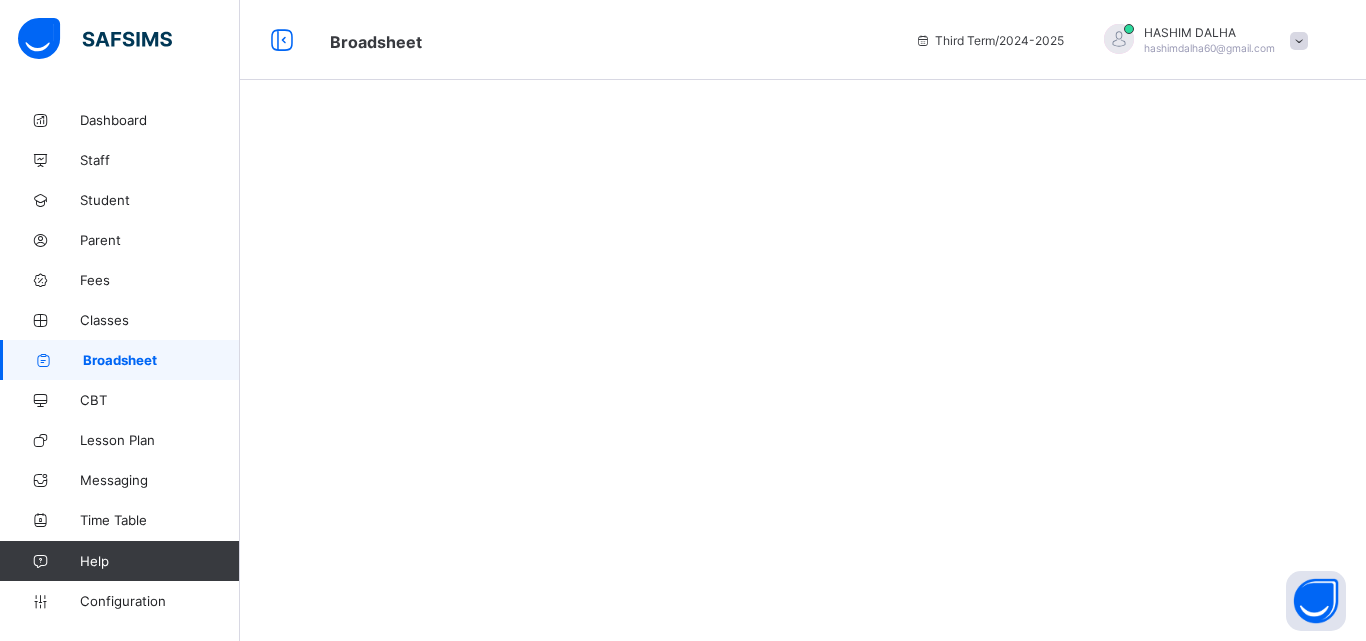 click at bounding box center (803, 320) 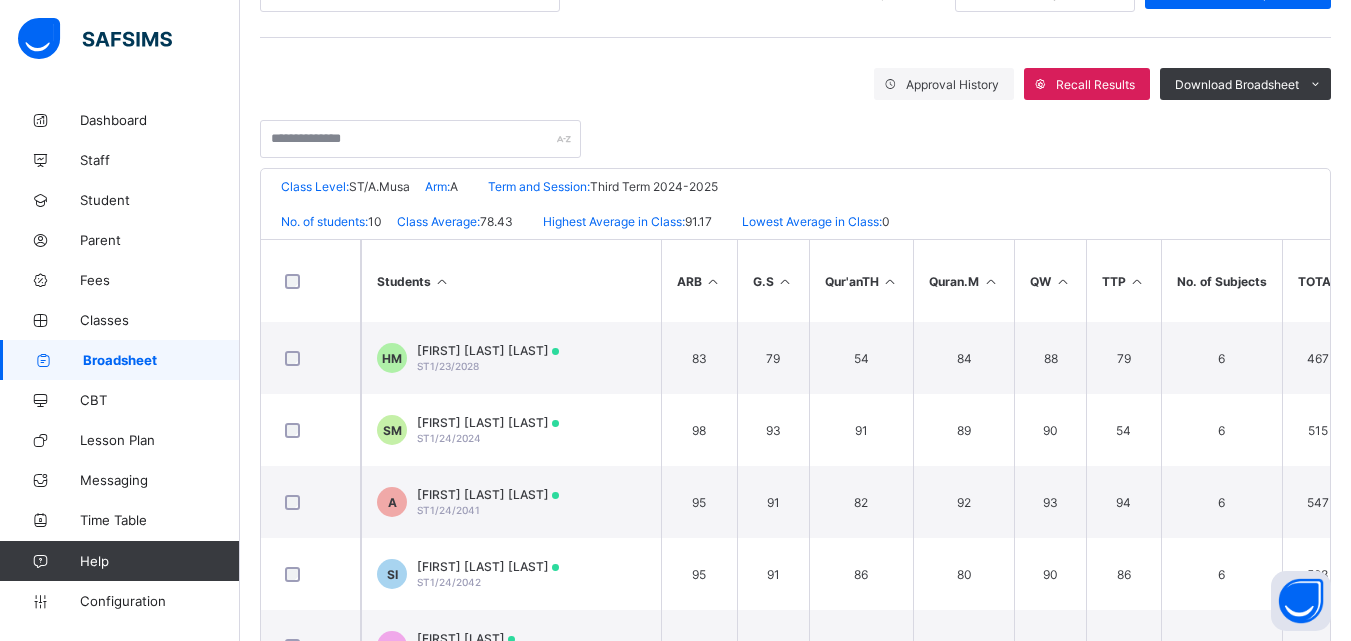 scroll, scrollTop: 302, scrollLeft: 0, axis: vertical 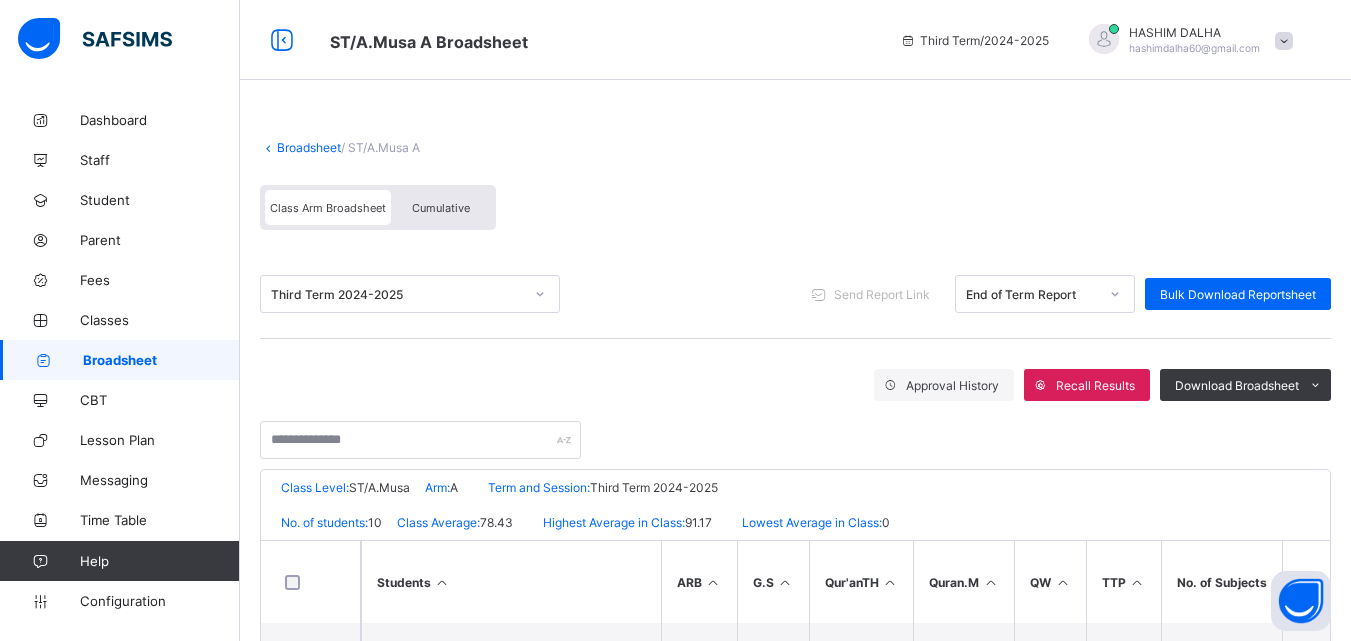 click on "Broadsheet" at bounding box center (309, 147) 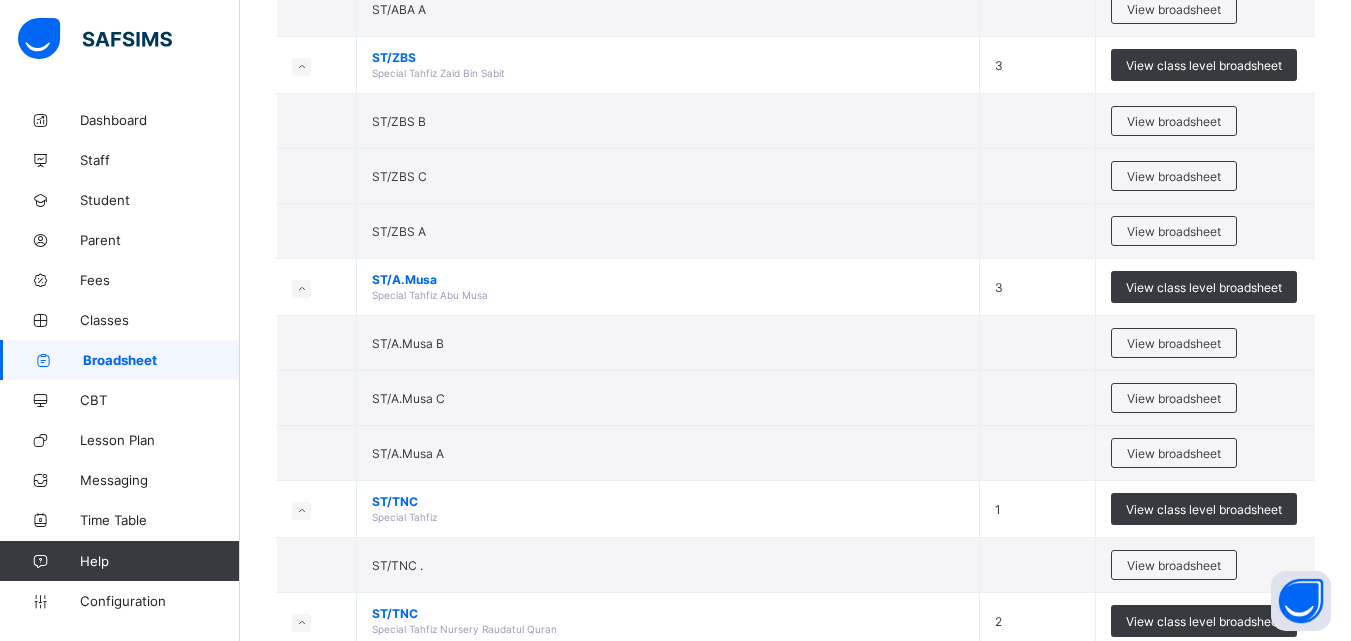 scroll, scrollTop: 3015, scrollLeft: 0, axis: vertical 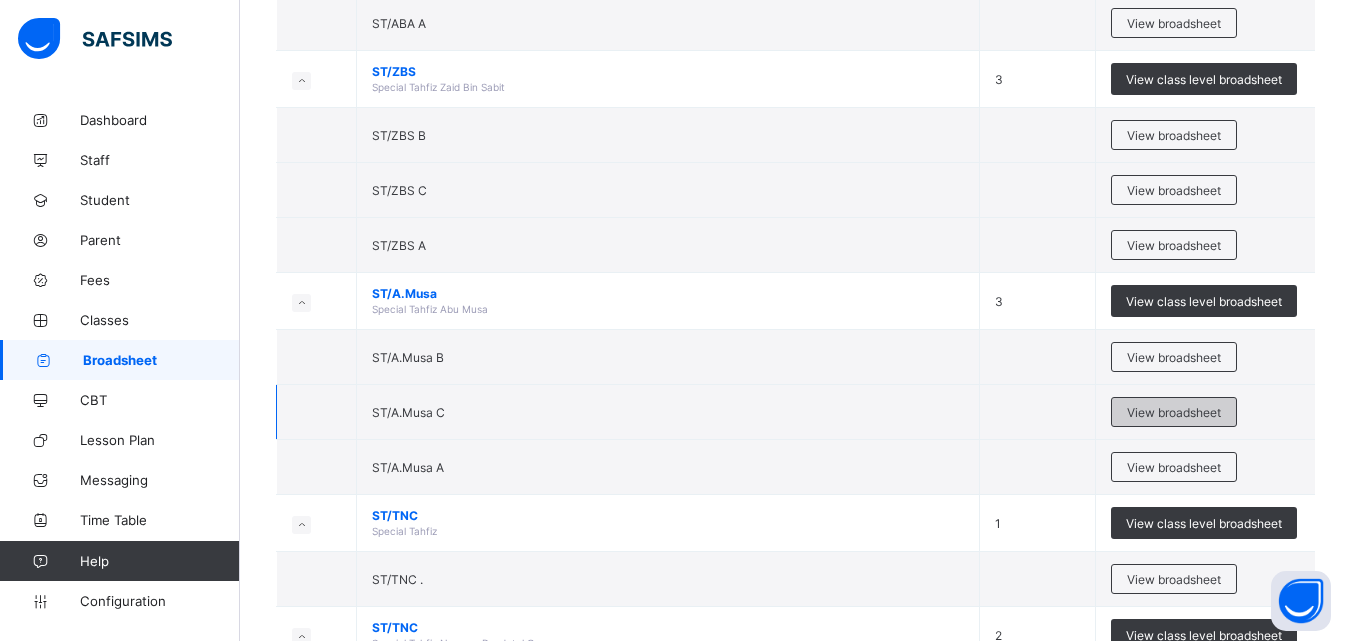 click on "View broadsheet" at bounding box center [1174, 412] 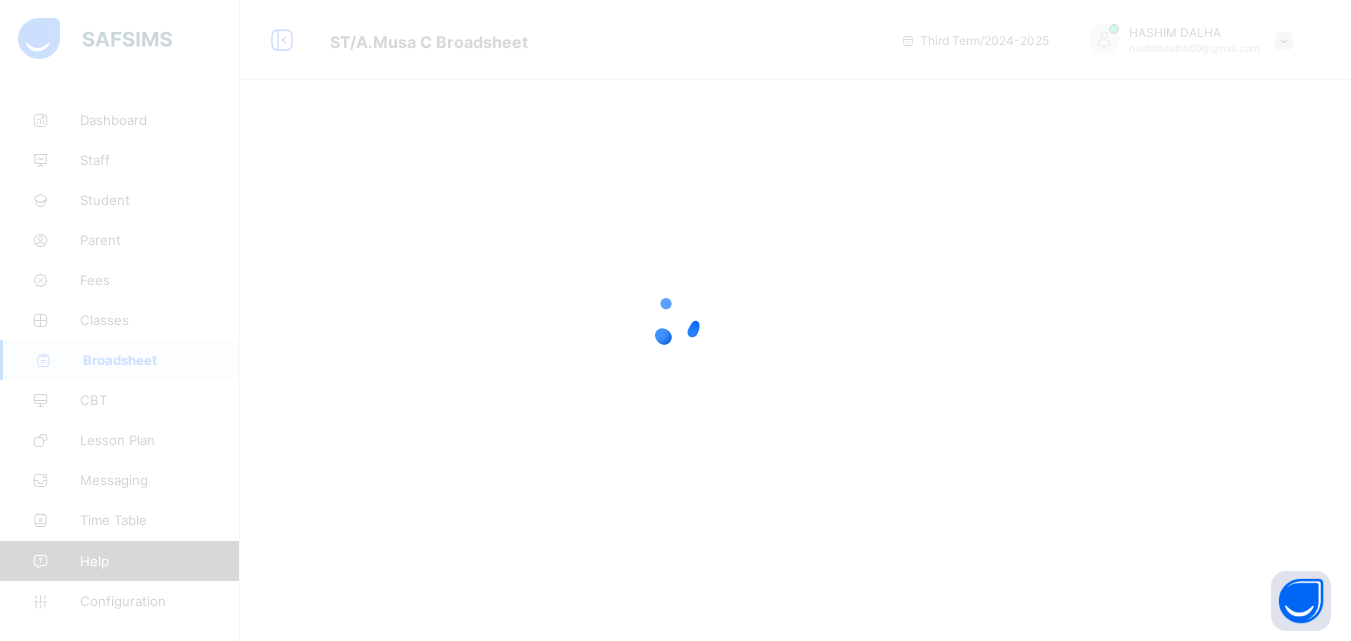 scroll, scrollTop: 0, scrollLeft: 0, axis: both 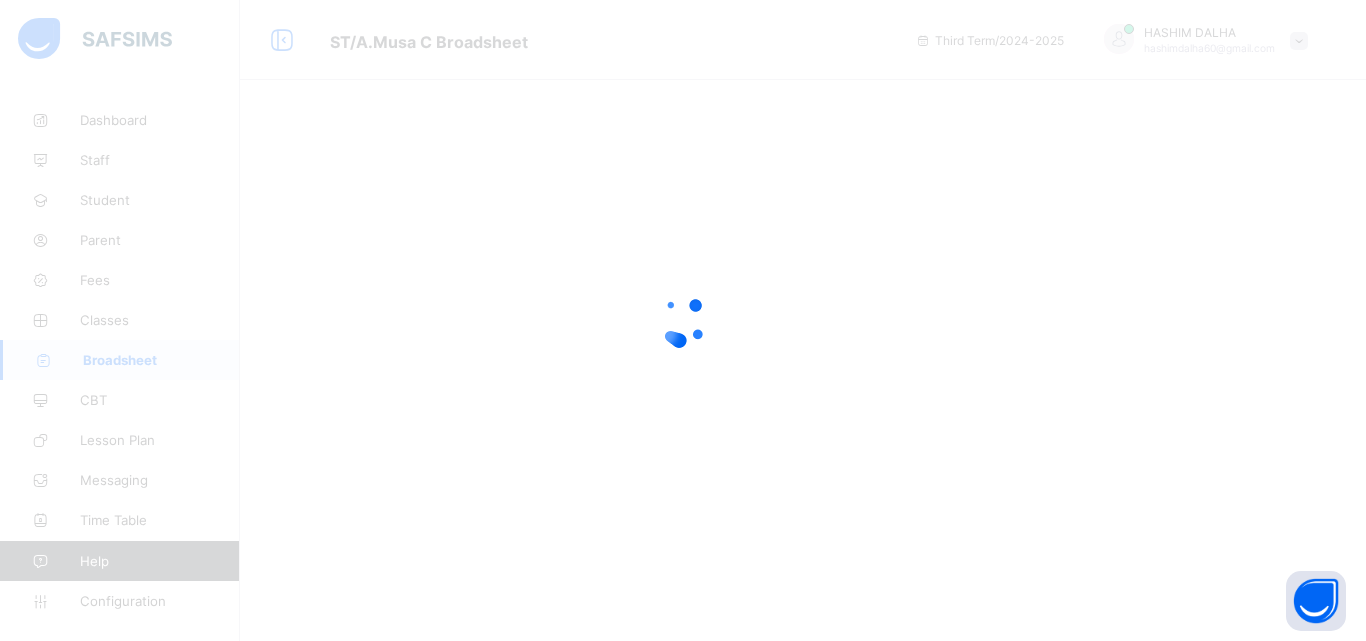 click at bounding box center [683, 320] 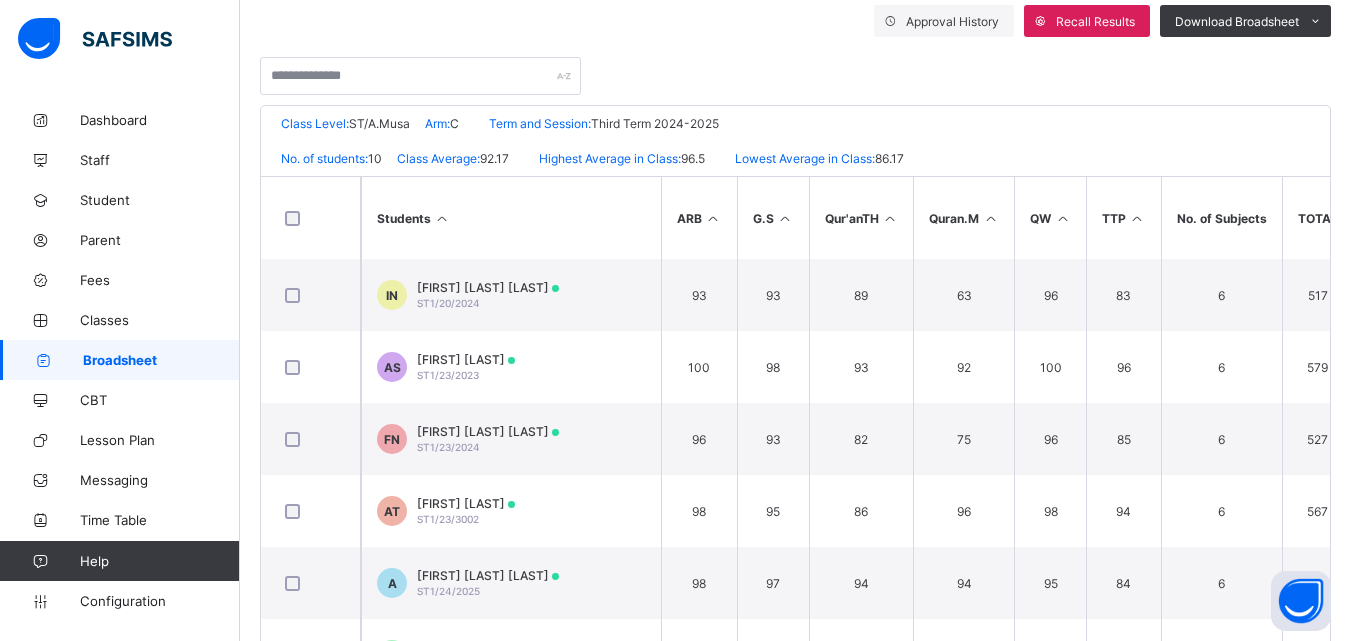 scroll, scrollTop: 379, scrollLeft: 0, axis: vertical 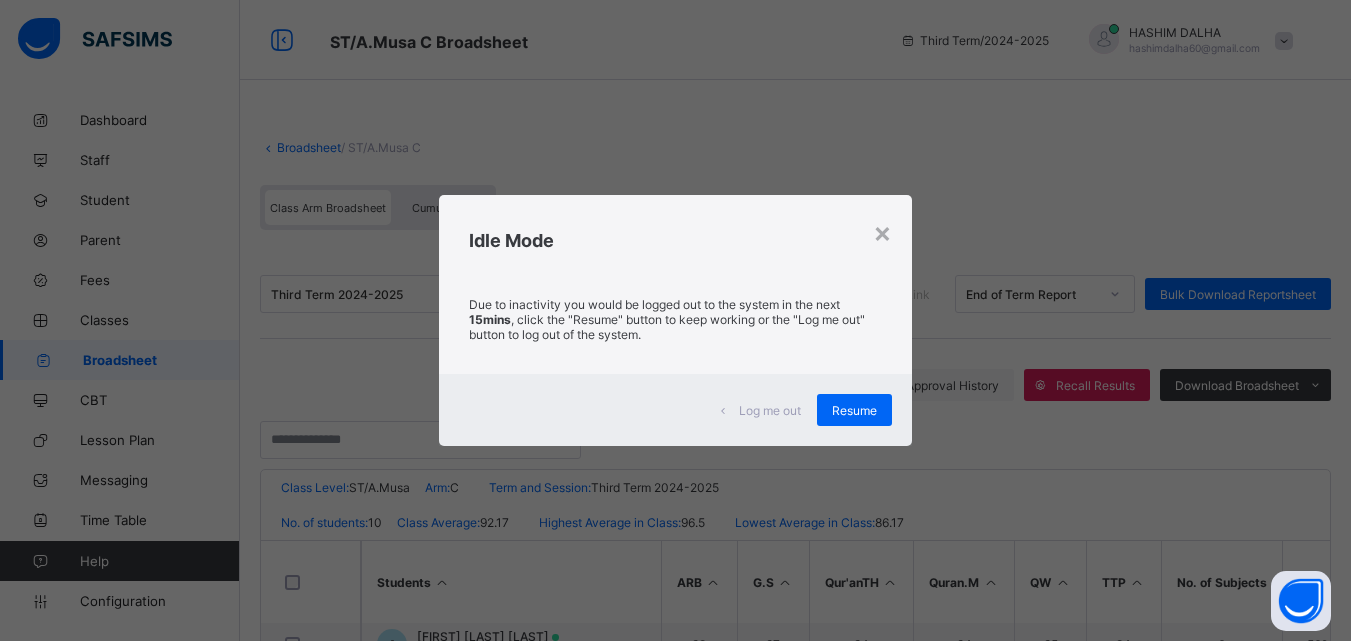 click on "× Idle Mode Due to inactivity you would be logged out to the system in the next   15mins , click the "Resume" button to keep working or the "Log me out" button to log out of the system. Log me out Resume" at bounding box center [675, 320] 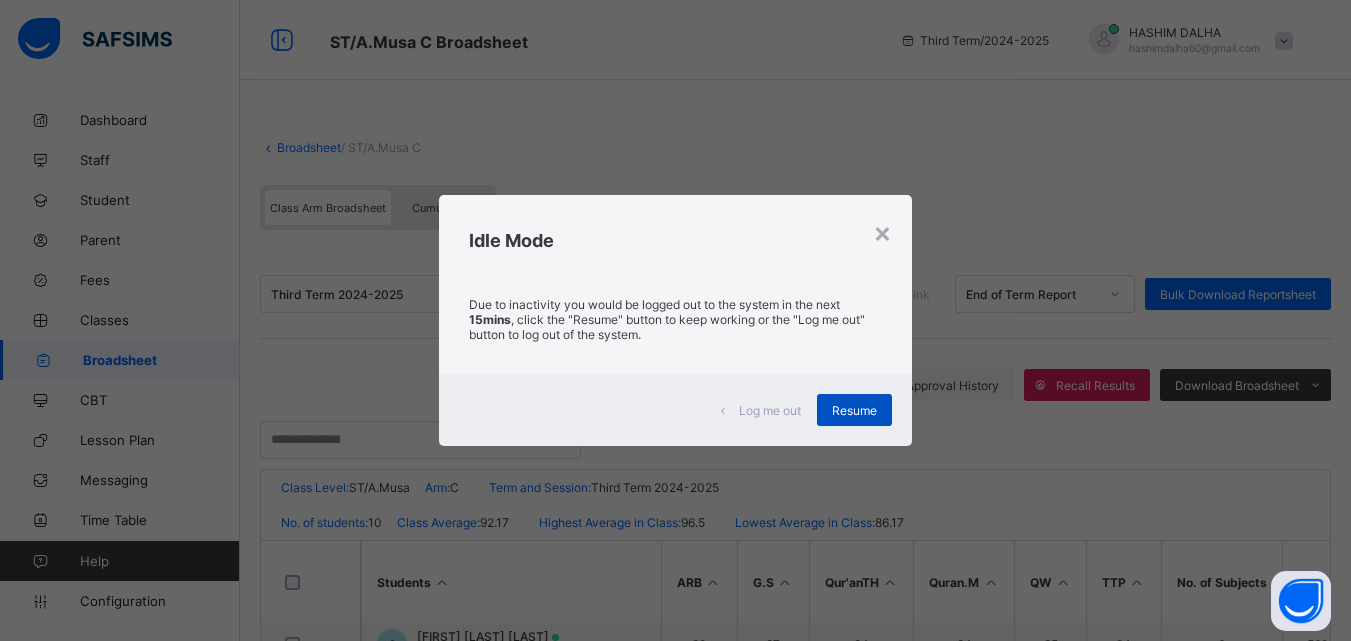 click on "Resume" at bounding box center (854, 410) 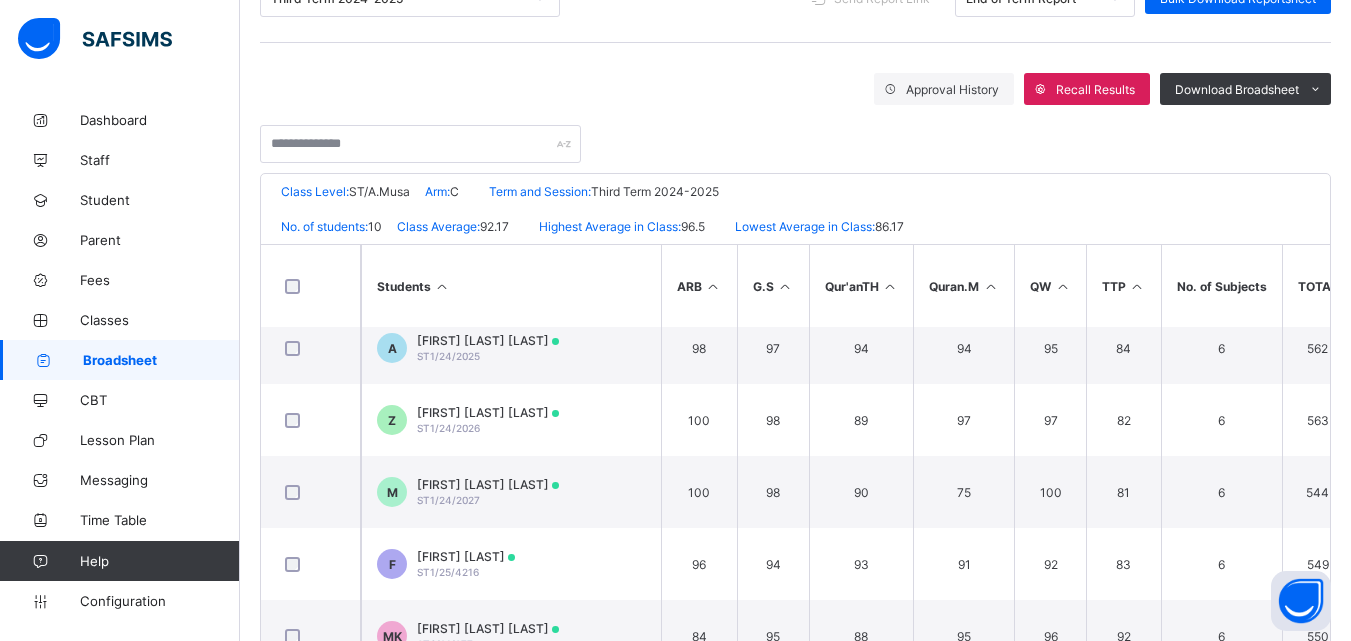 scroll, scrollTop: 310, scrollLeft: 0, axis: vertical 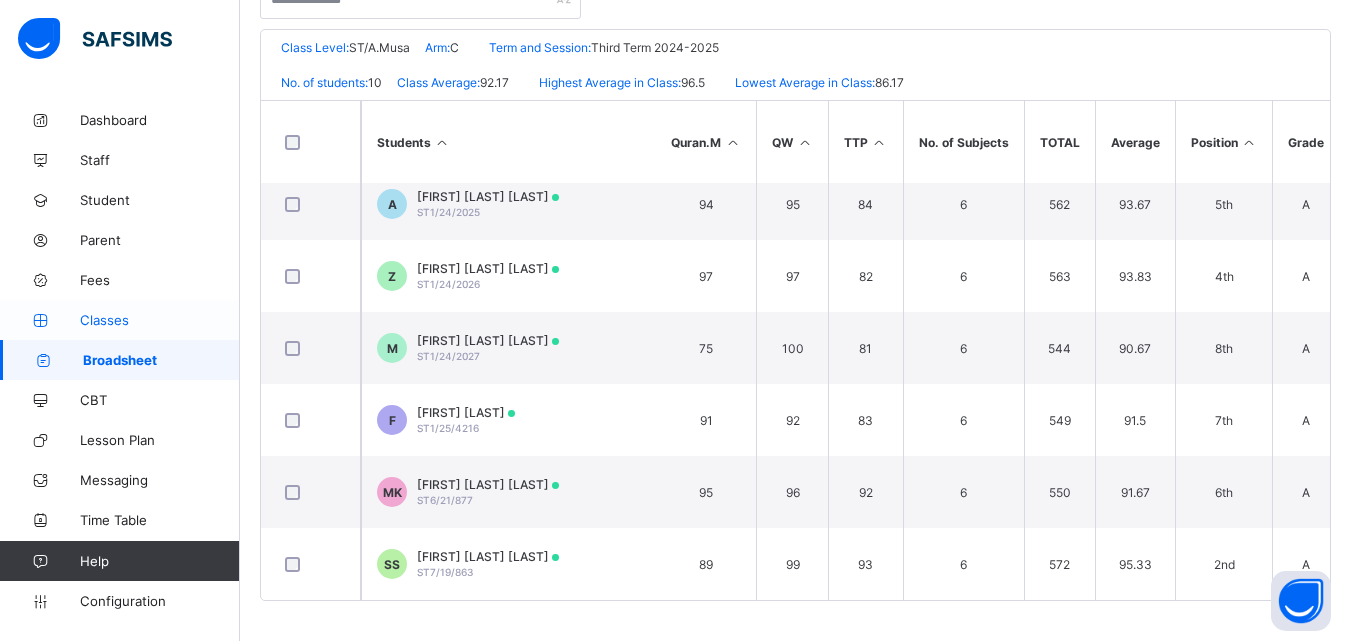 click on "Classes" at bounding box center [160, 320] 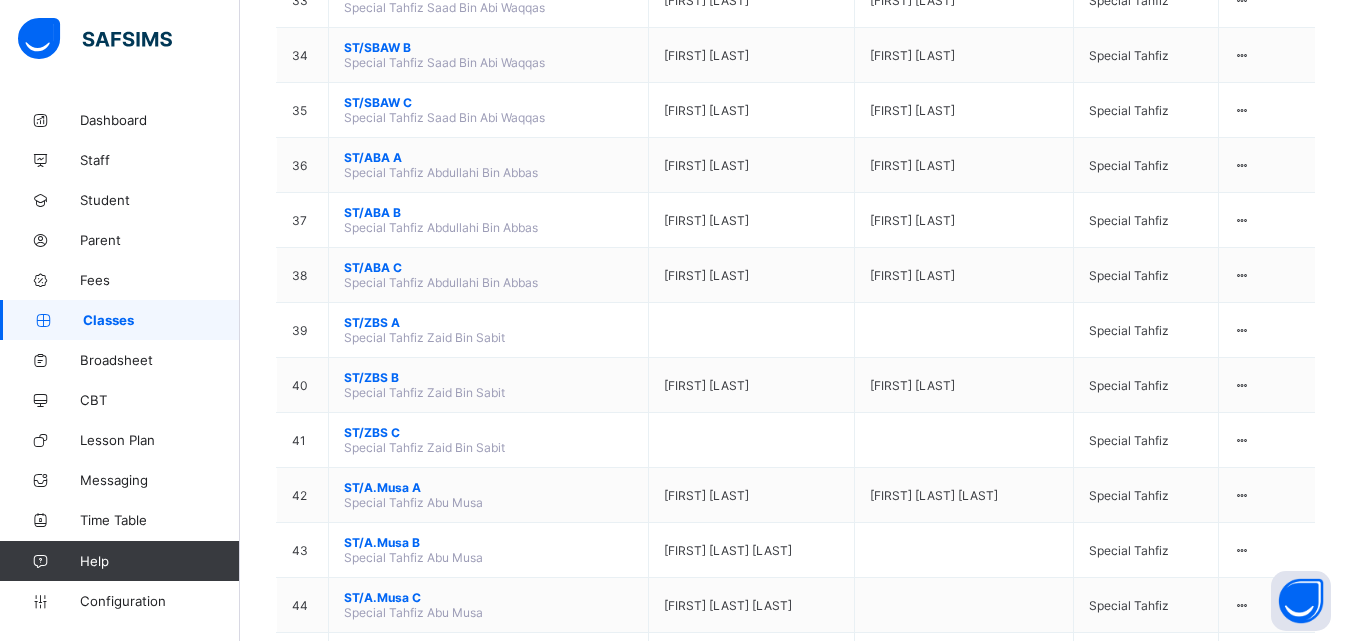 scroll, scrollTop: 2229, scrollLeft: 0, axis: vertical 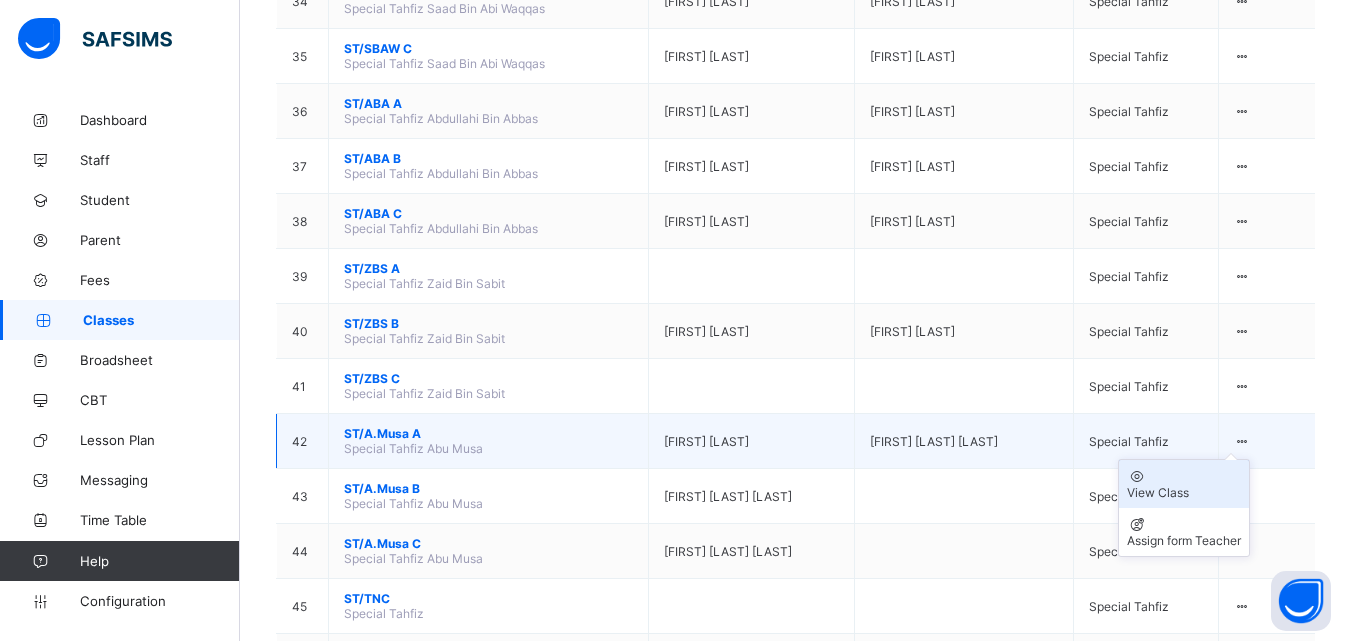 click on "View Class" at bounding box center [1184, 492] 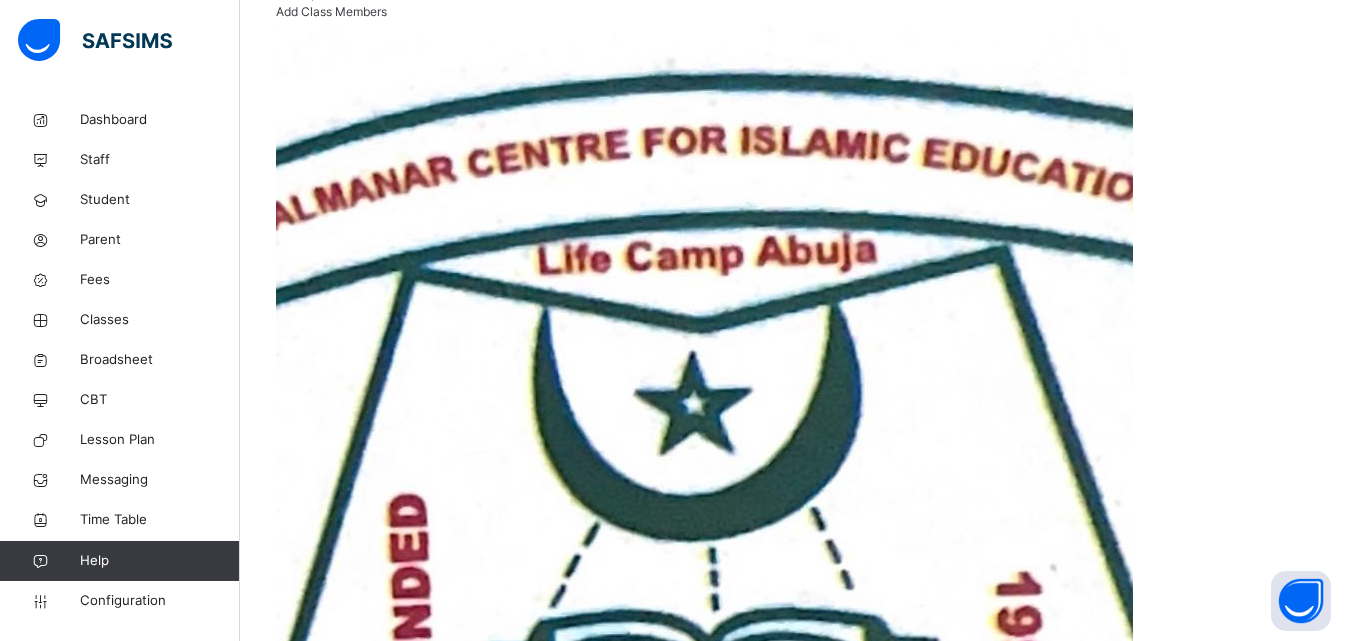 scroll, scrollTop: 535, scrollLeft: 0, axis: vertical 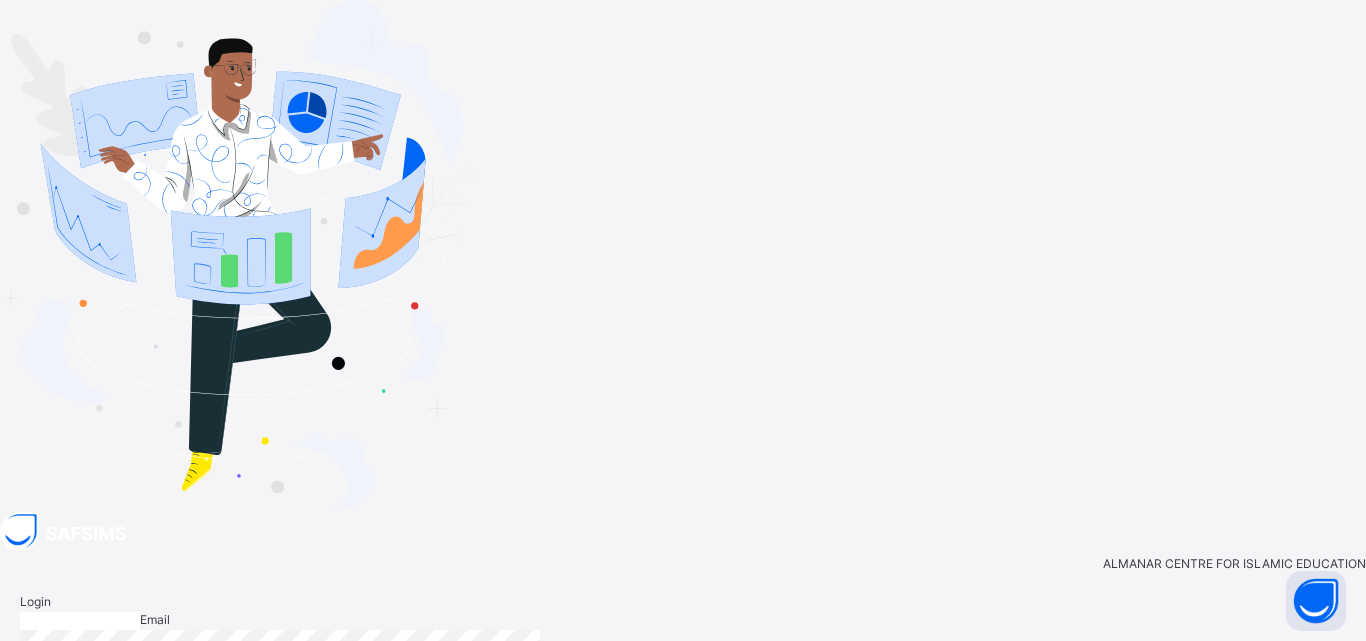 type on "**********" 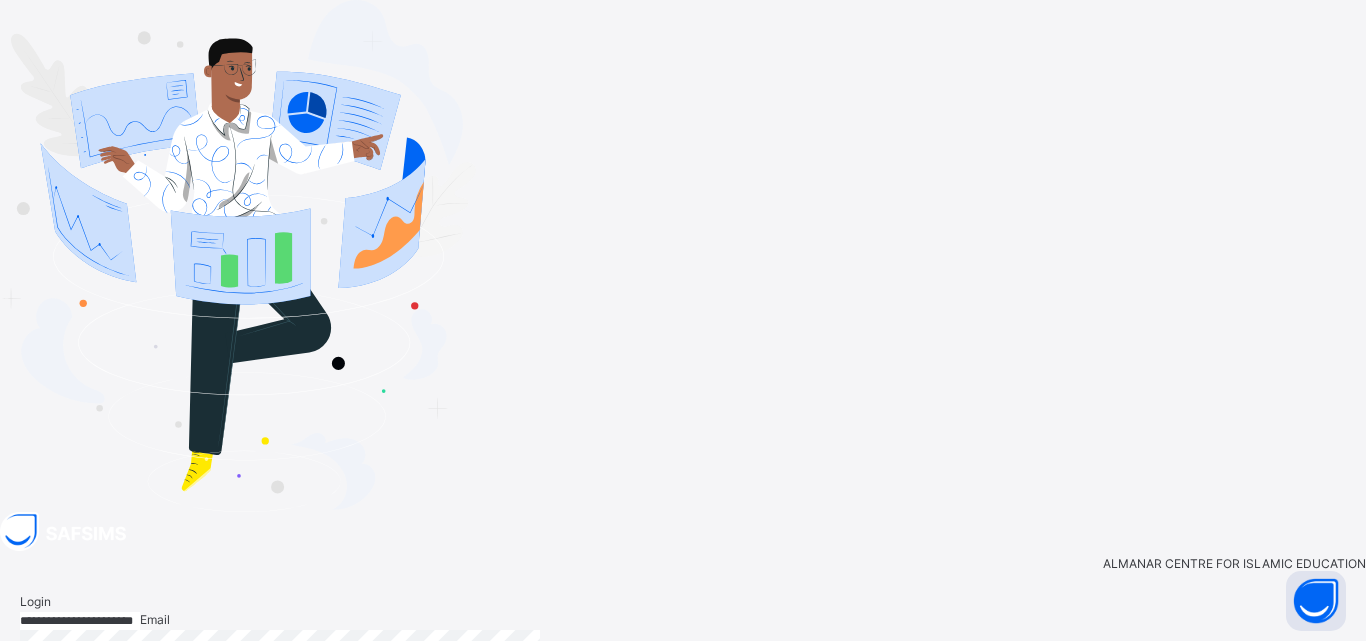 click on "Login" at bounding box center (1313, 750) 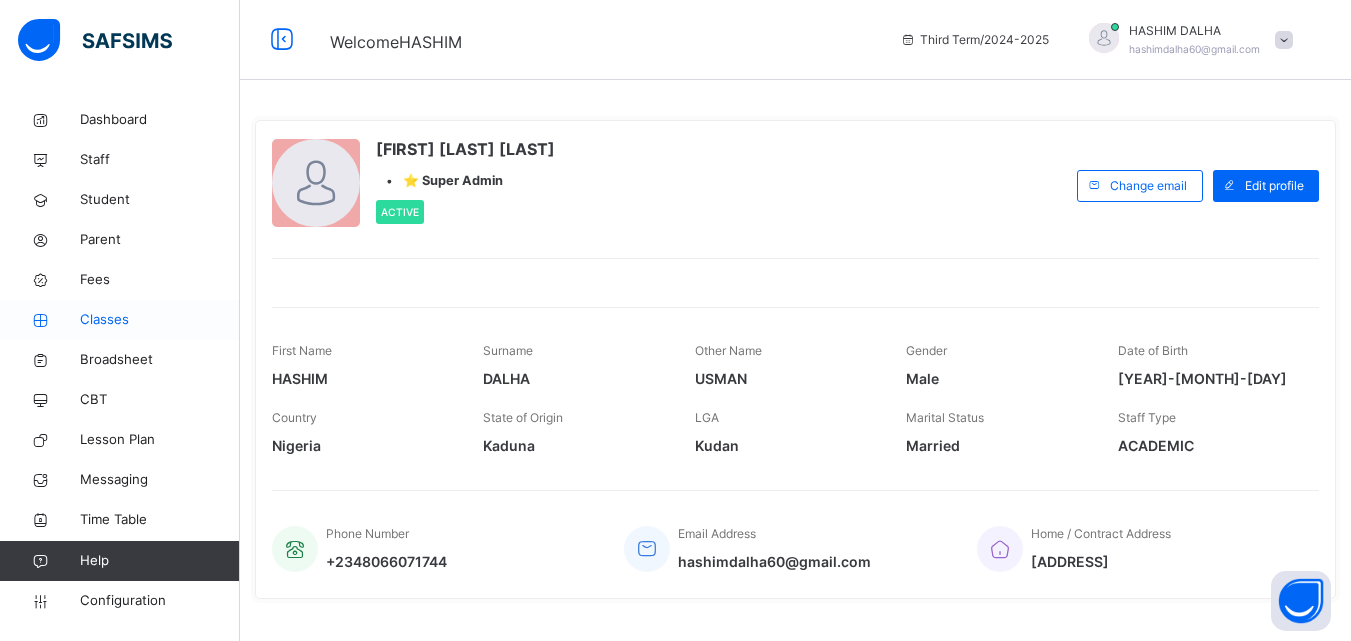 click on "Classes" at bounding box center (160, 320) 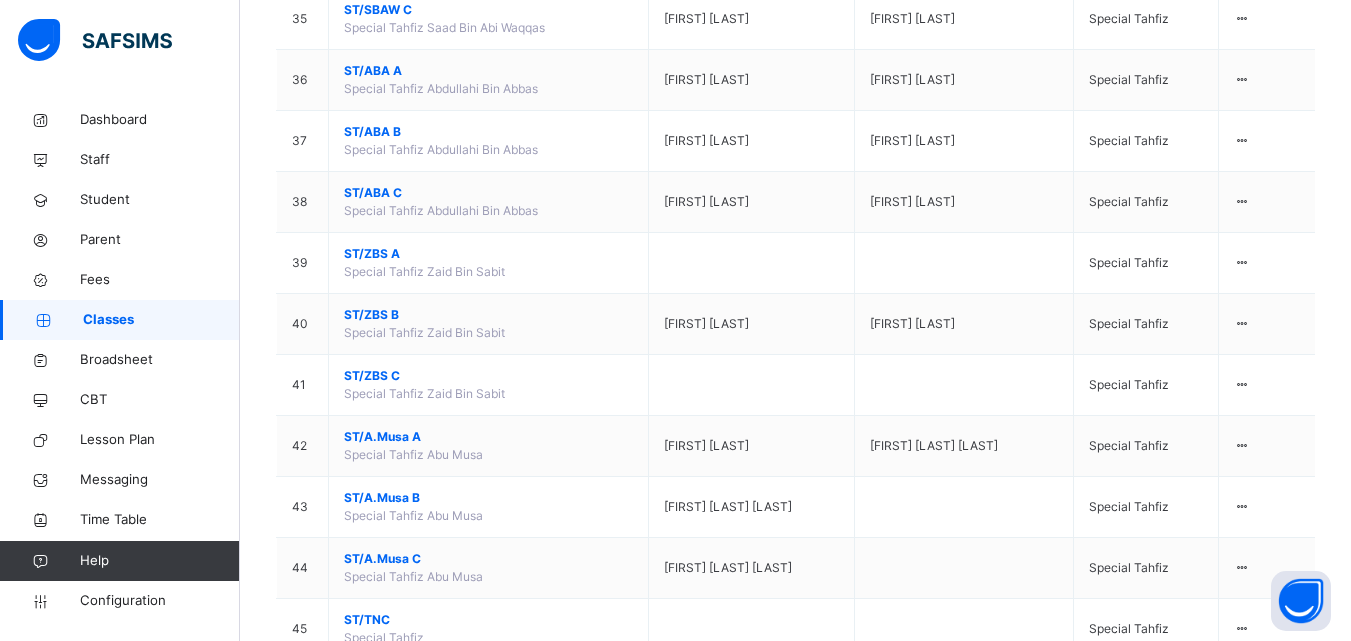 scroll, scrollTop: 2514, scrollLeft: 0, axis: vertical 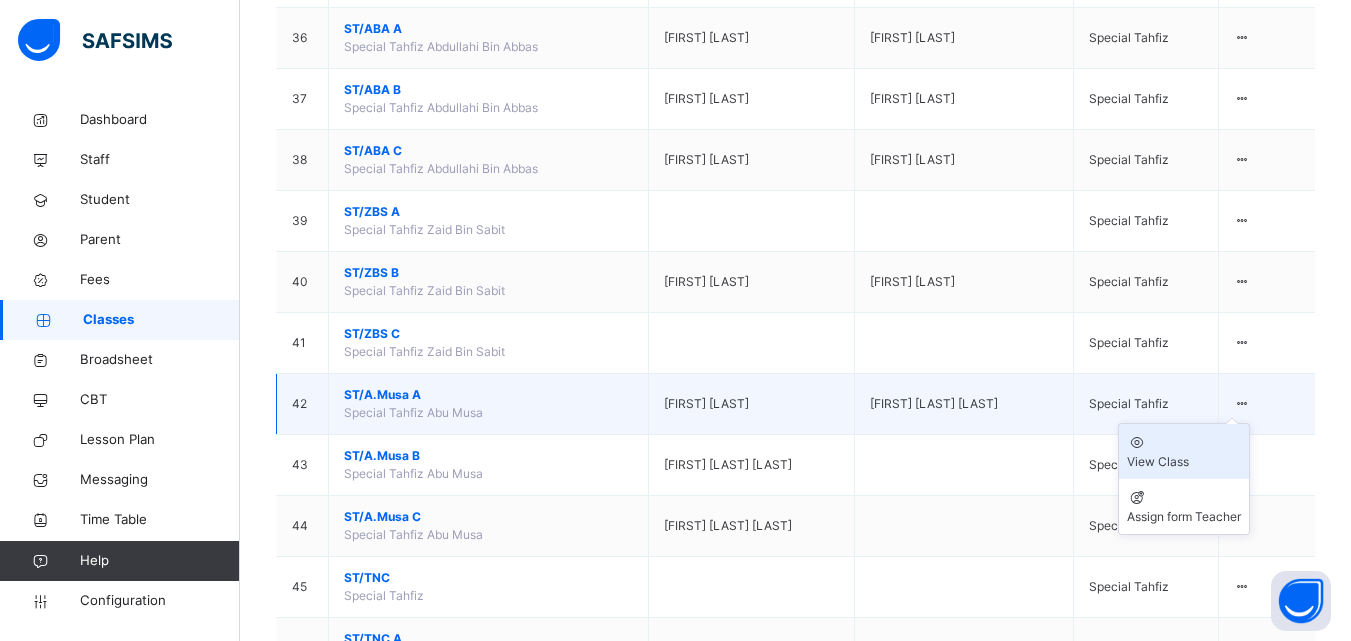 click on "View Class" at bounding box center (1184, 462) 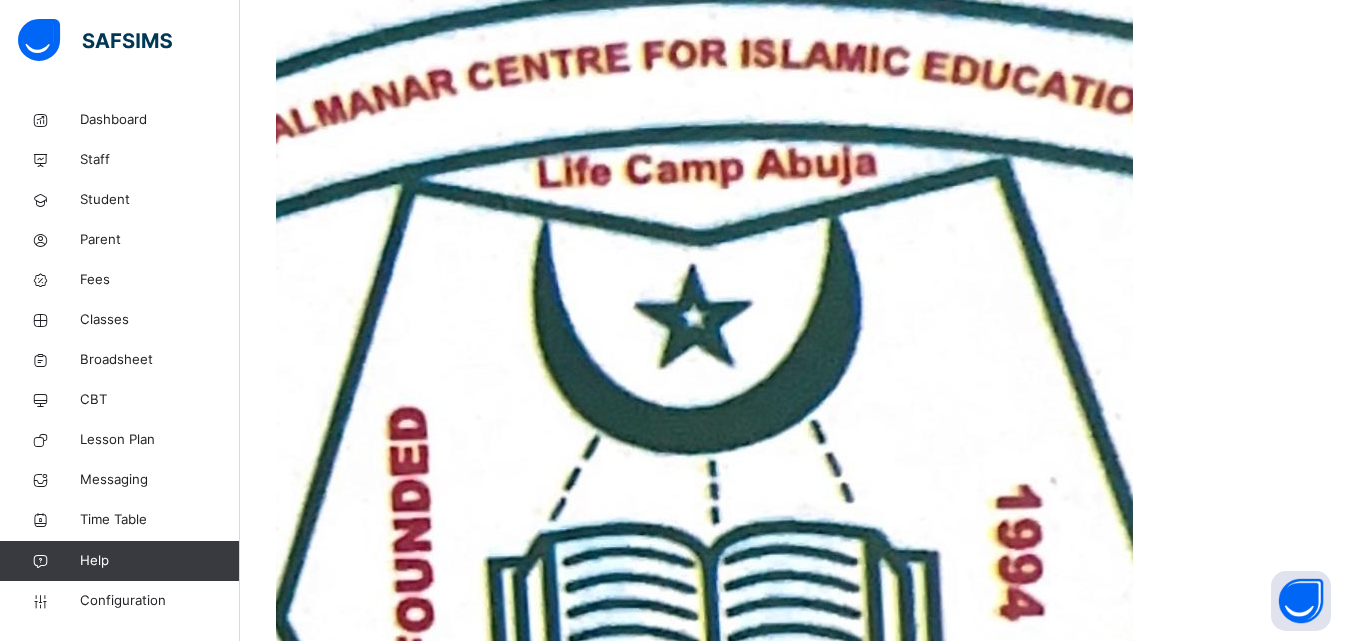 scroll, scrollTop: 593, scrollLeft: 0, axis: vertical 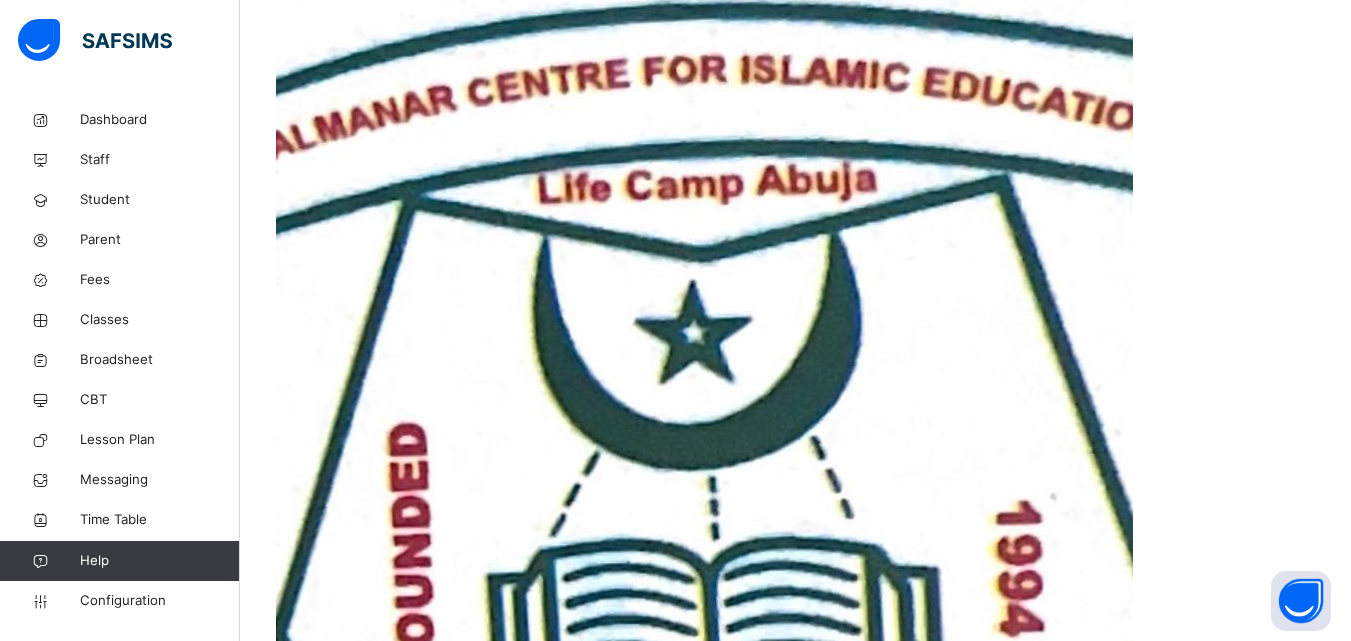 click on "Remove from Class" at bounding box center (989, 1832) 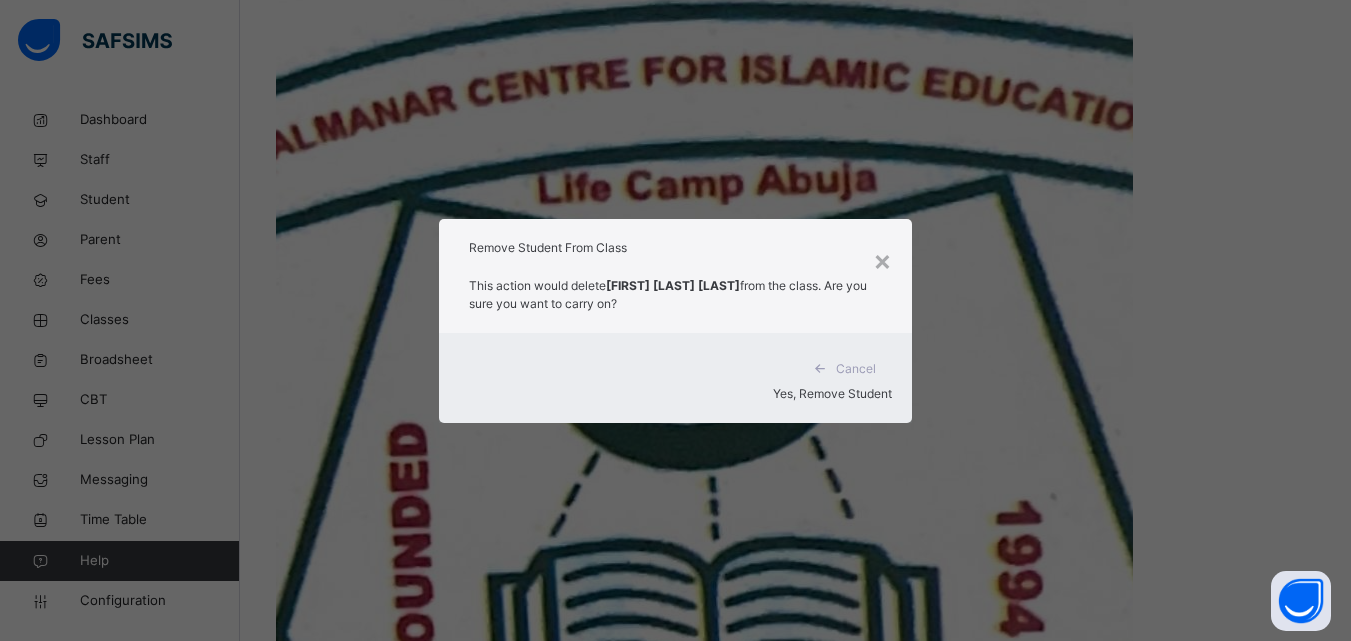 click on "Yes, Remove Student" at bounding box center [832, 393] 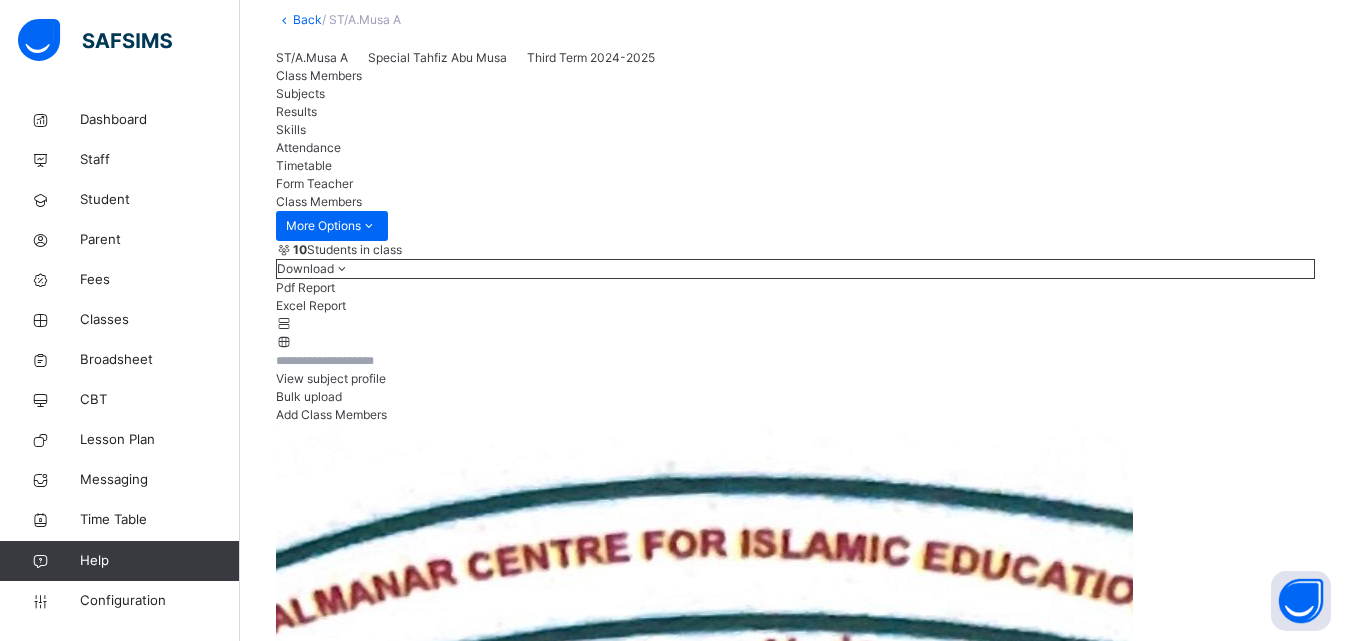 scroll, scrollTop: 0, scrollLeft: 0, axis: both 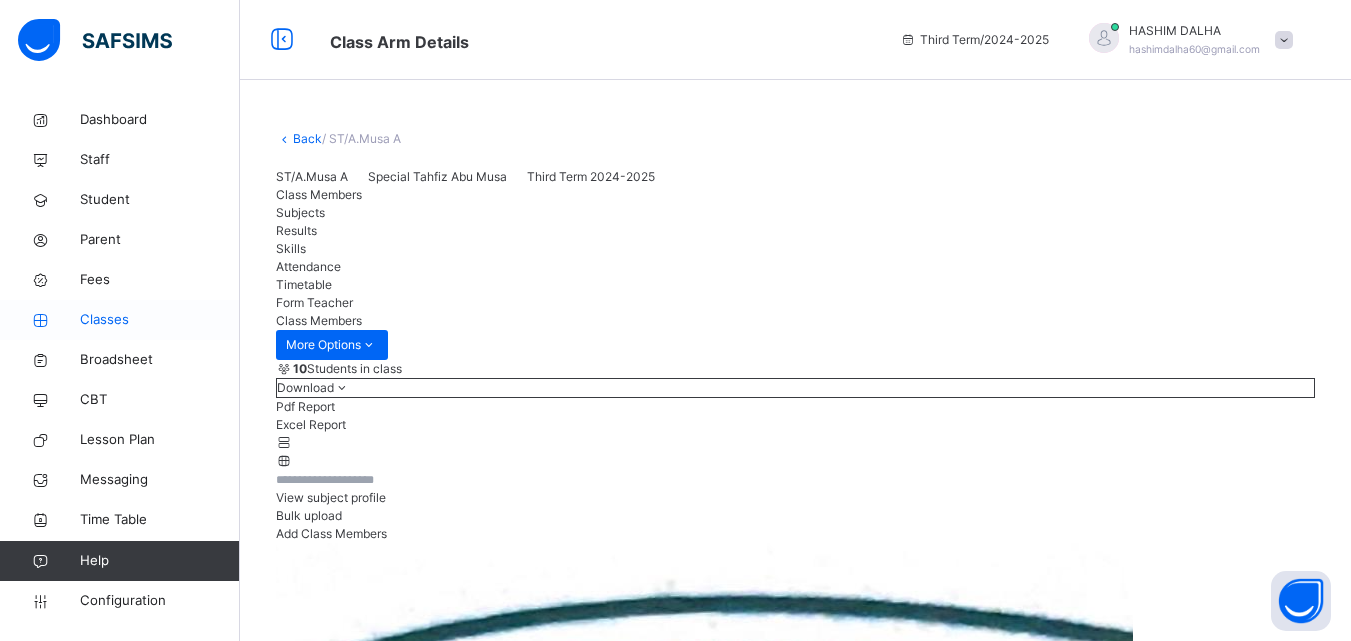click on "Classes" at bounding box center [160, 320] 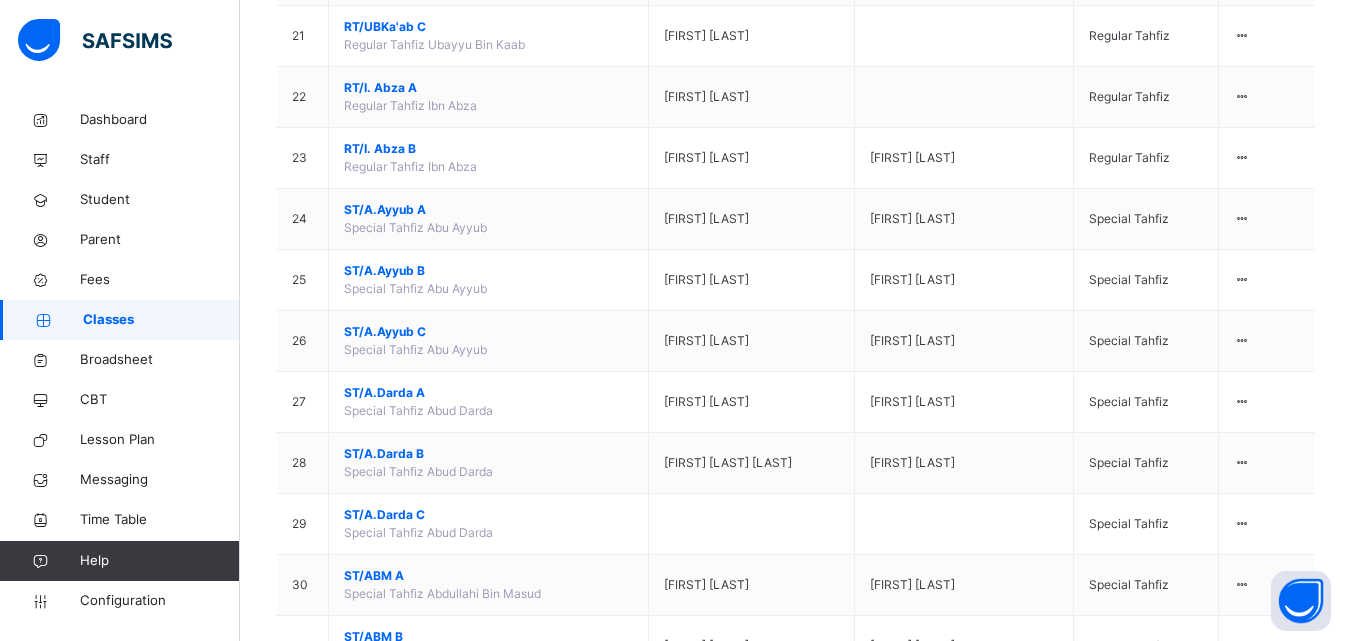 scroll, scrollTop: 1600, scrollLeft: 0, axis: vertical 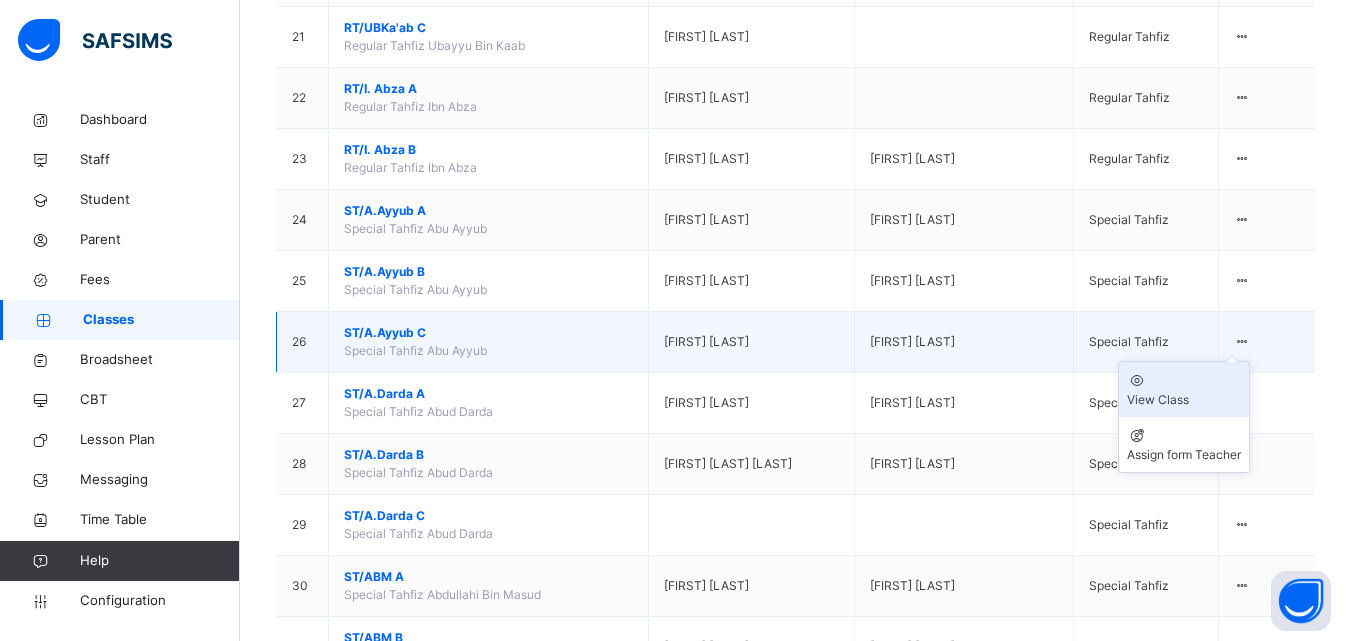 click on "View Class" at bounding box center (1184, 400) 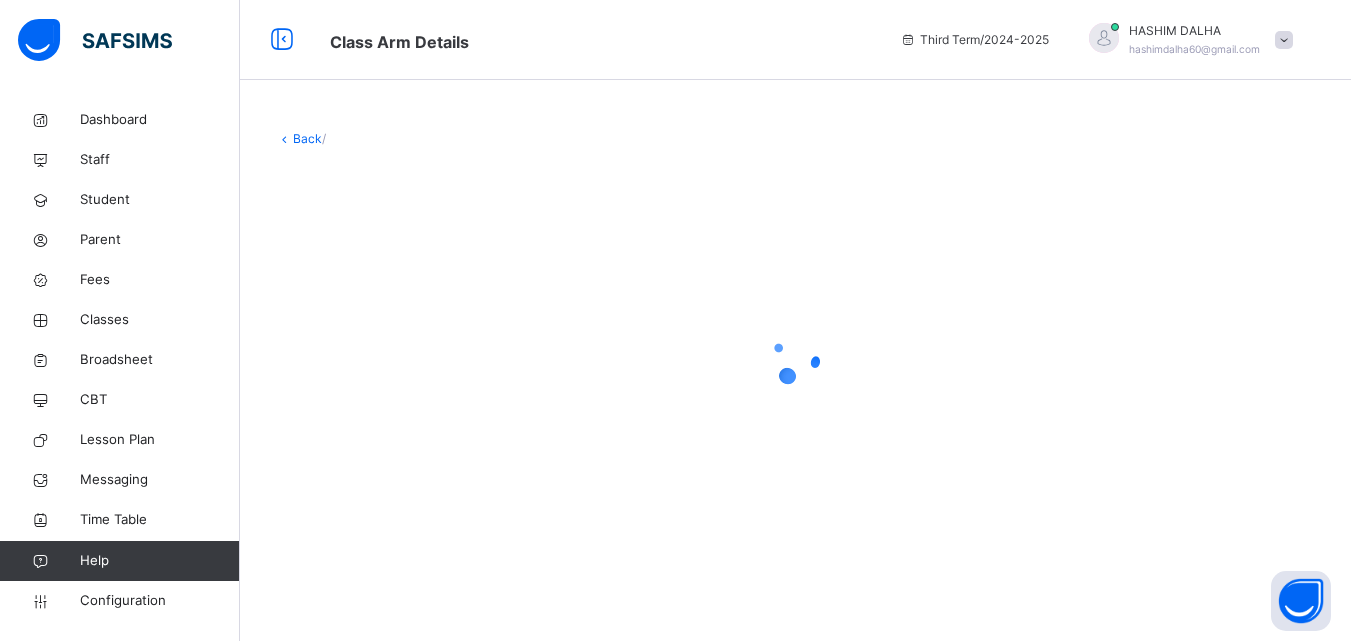 scroll, scrollTop: 0, scrollLeft: 0, axis: both 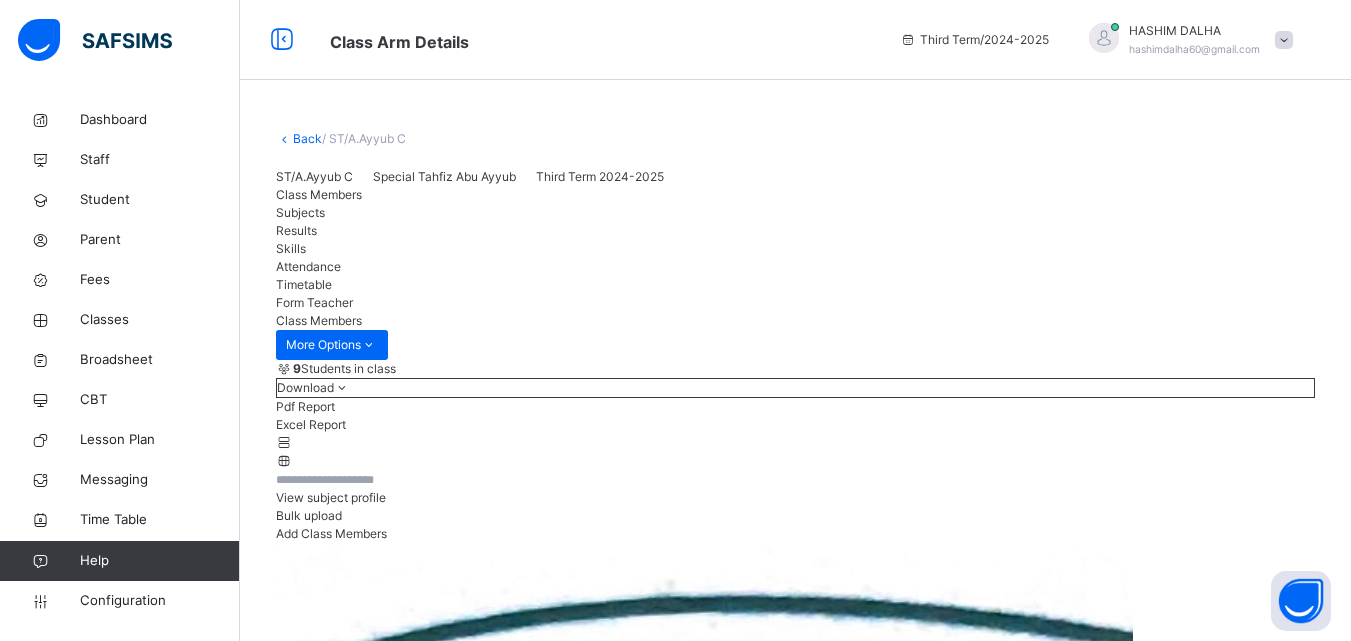 click on "Add Class Members" at bounding box center (331, 533) 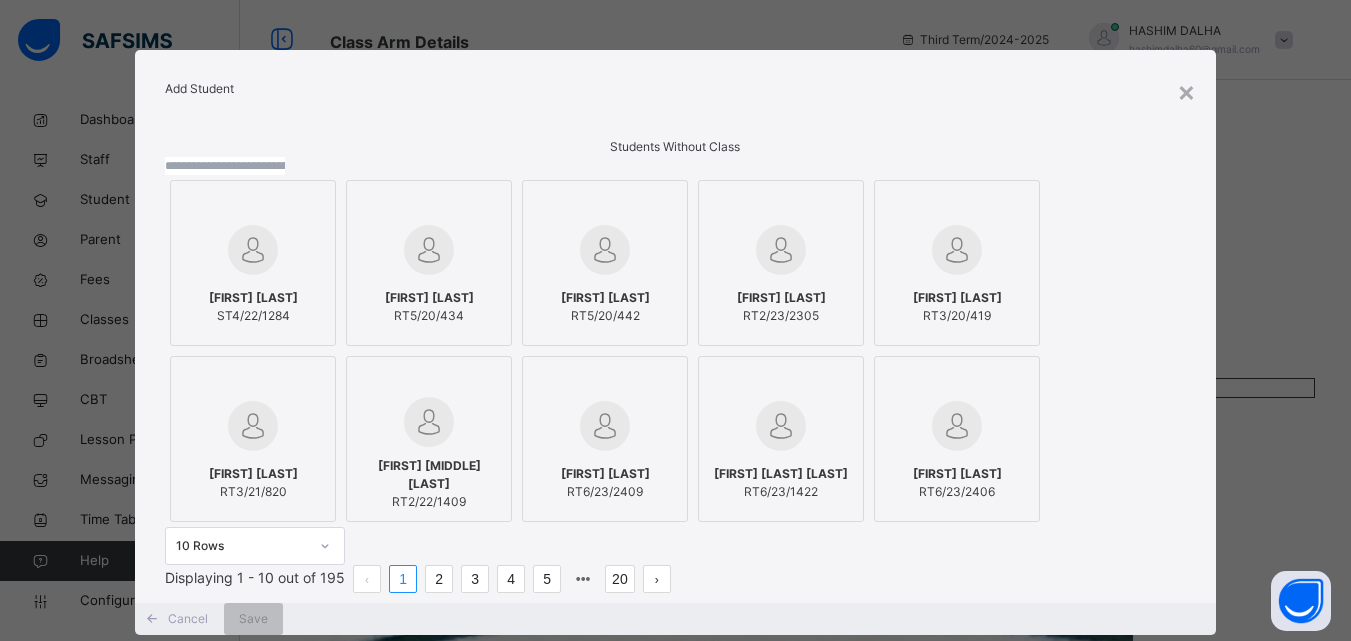click at bounding box center [225, 166] 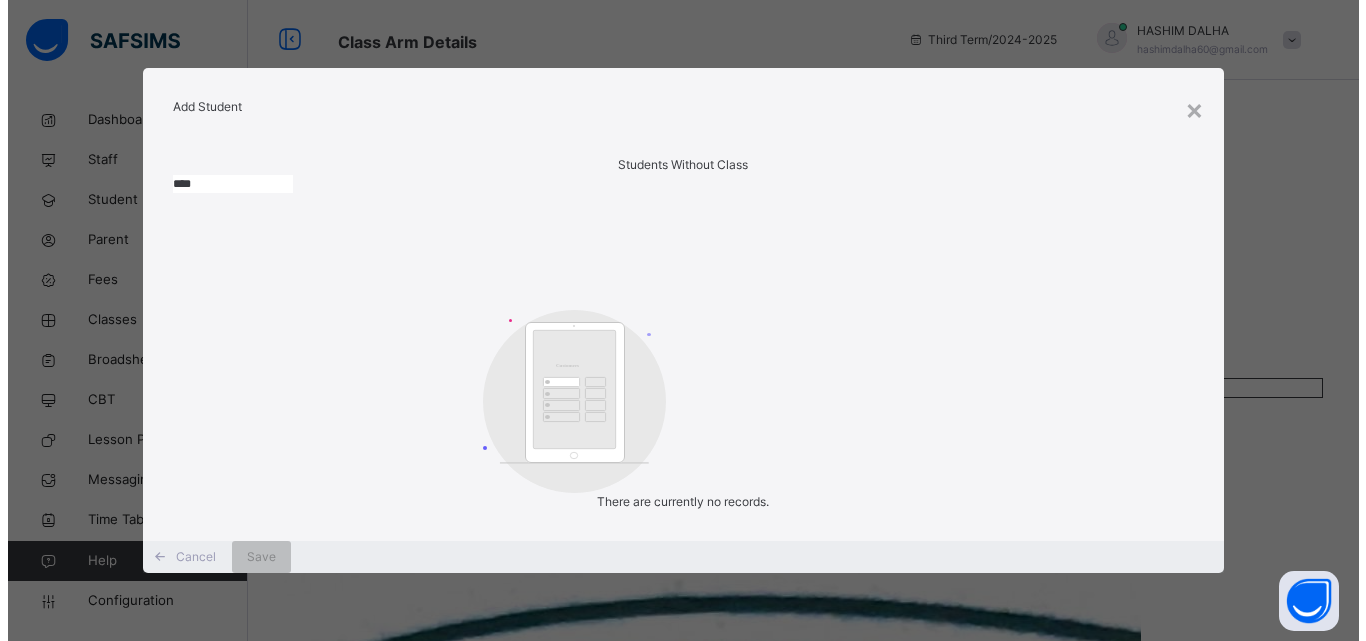 scroll, scrollTop: 120, scrollLeft: 0, axis: vertical 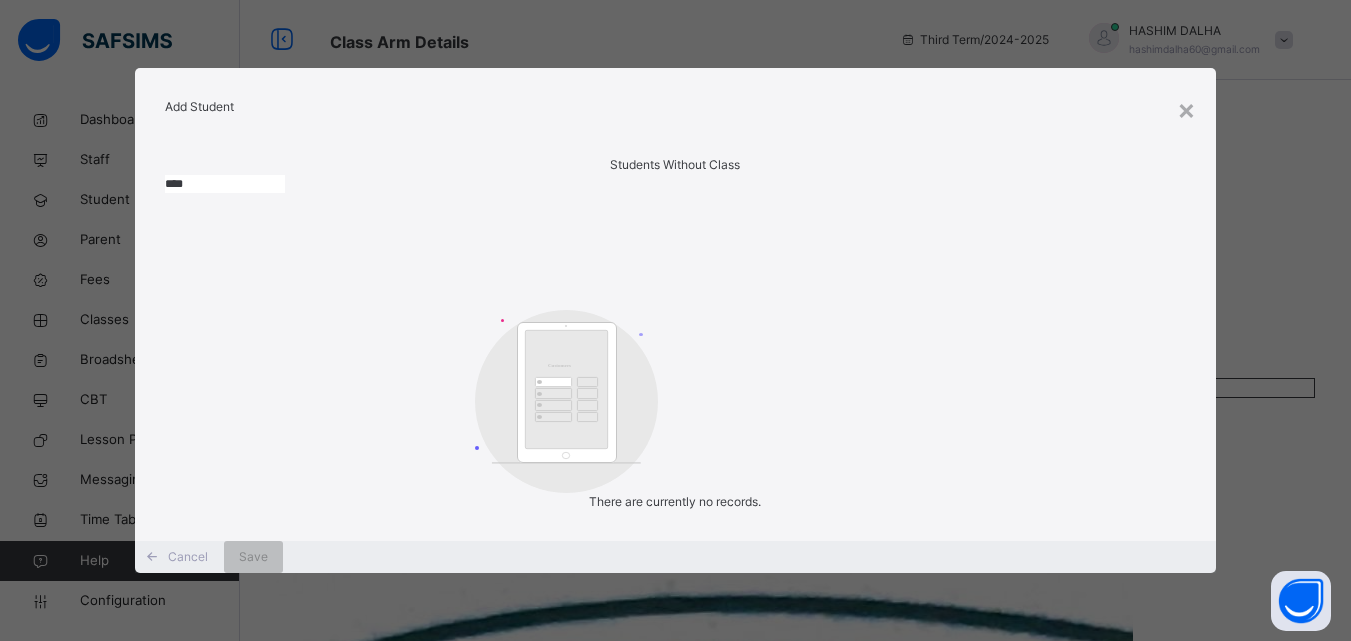 click on "****" at bounding box center (225, 184) 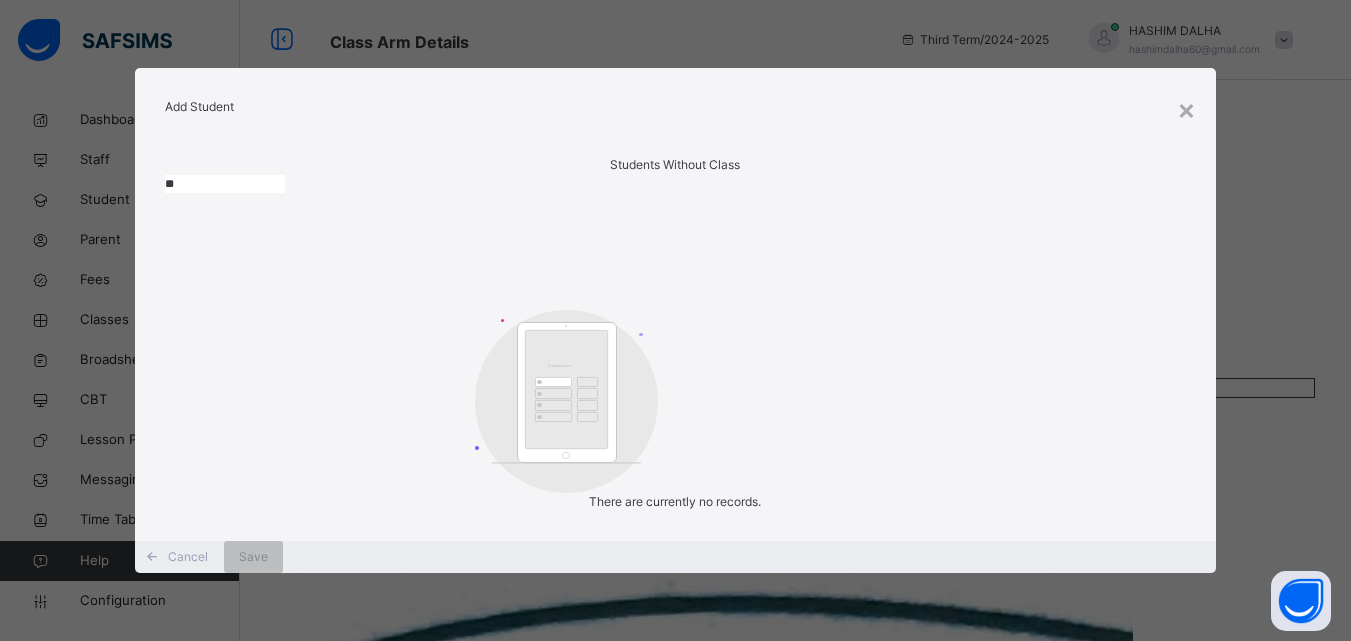 type on "*" 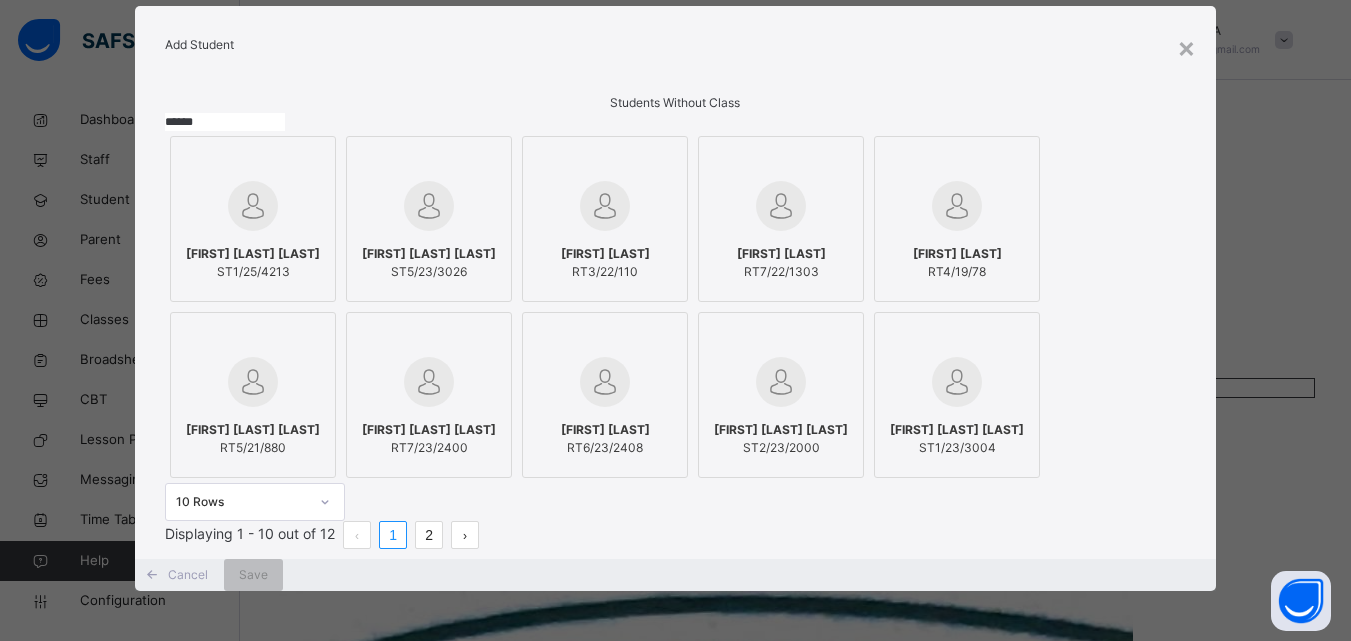type on "******" 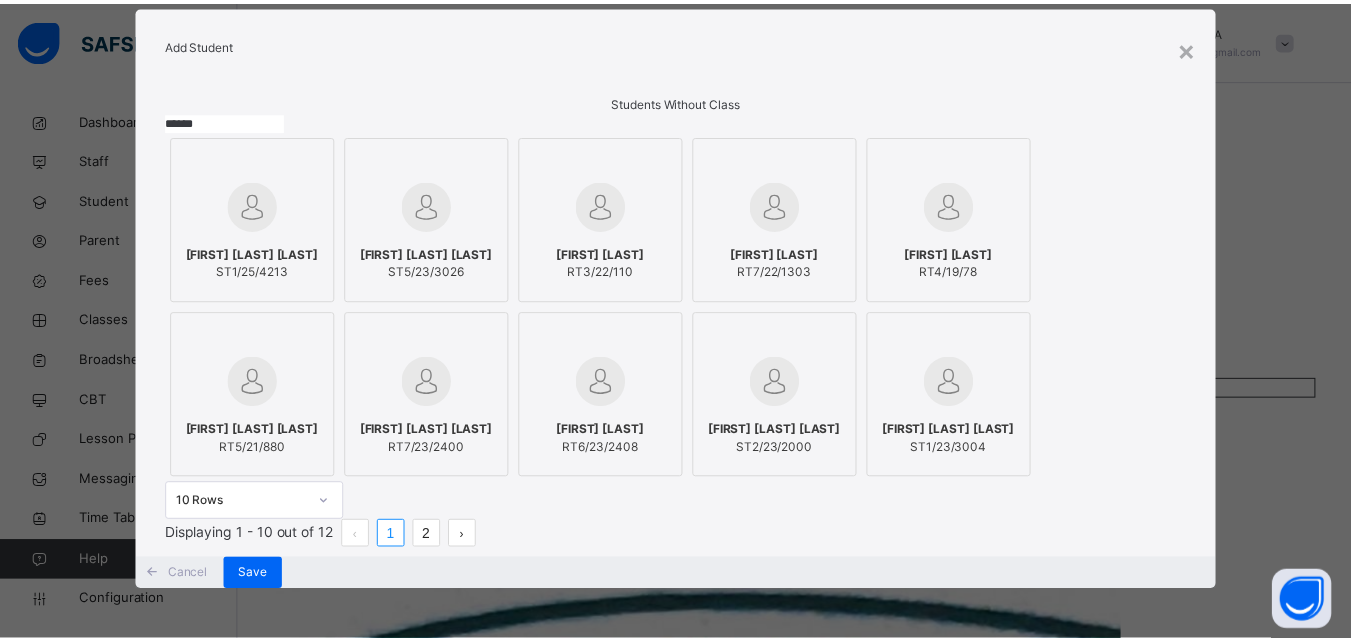 scroll, scrollTop: 251, scrollLeft: 0, axis: vertical 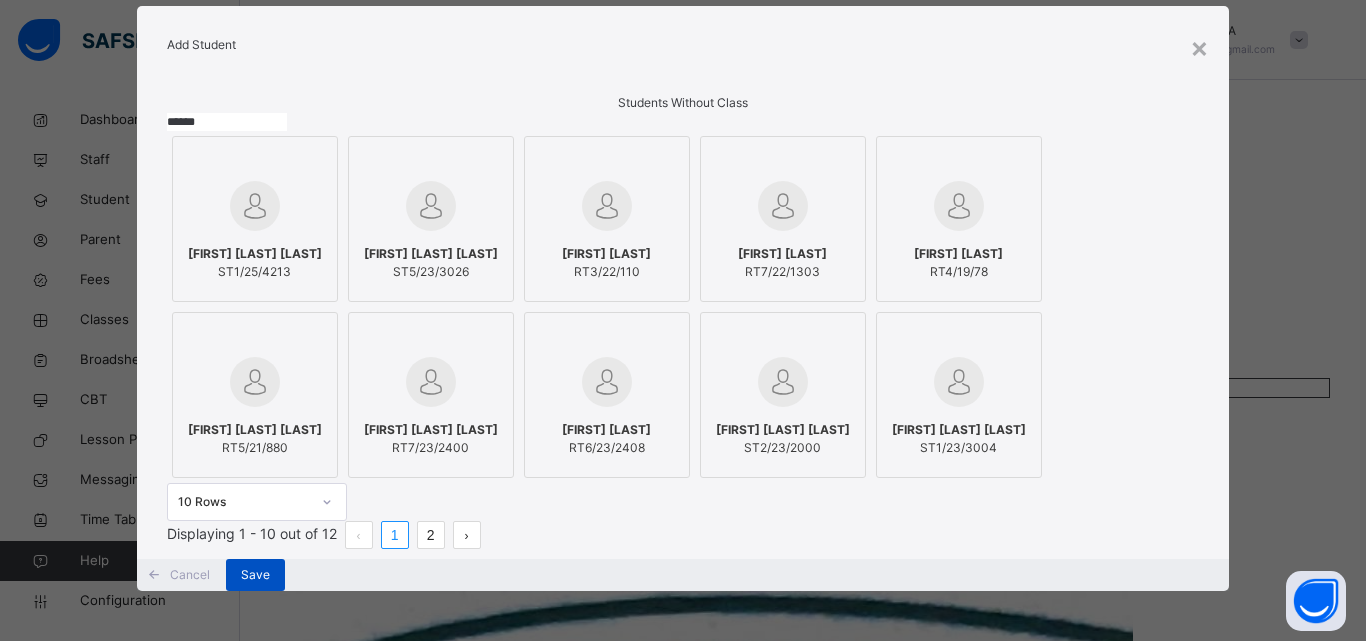 click on "Save" at bounding box center (255, 575) 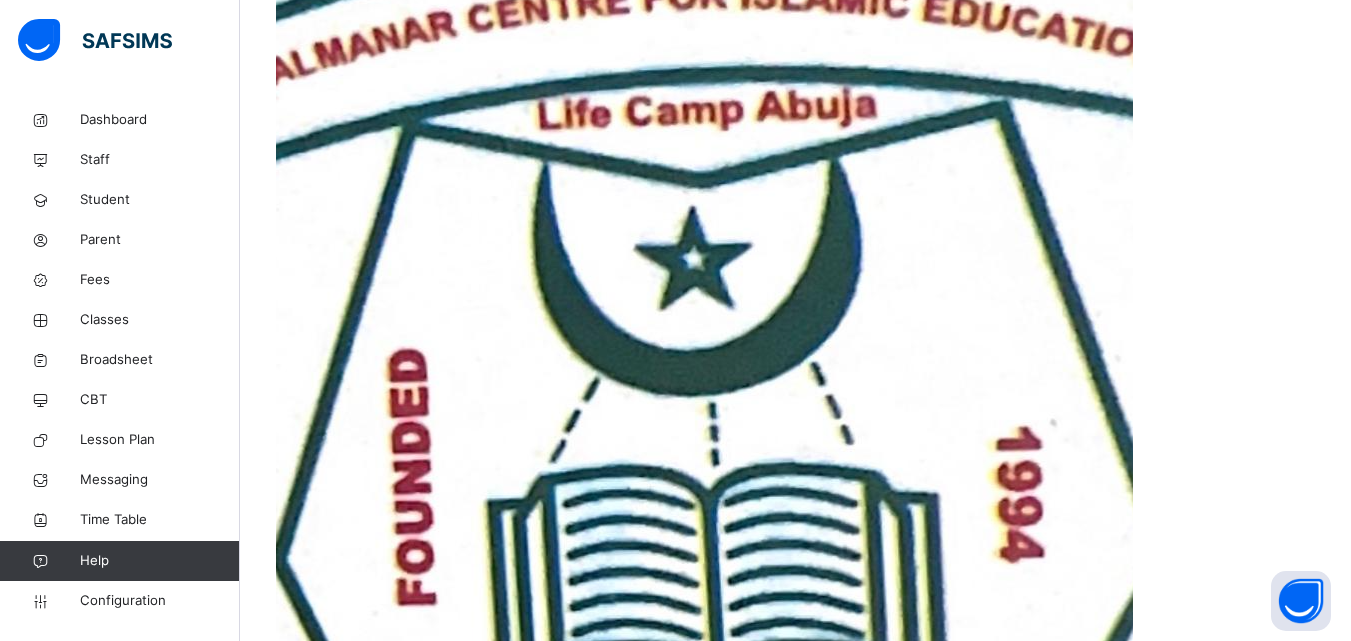 scroll, scrollTop: 666, scrollLeft: 0, axis: vertical 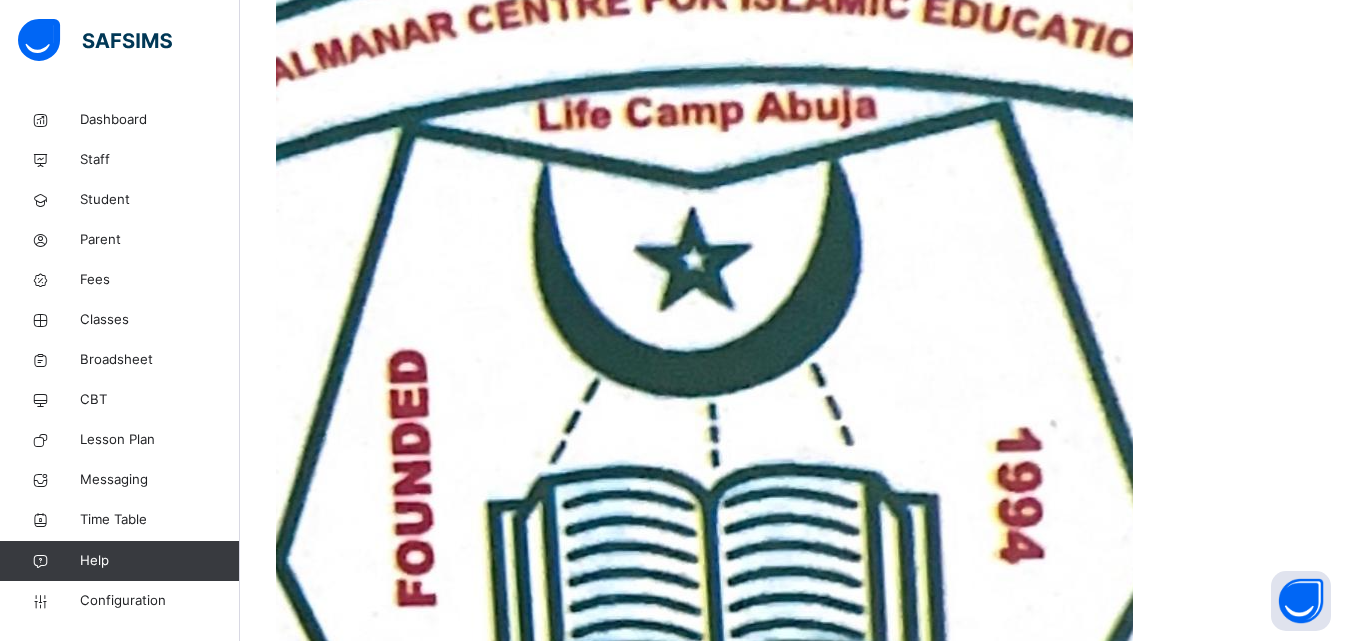 click on "View Profile" at bounding box center (989, 1771) 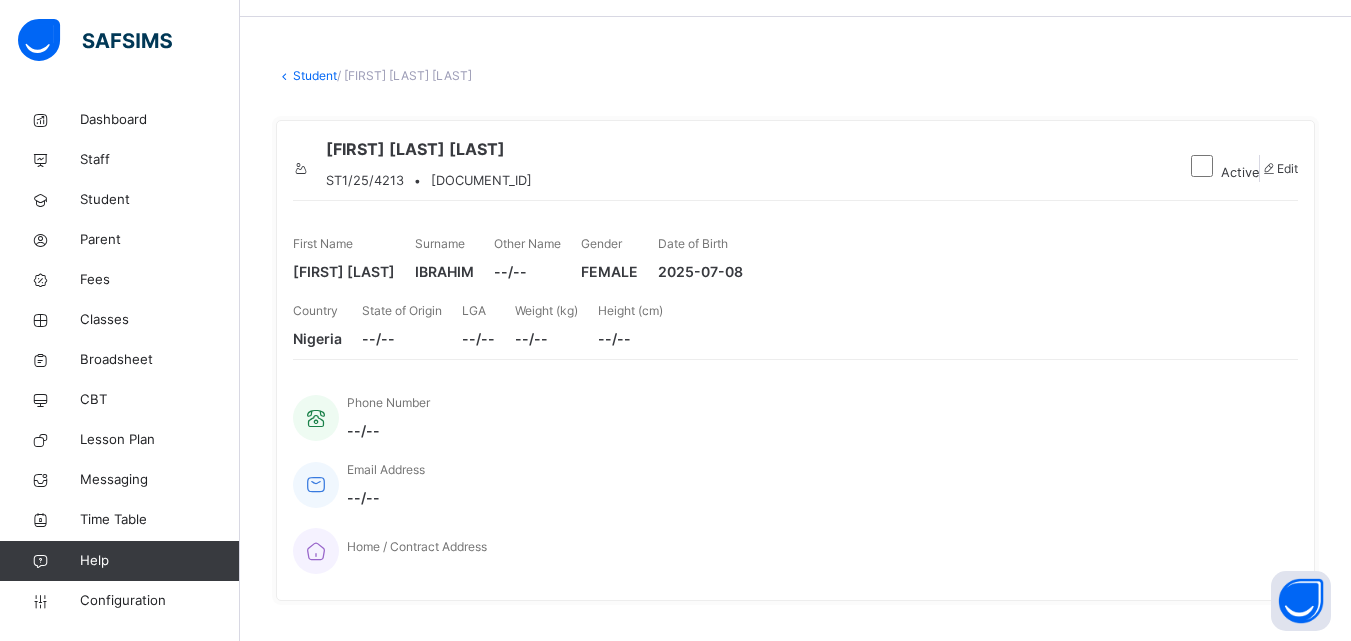 scroll, scrollTop: 0, scrollLeft: 0, axis: both 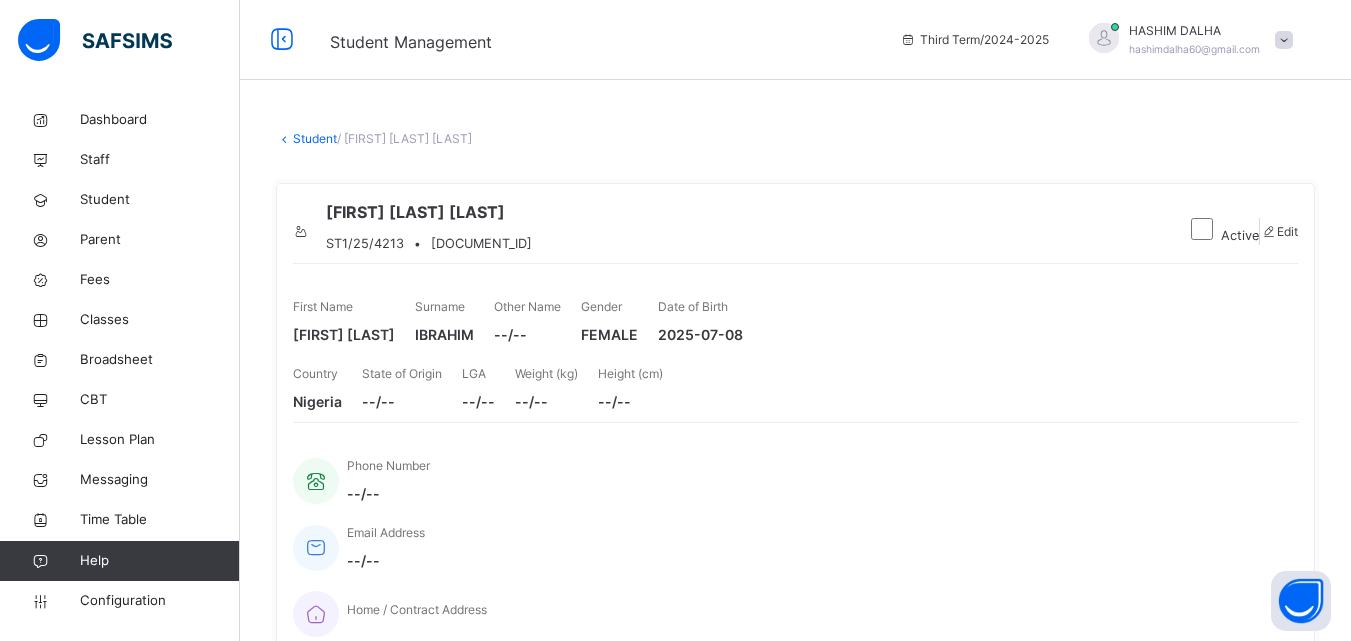 click at bounding box center [1268, 231] 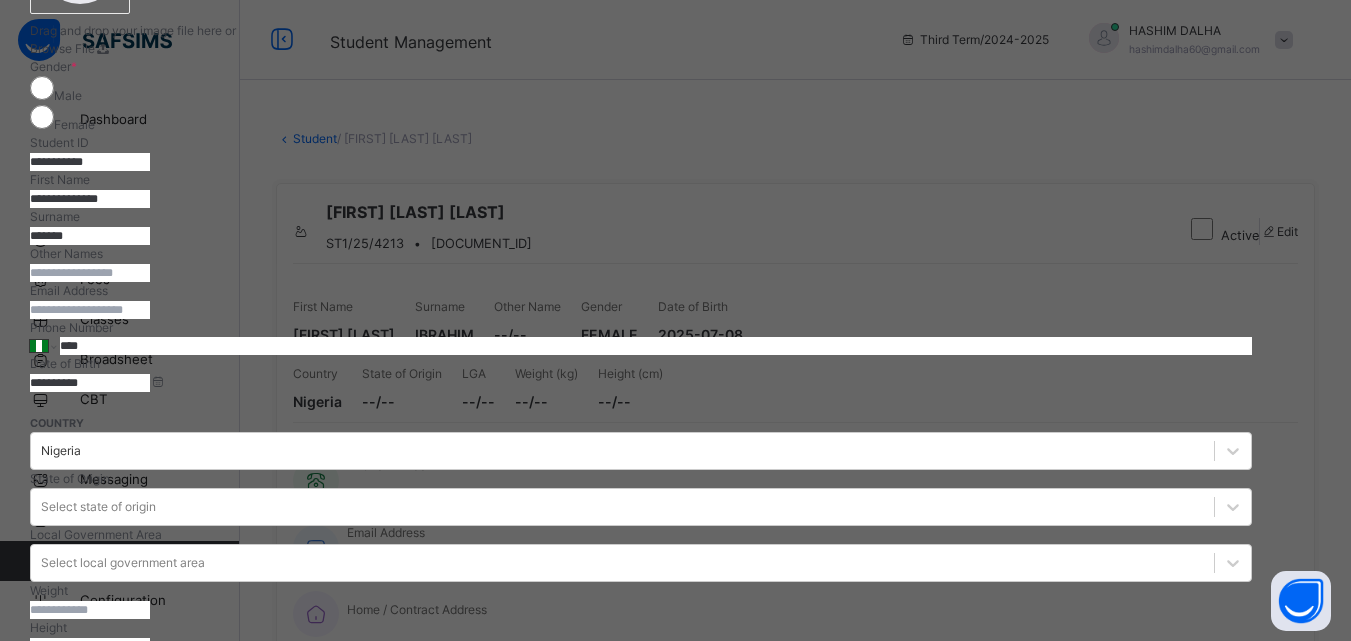 scroll, scrollTop: 247, scrollLeft: 0, axis: vertical 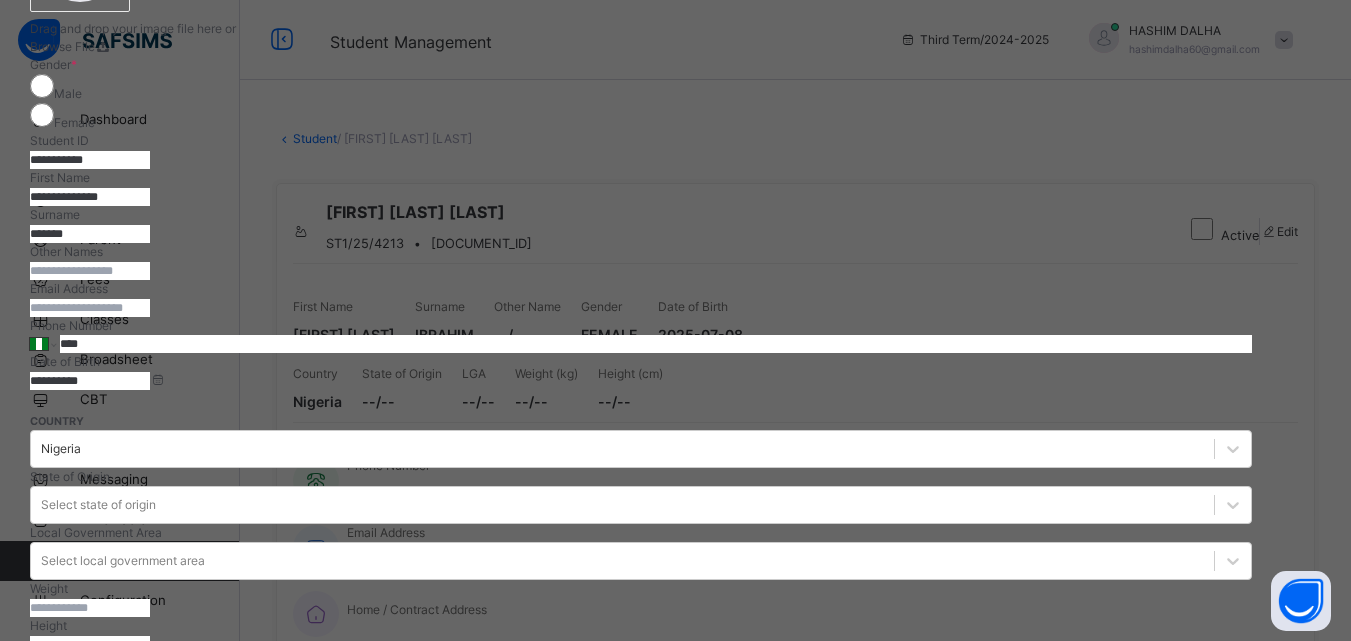 click on "**********" at bounding box center (90, 160) 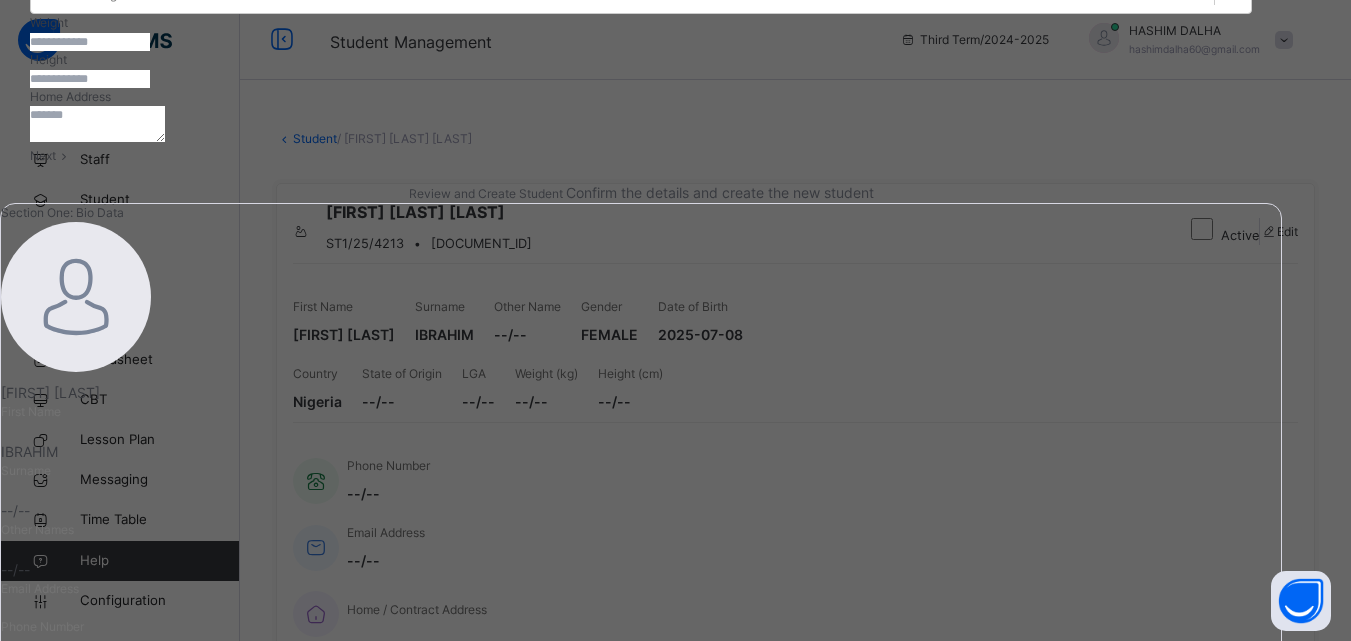 scroll, scrollTop: 892, scrollLeft: 0, axis: vertical 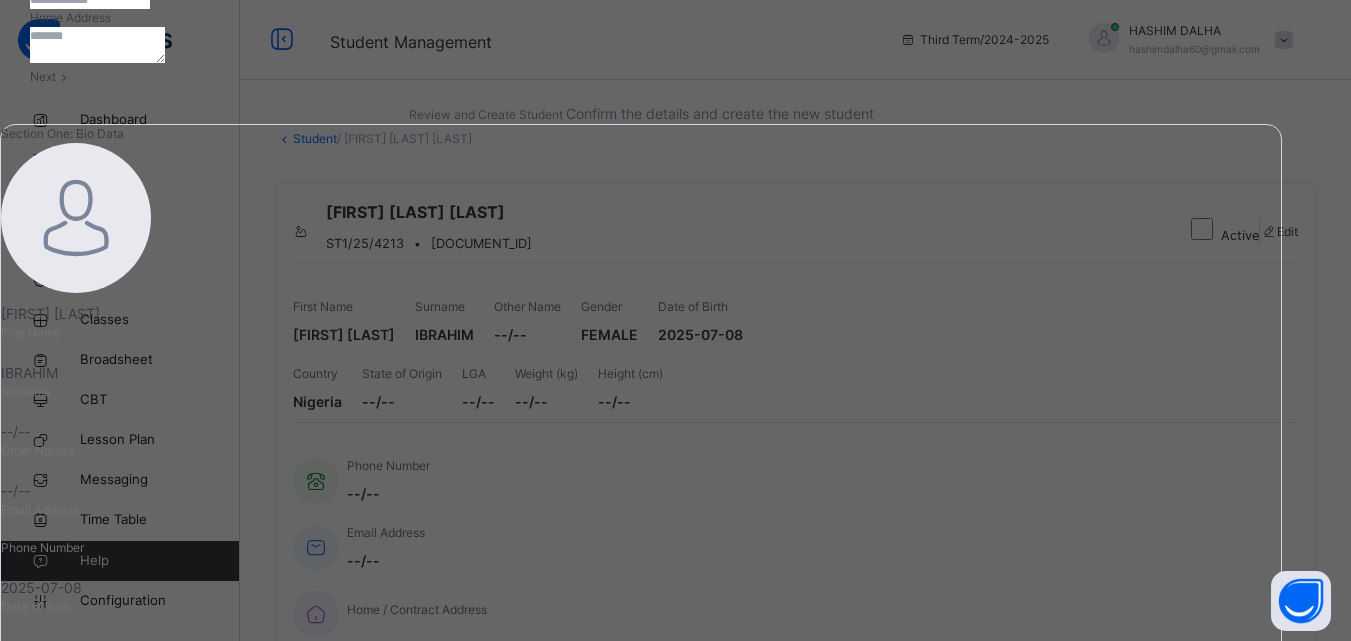 type on "**********" 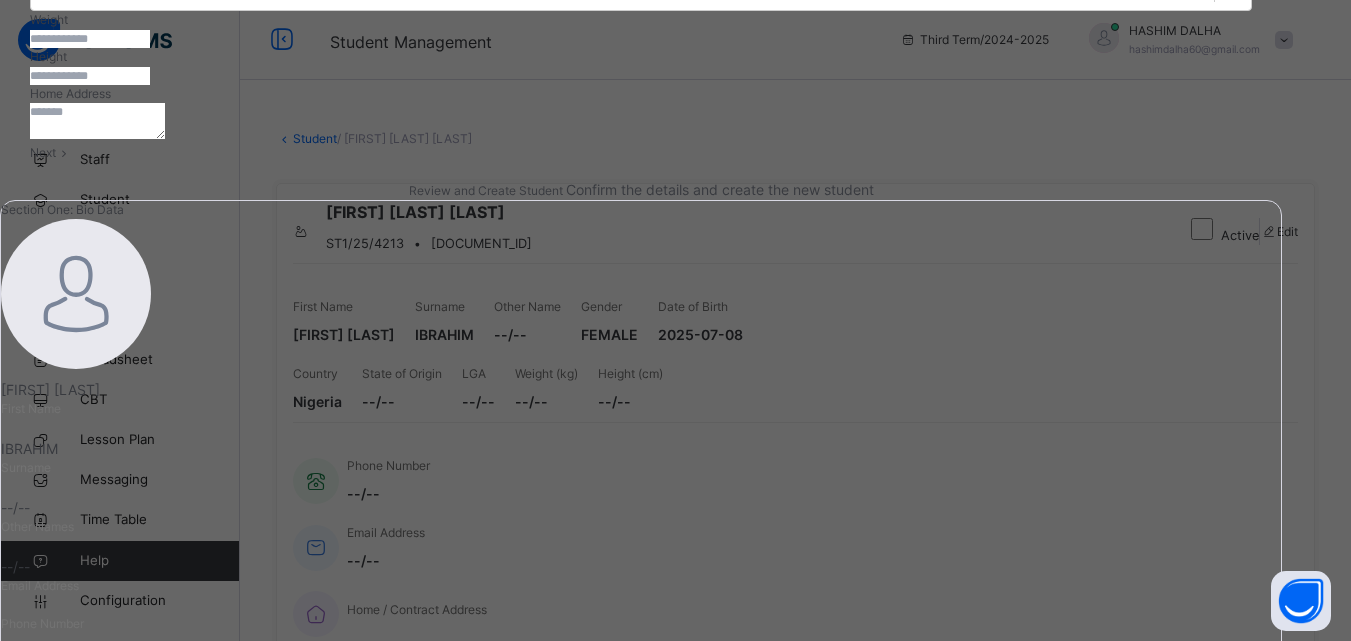 scroll, scrollTop: 892, scrollLeft: 0, axis: vertical 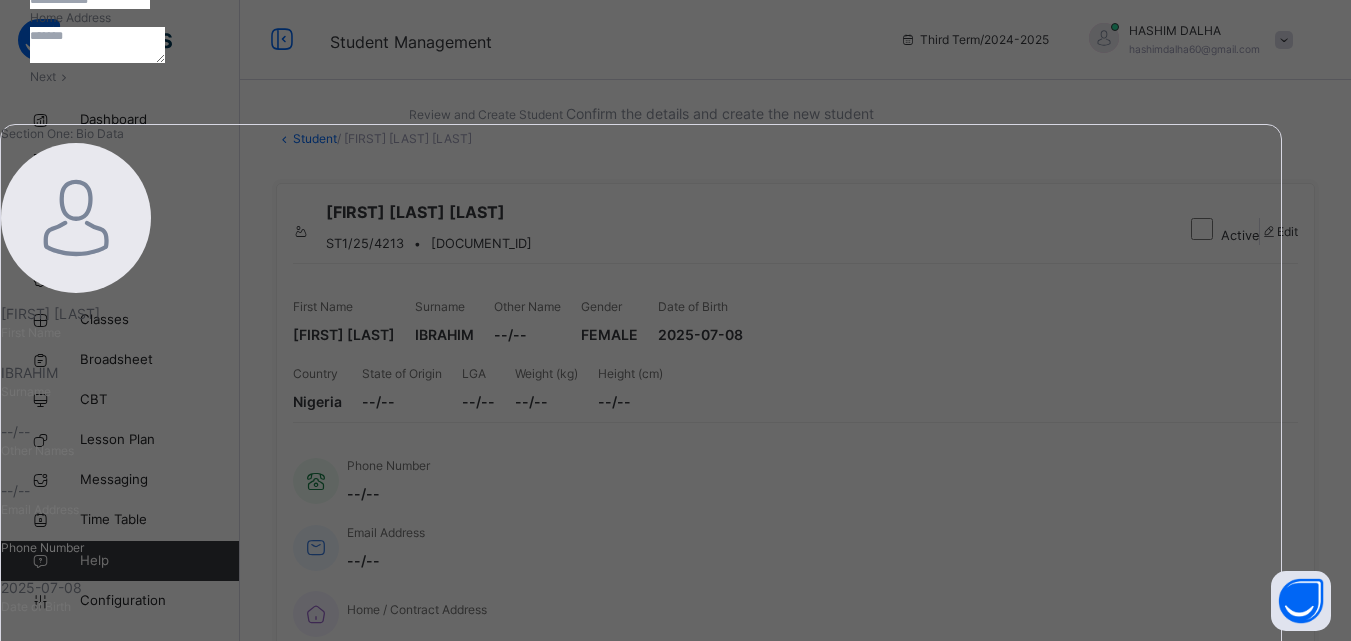 click on "Next" at bounding box center (43, 76) 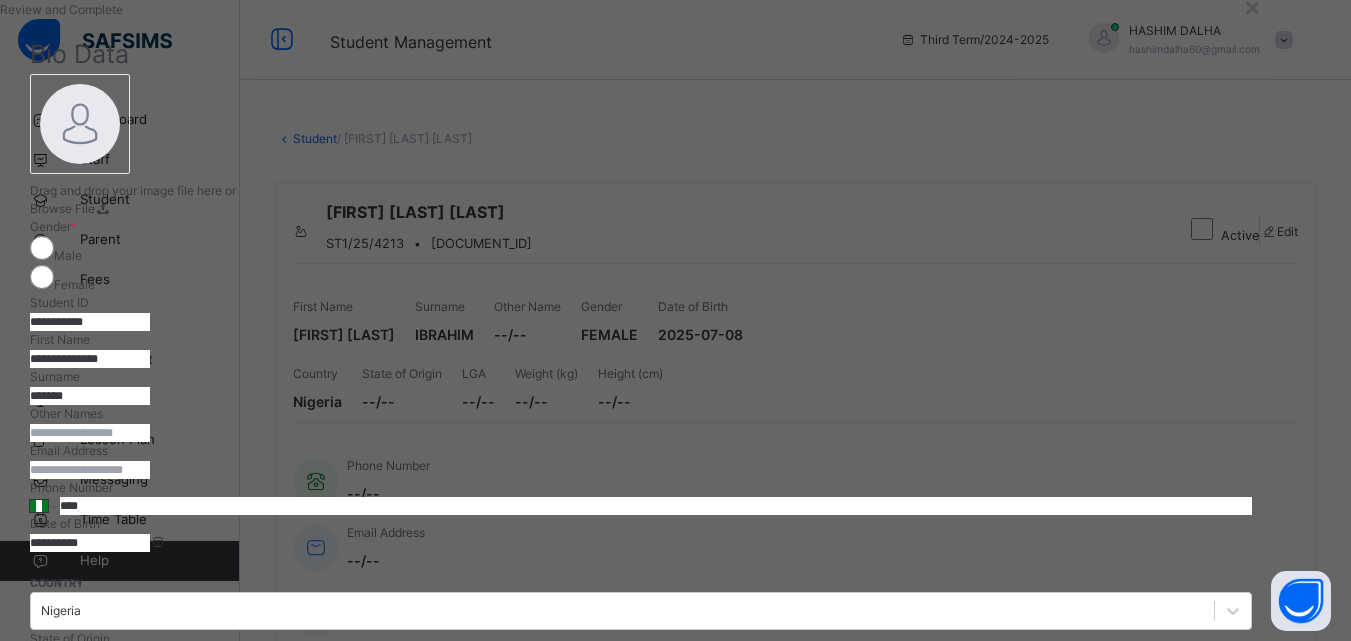 scroll, scrollTop: 0, scrollLeft: 0, axis: both 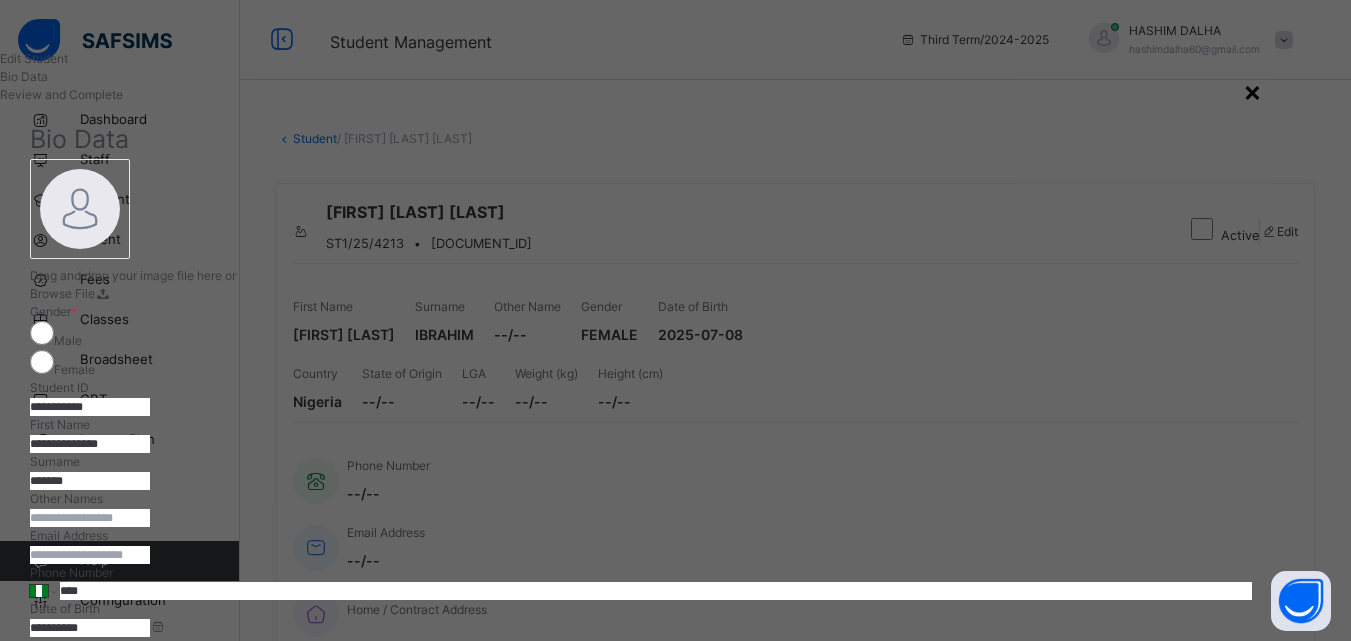 click on "×" at bounding box center [1252, 91] 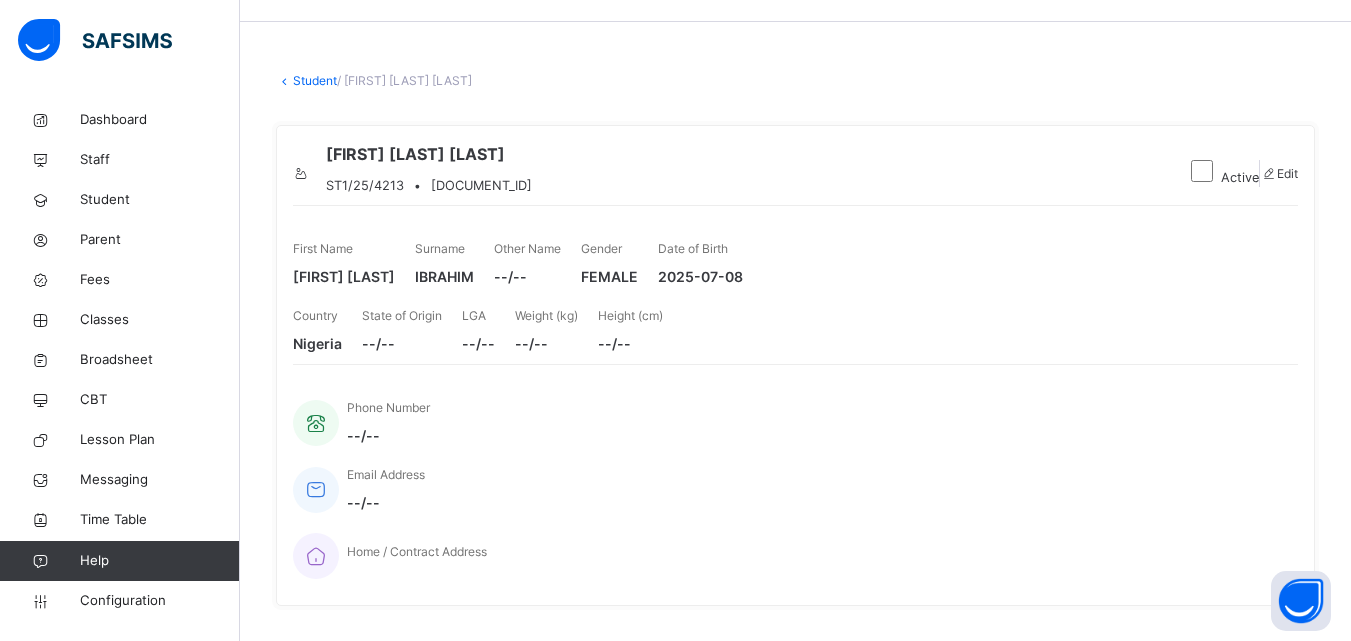 scroll, scrollTop: 56, scrollLeft: 0, axis: vertical 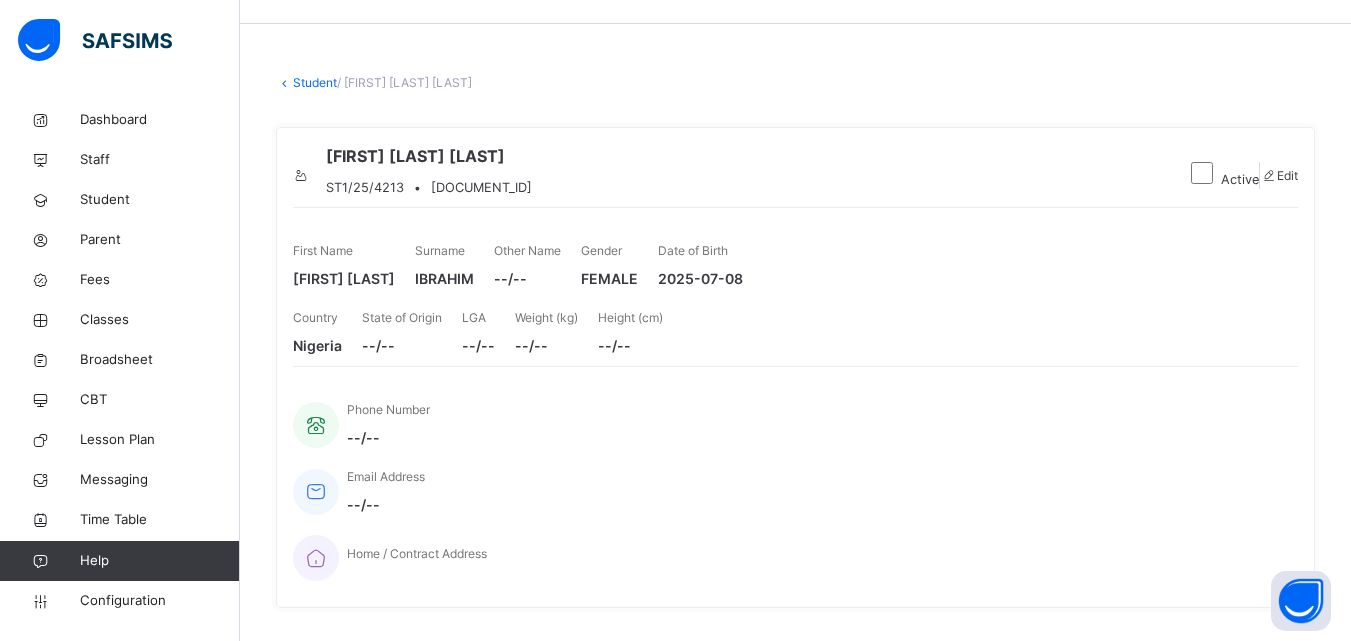 click on "Edit" at bounding box center [1287, 175] 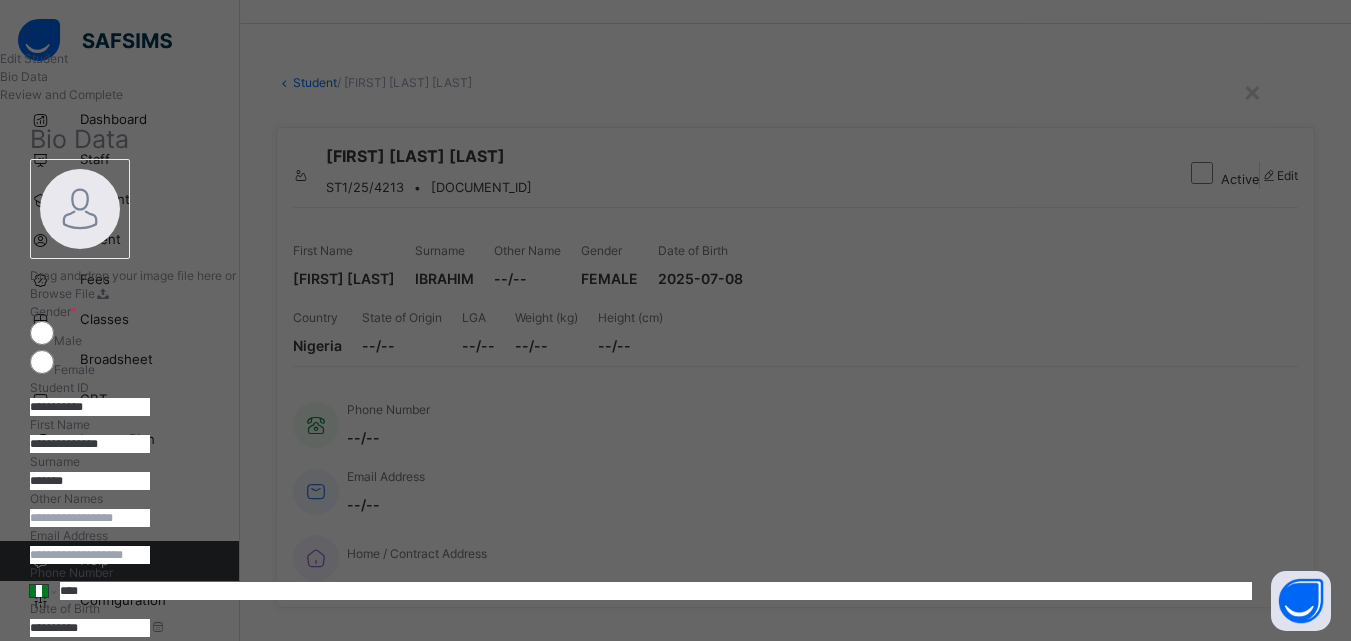 click on "**********" at bounding box center [90, 407] 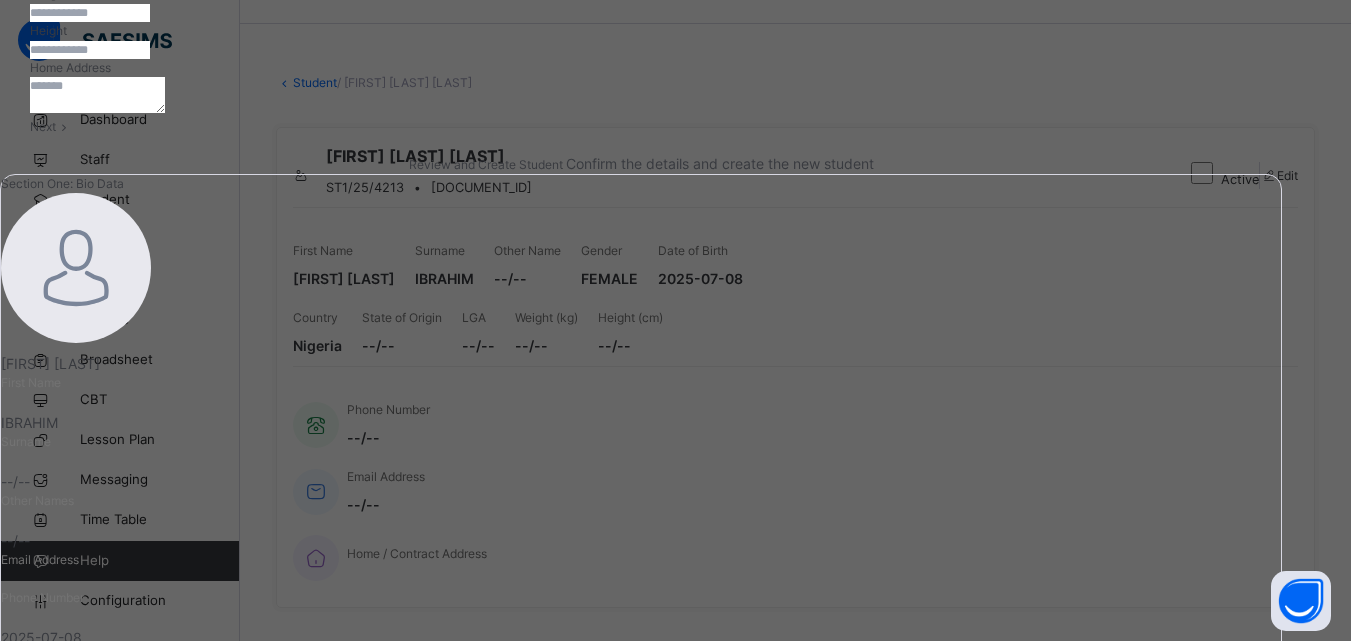 scroll, scrollTop: 892, scrollLeft: 0, axis: vertical 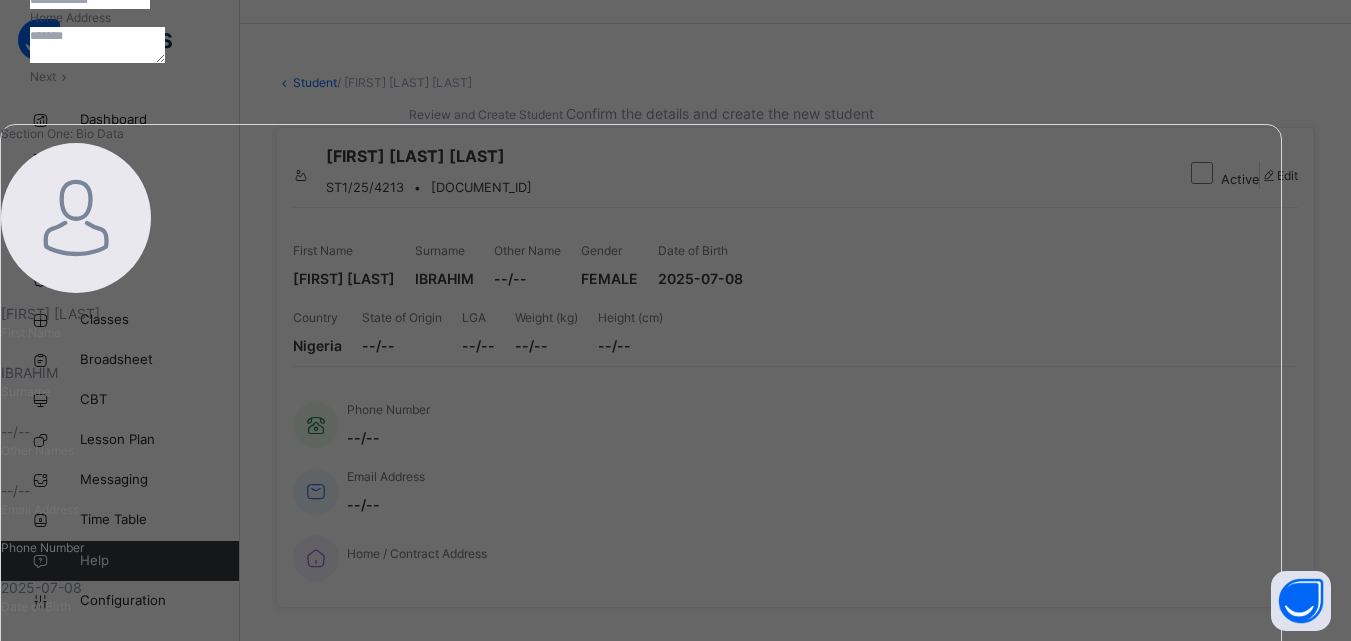 type on "**********" 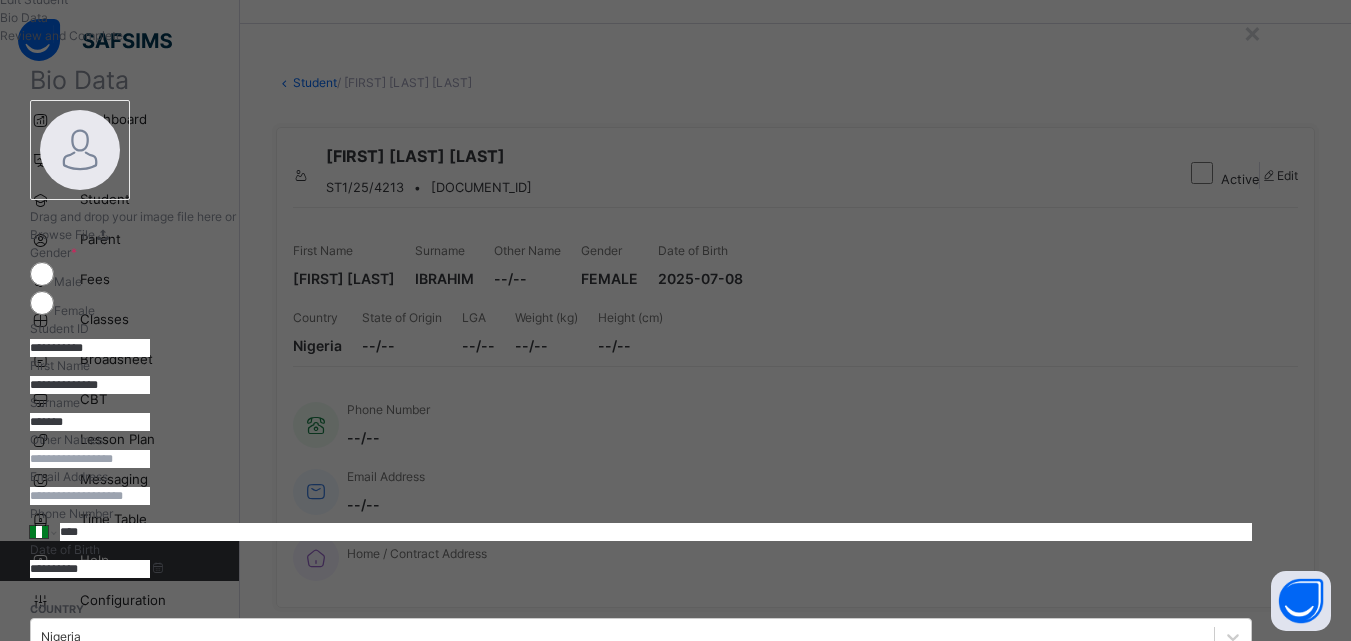 scroll, scrollTop: 0, scrollLeft: 0, axis: both 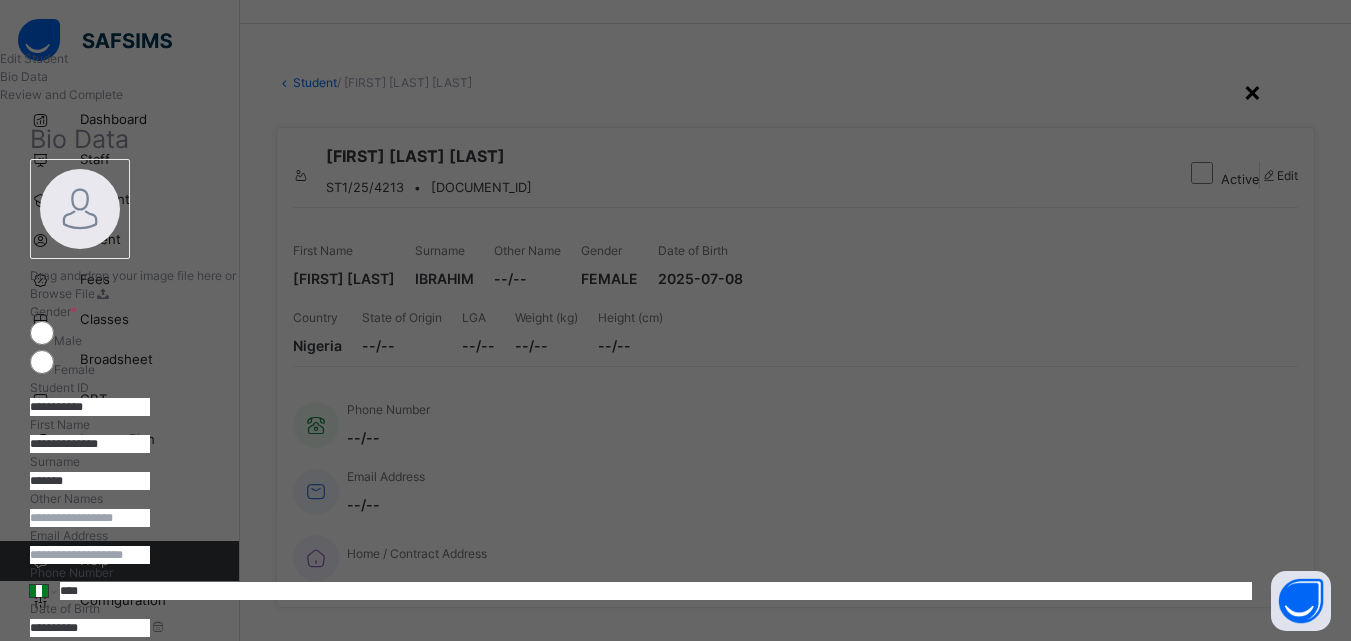 click on "×" at bounding box center (1252, 91) 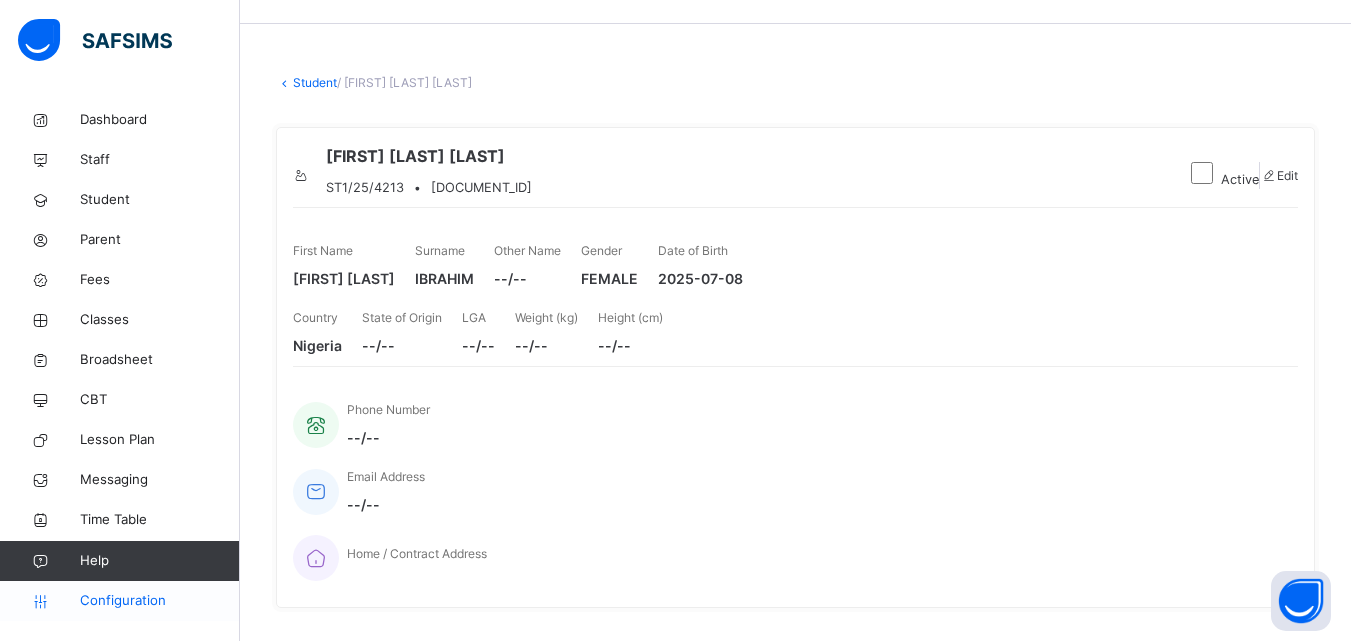 click on "Configuration" at bounding box center (159, 601) 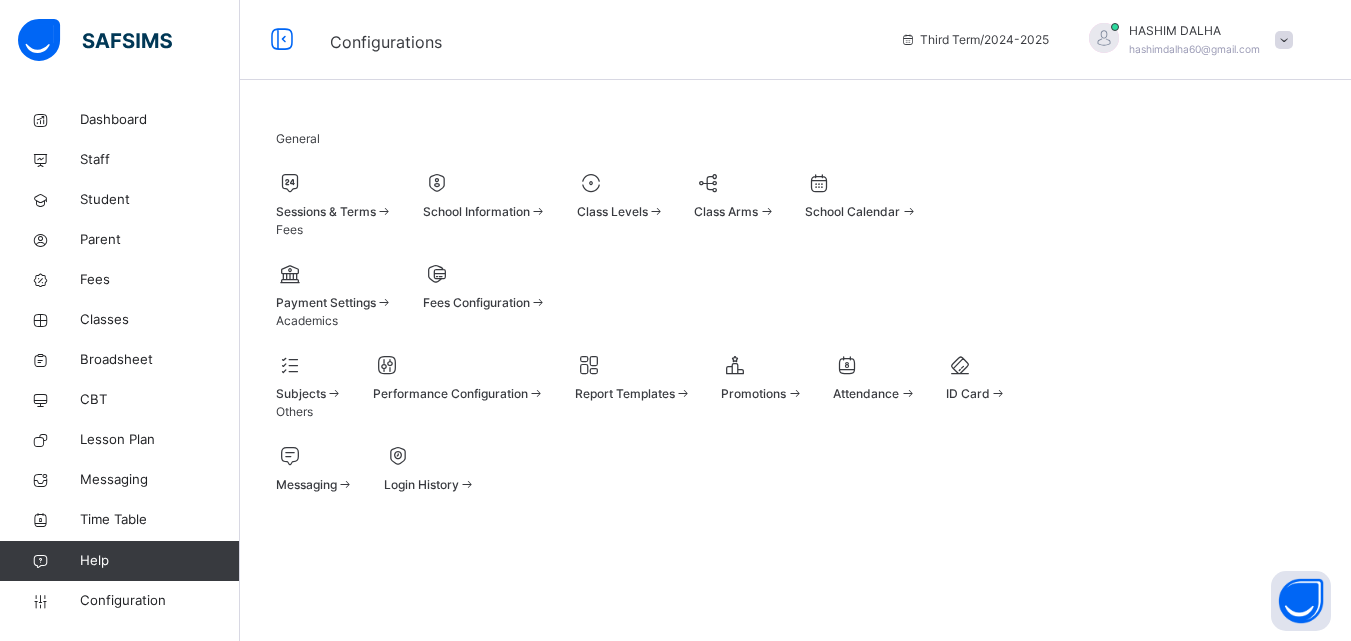 click at bounding box center (334, 183) 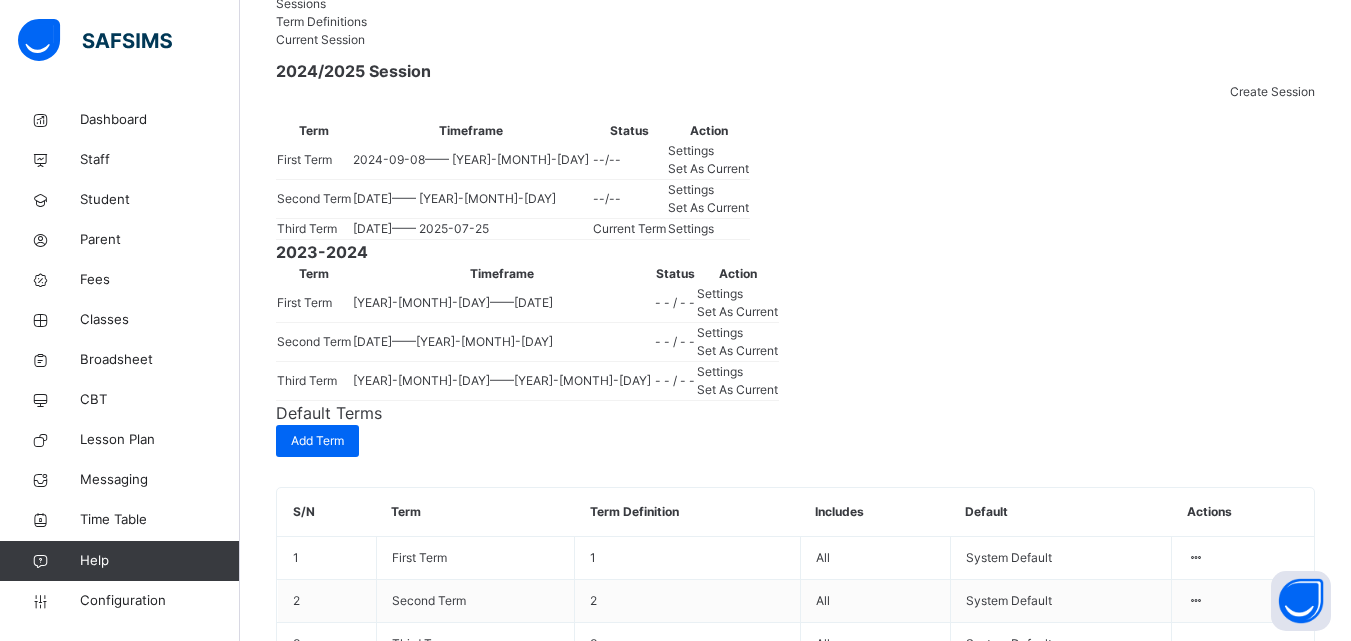 scroll, scrollTop: 210, scrollLeft: 0, axis: vertical 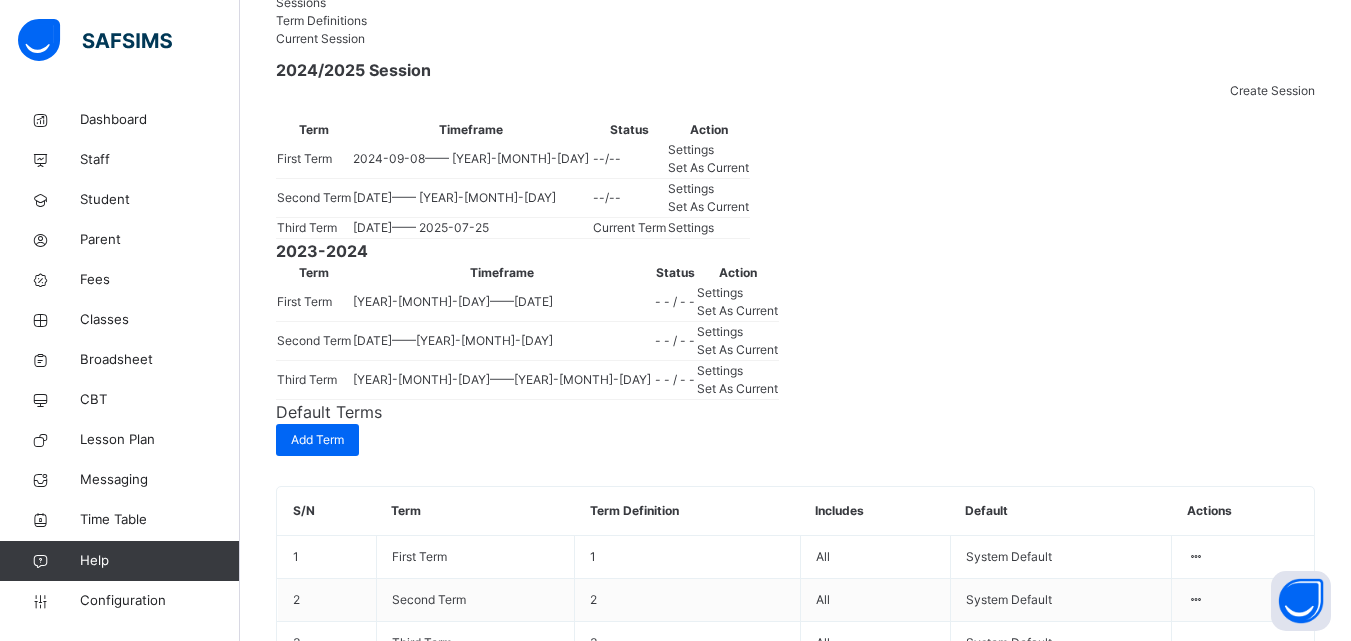 click on "Settings" at bounding box center (691, 227) 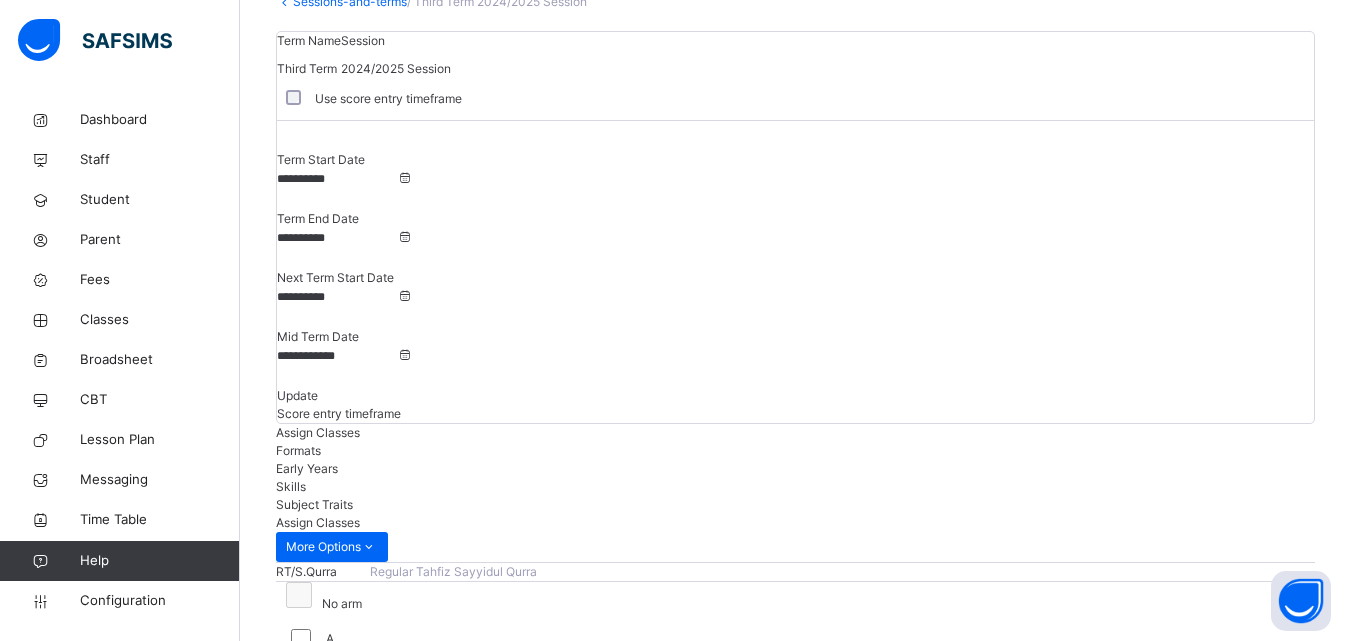 click on "Score entry timeframe" at bounding box center [339, 413] 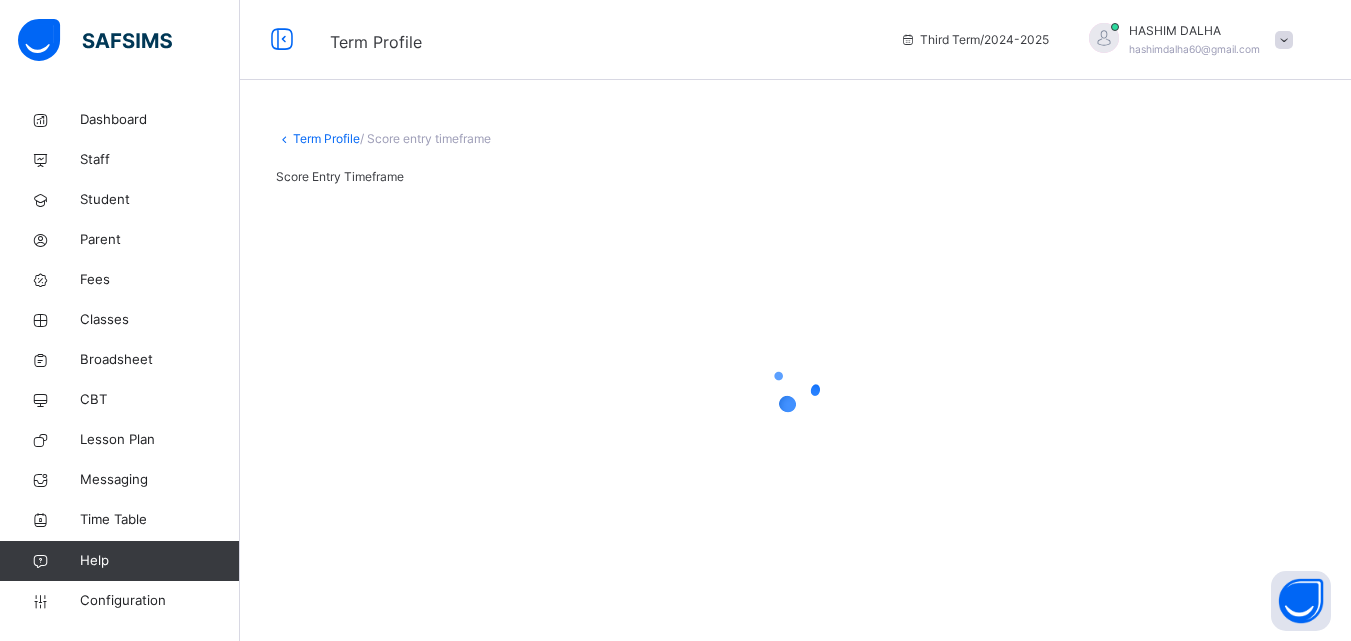 scroll, scrollTop: 0, scrollLeft: 0, axis: both 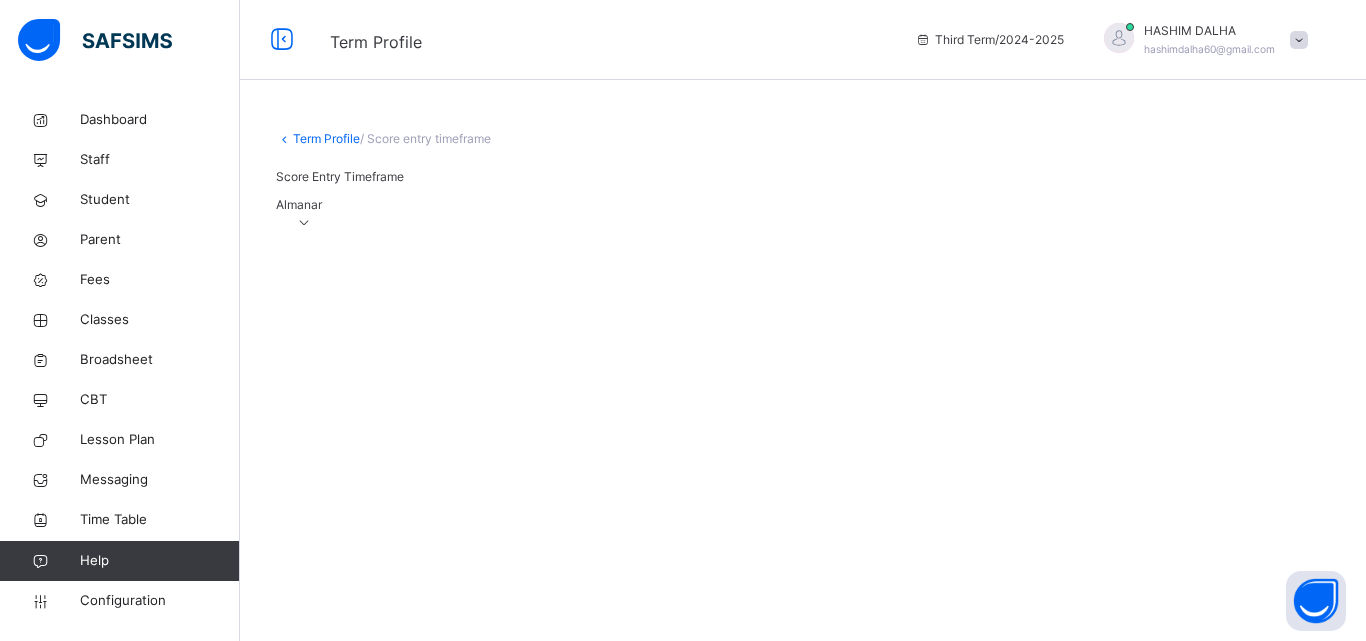 click at bounding box center (304, 222) 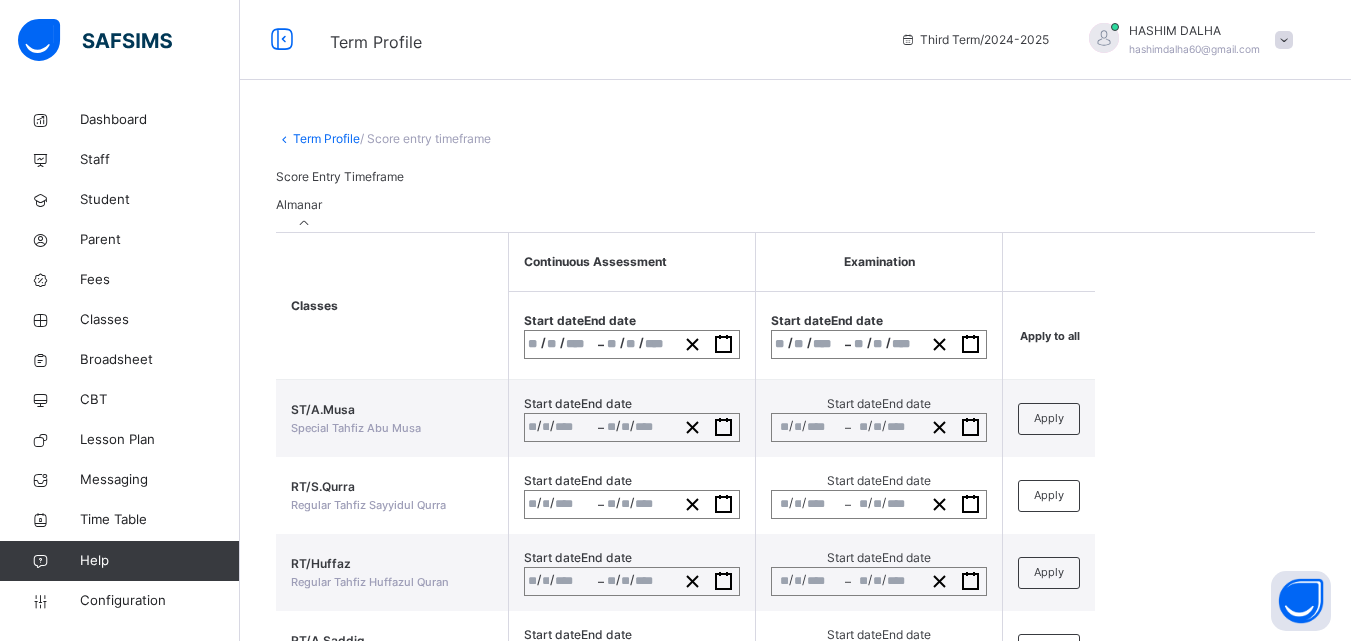 click on "/ /" at bounding box center (561, 344) 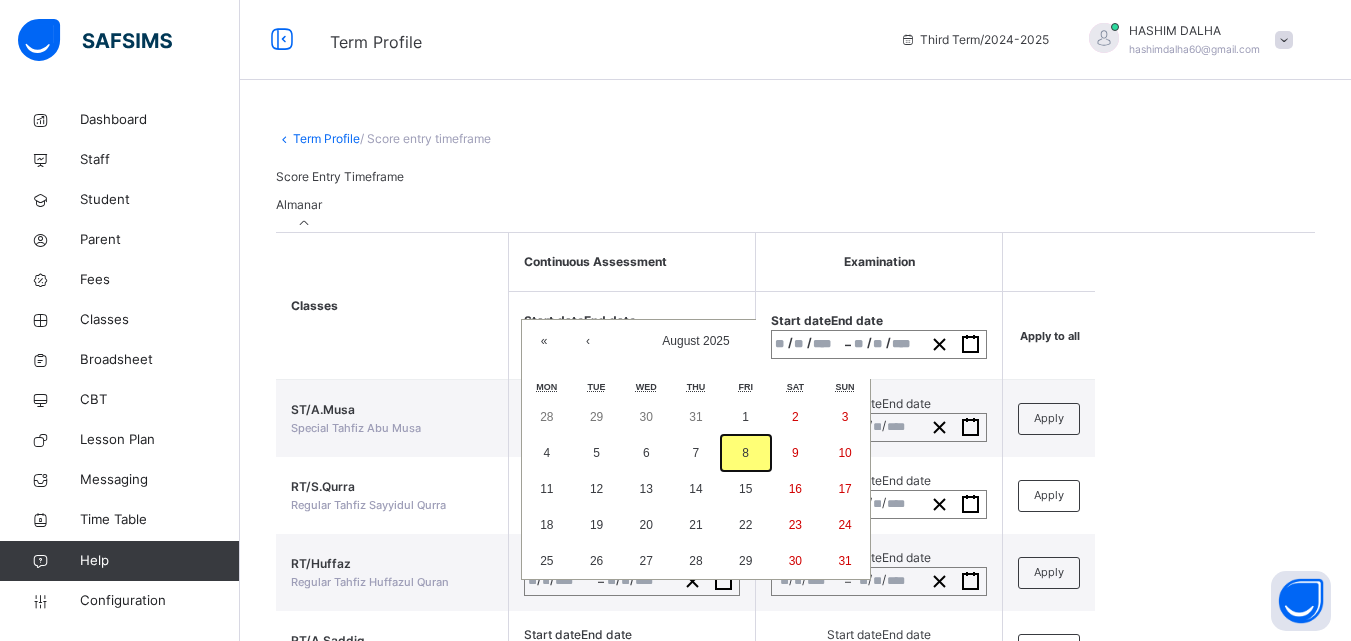 click on "8" at bounding box center [746, 453] 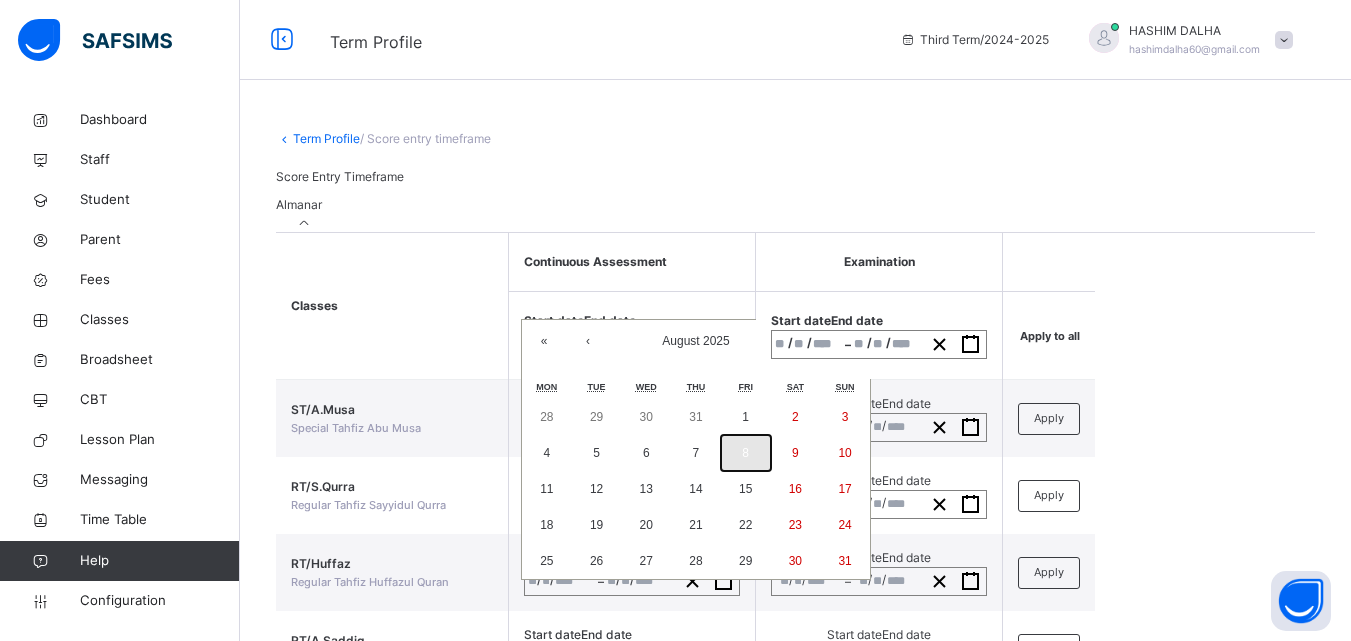 click on "8" at bounding box center [746, 453] 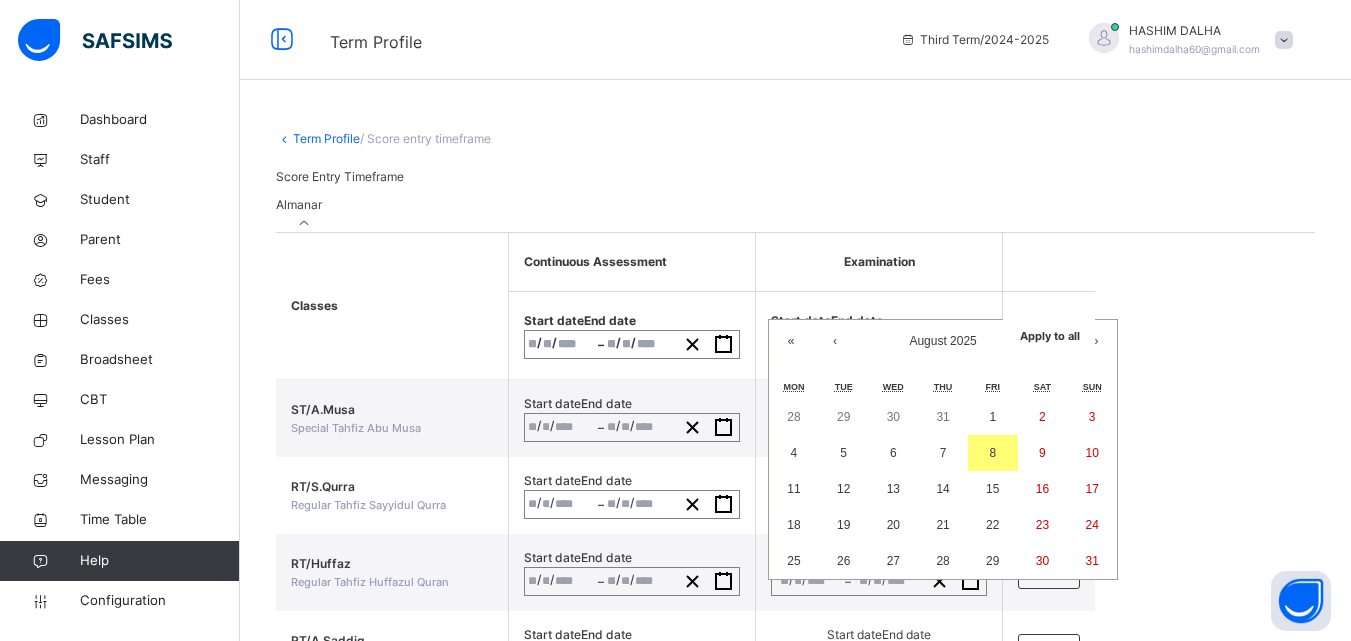 click on "/ / – / / « ‹ August 2025 › » Mon Tue Wed Thu Fri Sat Sun 28 29 30 31 1 2 3 4 5 6 7 8 9 10 11 12 13 14 15 16 17 18 19 20 21 22 23 24 25 26 27 28 29 30 31" at bounding box center [879, 344] 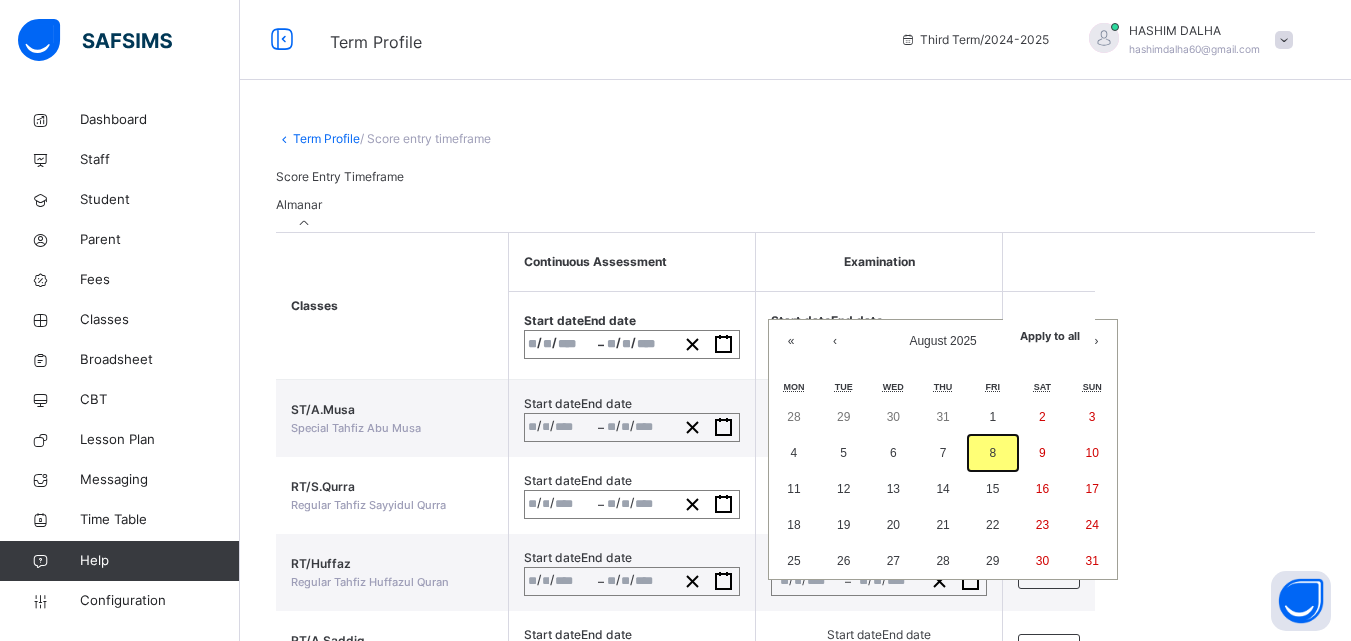 click on "8" at bounding box center [993, 453] 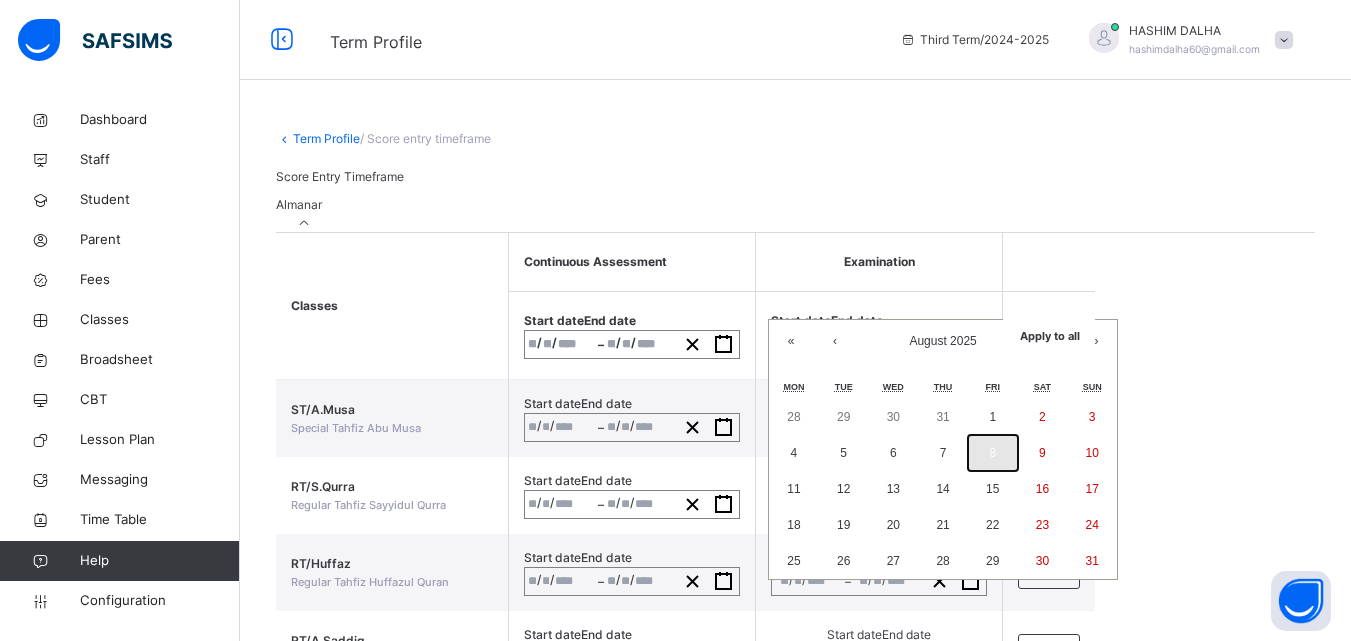click on "8" at bounding box center (993, 453) 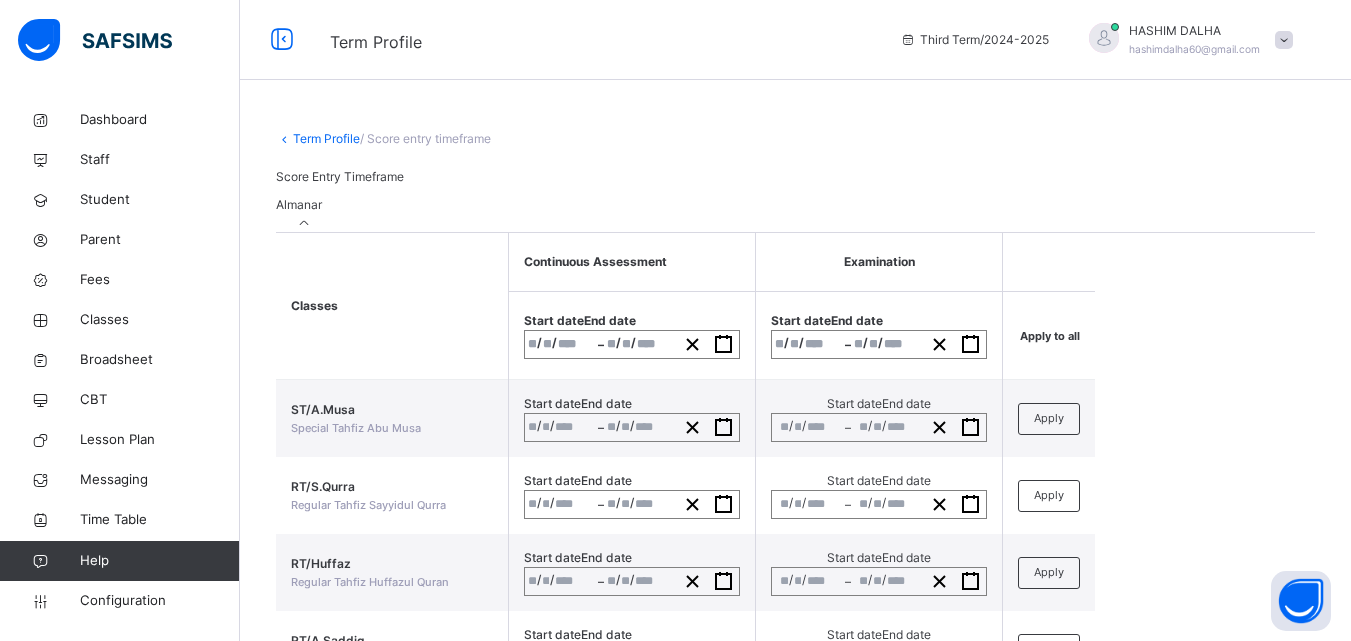 click on "Apply to all" at bounding box center (1050, 336) 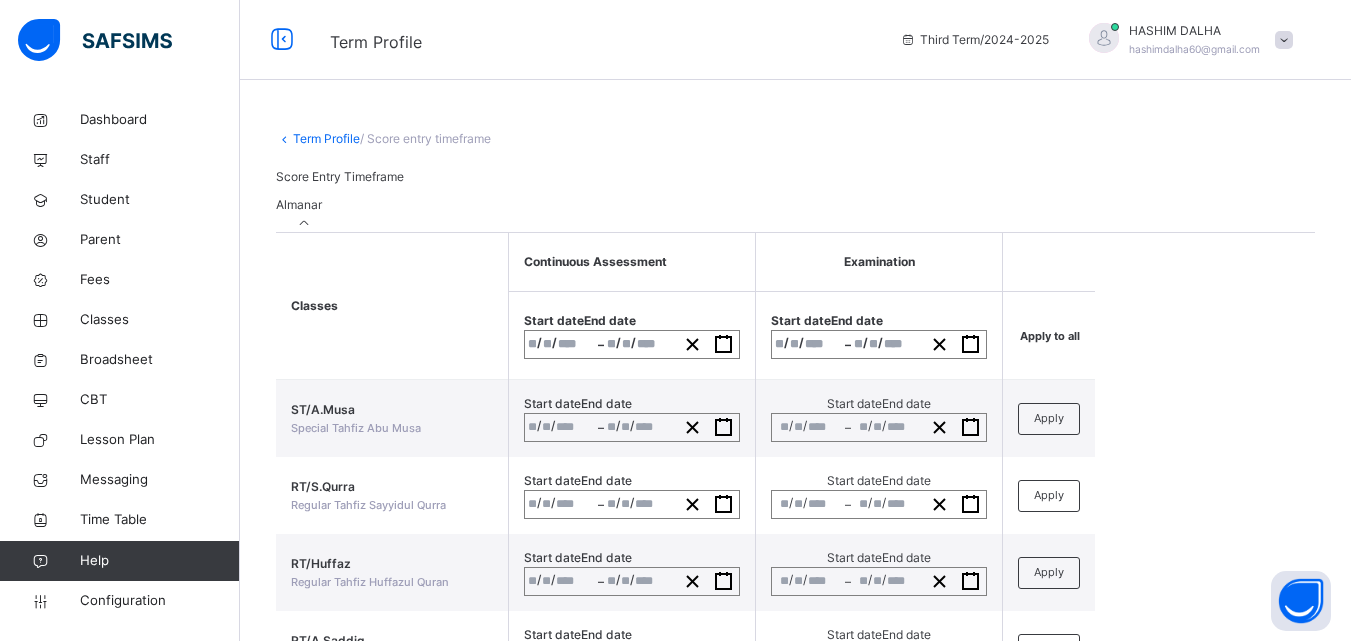 type on "**********" 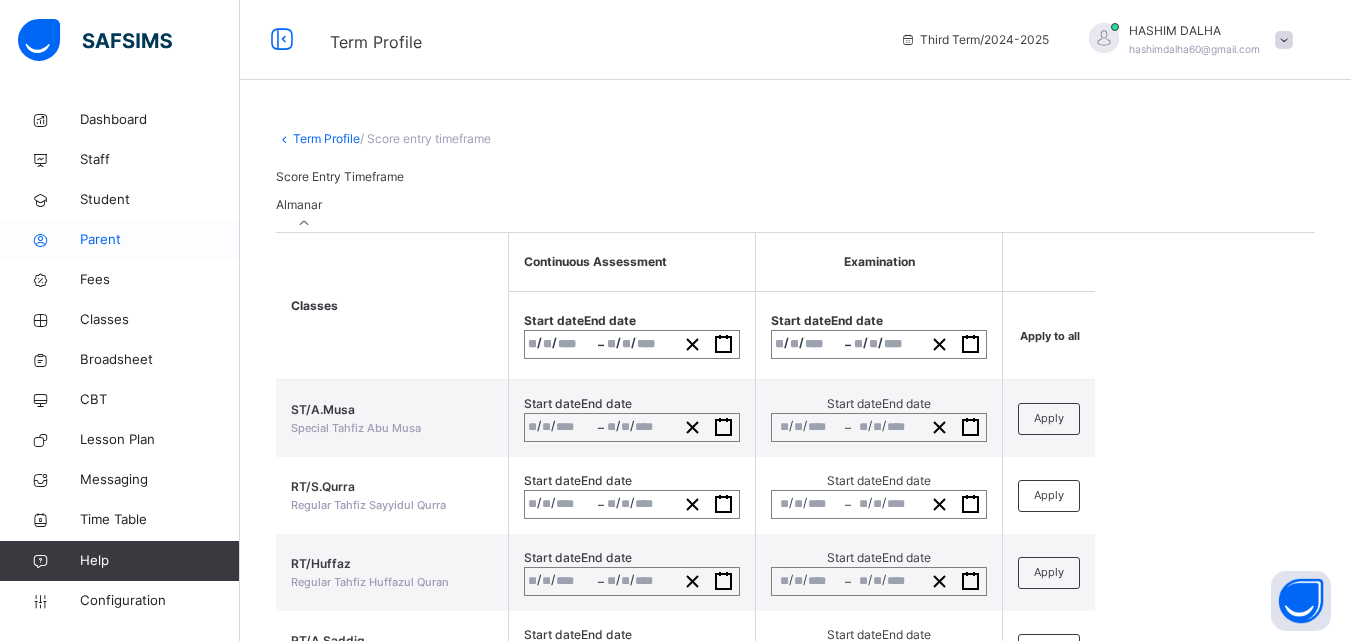 click on "Parent" at bounding box center (160, 240) 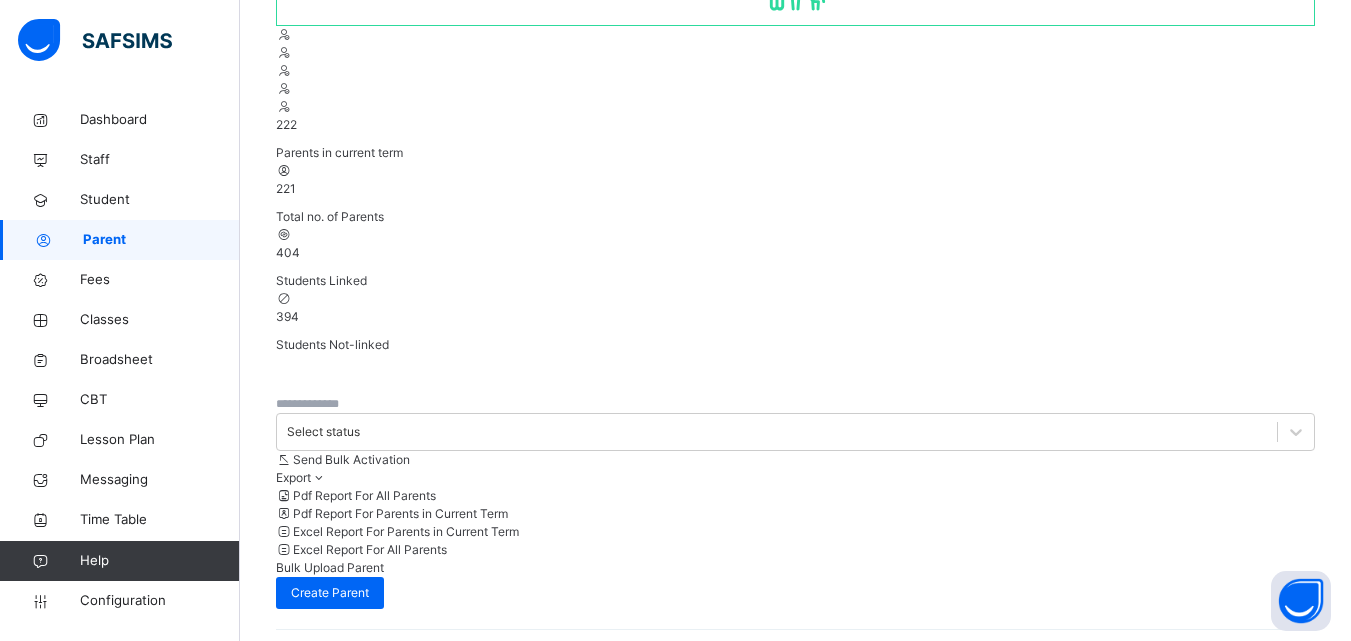 scroll, scrollTop: 272, scrollLeft: 0, axis: vertical 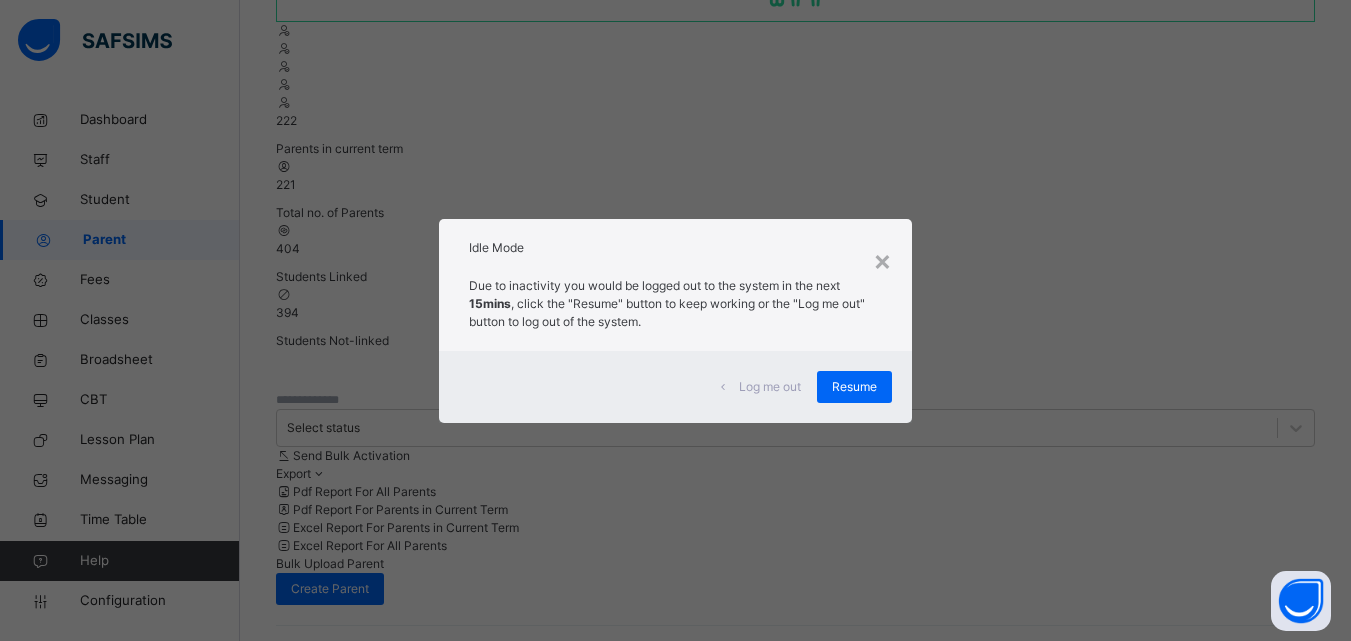 click on "× Idle Mode Due to inactivity you would be logged out to the system in the next   15mins , click the "Resume" button to keep working or the "Log me out" button to log out of the system. Log me out Resume" at bounding box center [675, 320] 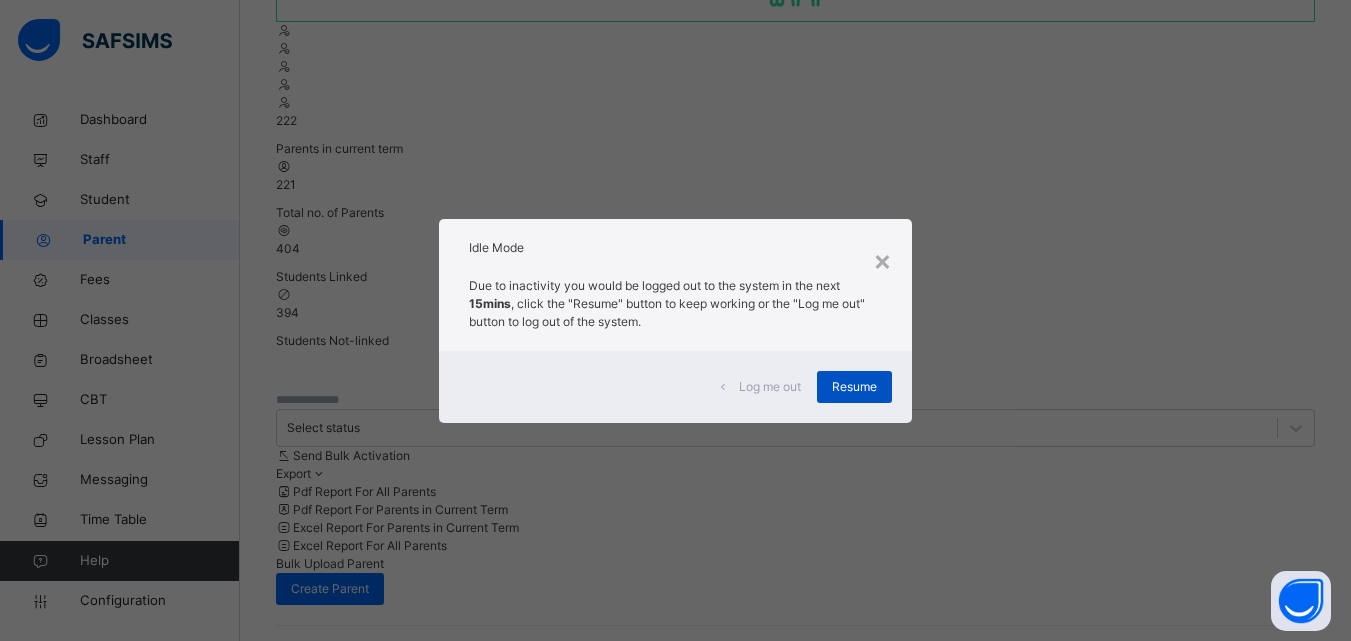 click on "Resume" at bounding box center [854, 387] 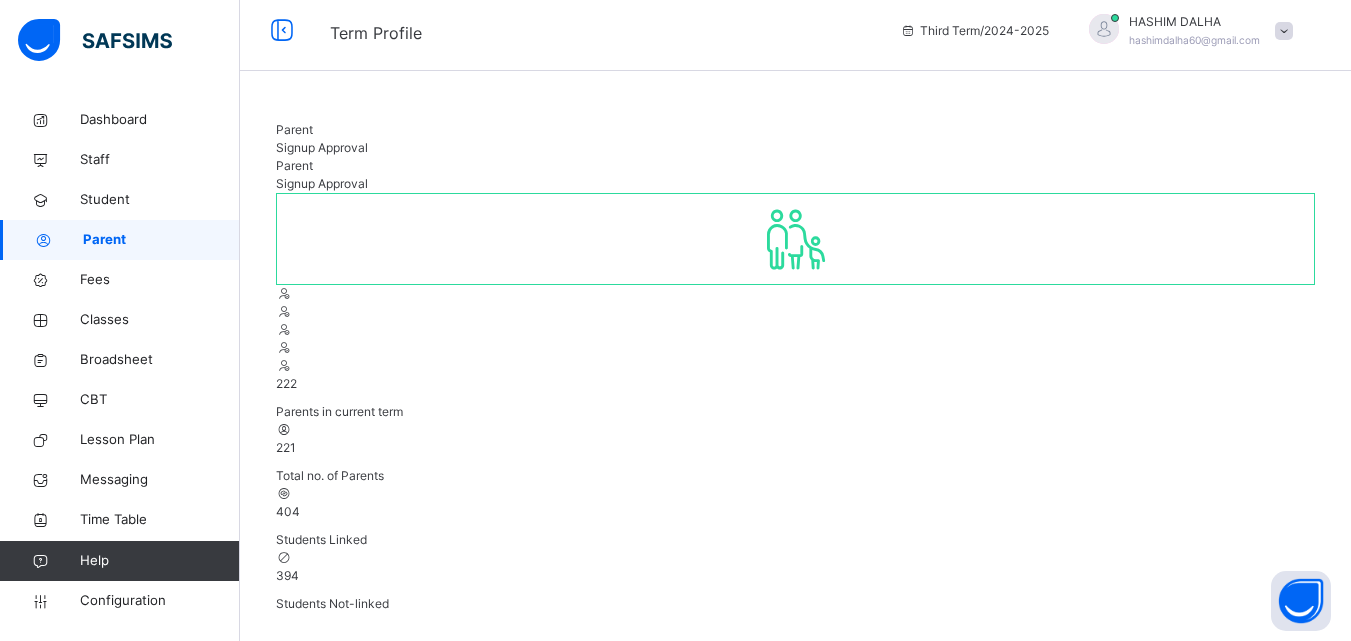 scroll, scrollTop: 0, scrollLeft: 0, axis: both 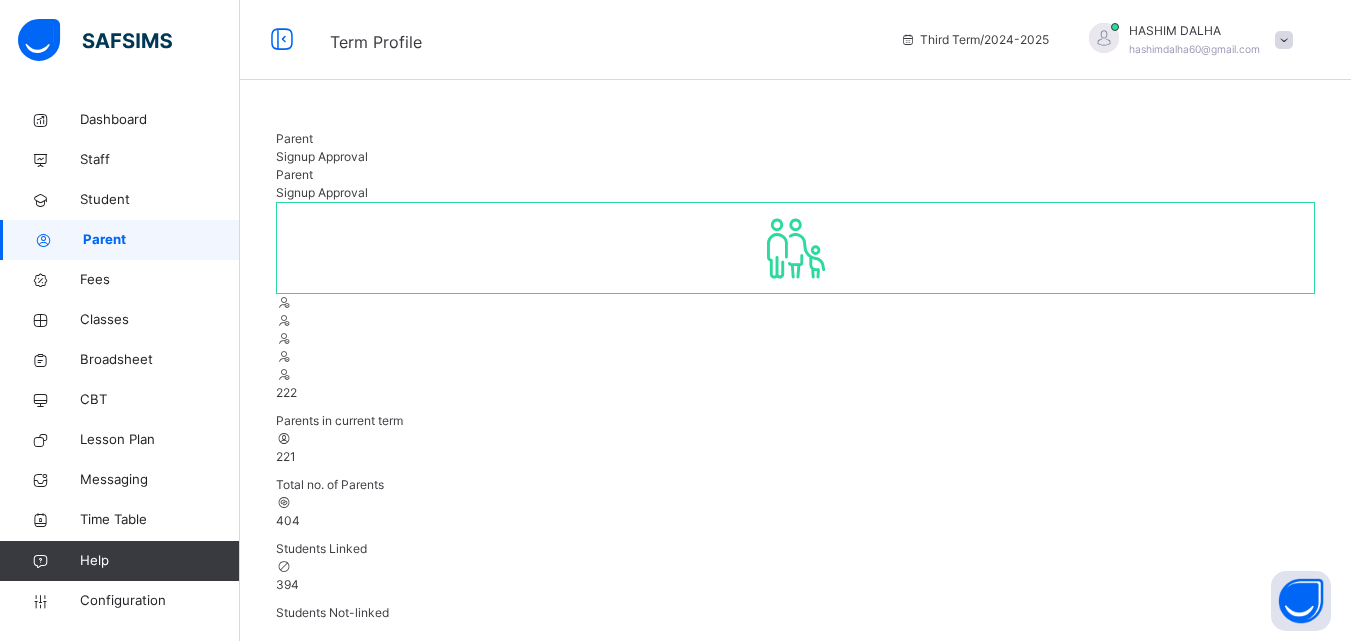 click at bounding box center (336, 672) 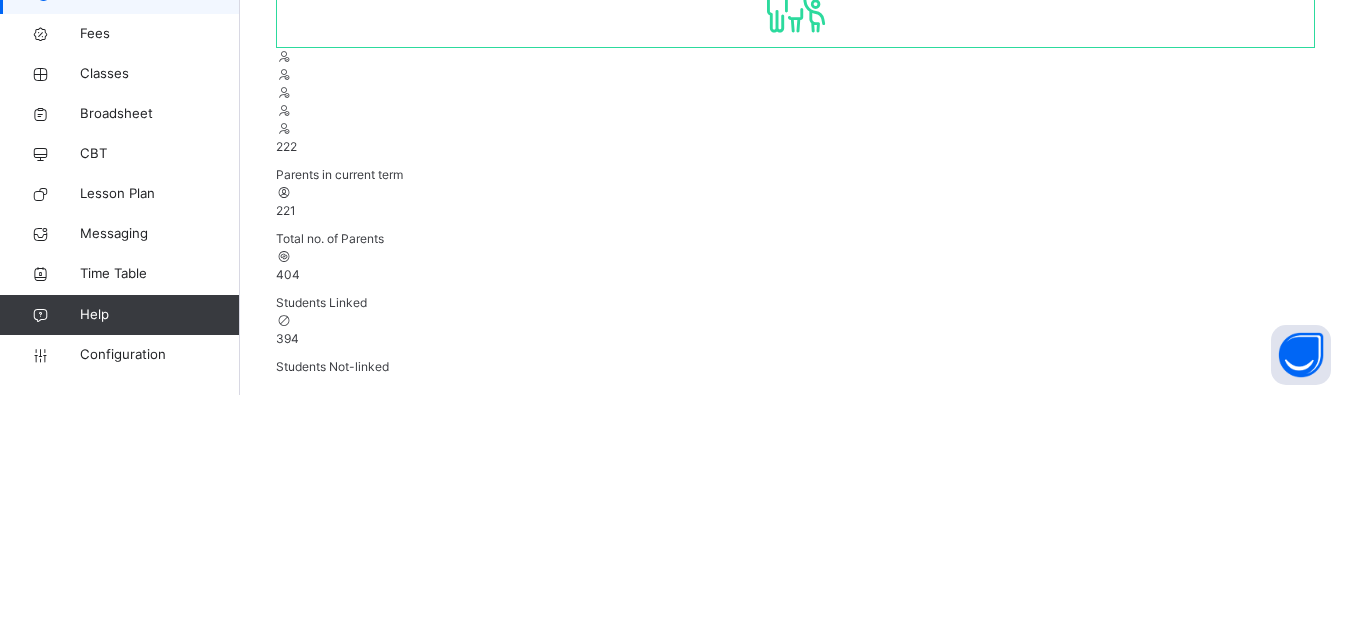 type on "**********" 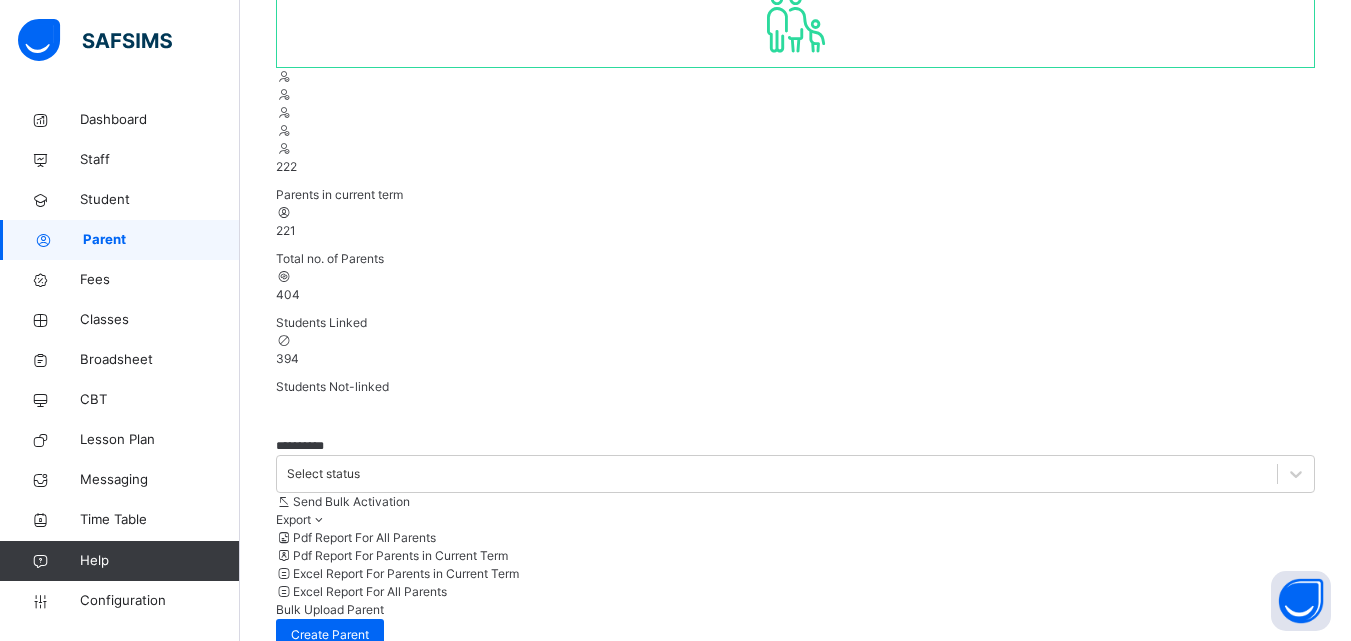 scroll, scrollTop: 239, scrollLeft: 0, axis: vertical 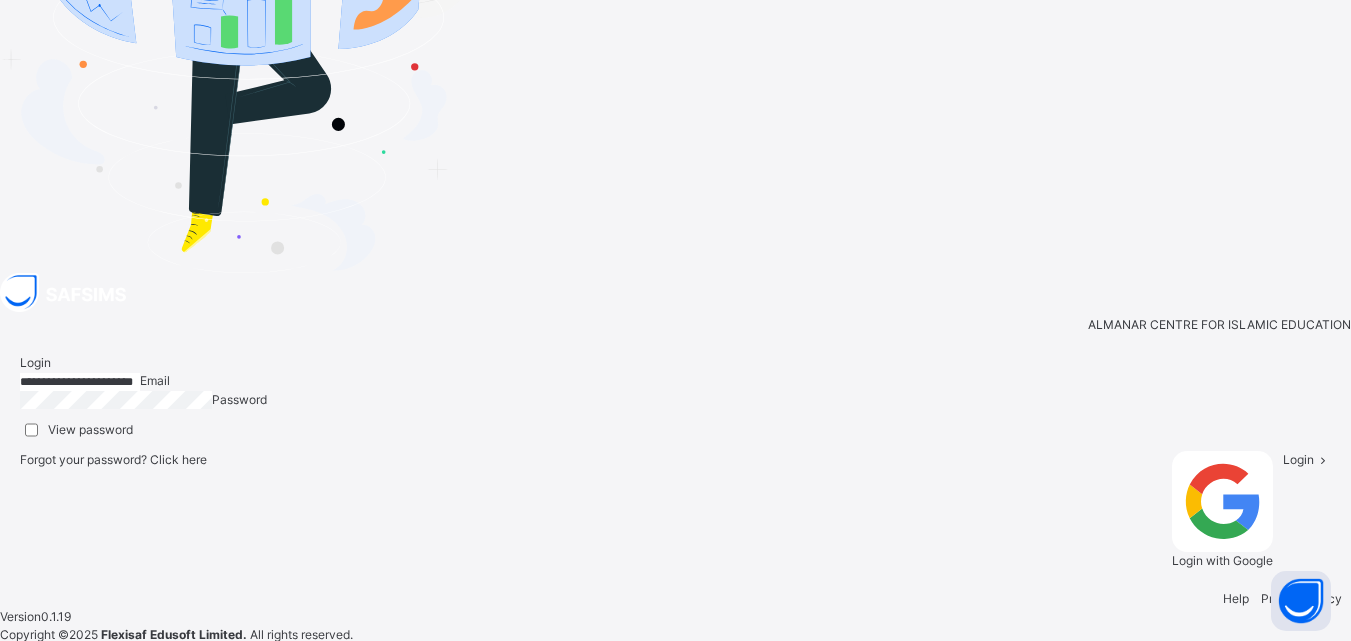 click at bounding box center (1322, 459) 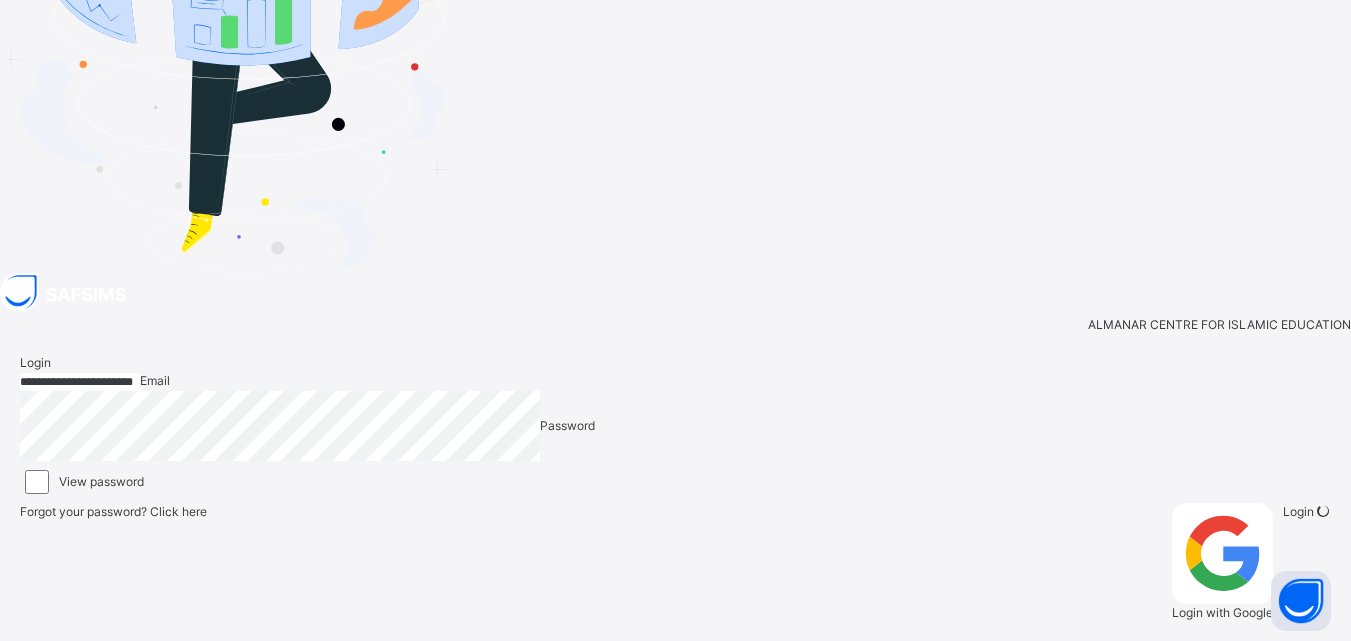 scroll, scrollTop: 0, scrollLeft: 0, axis: both 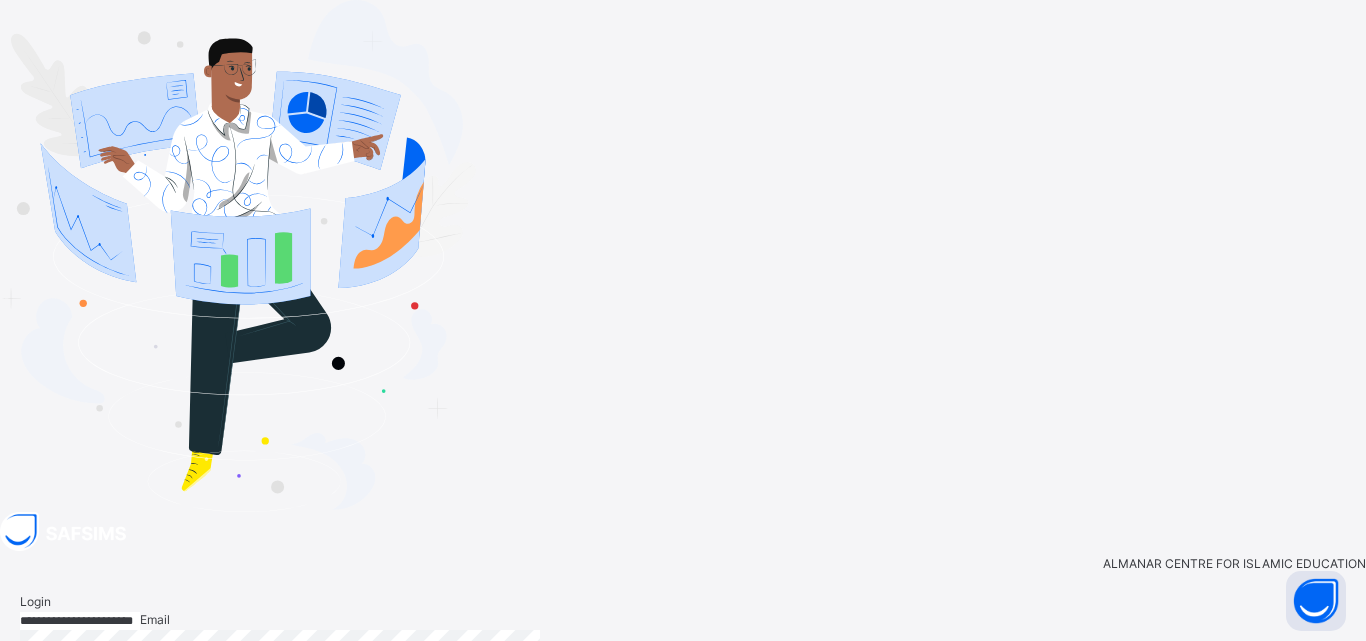 click at bounding box center (1338, 751) 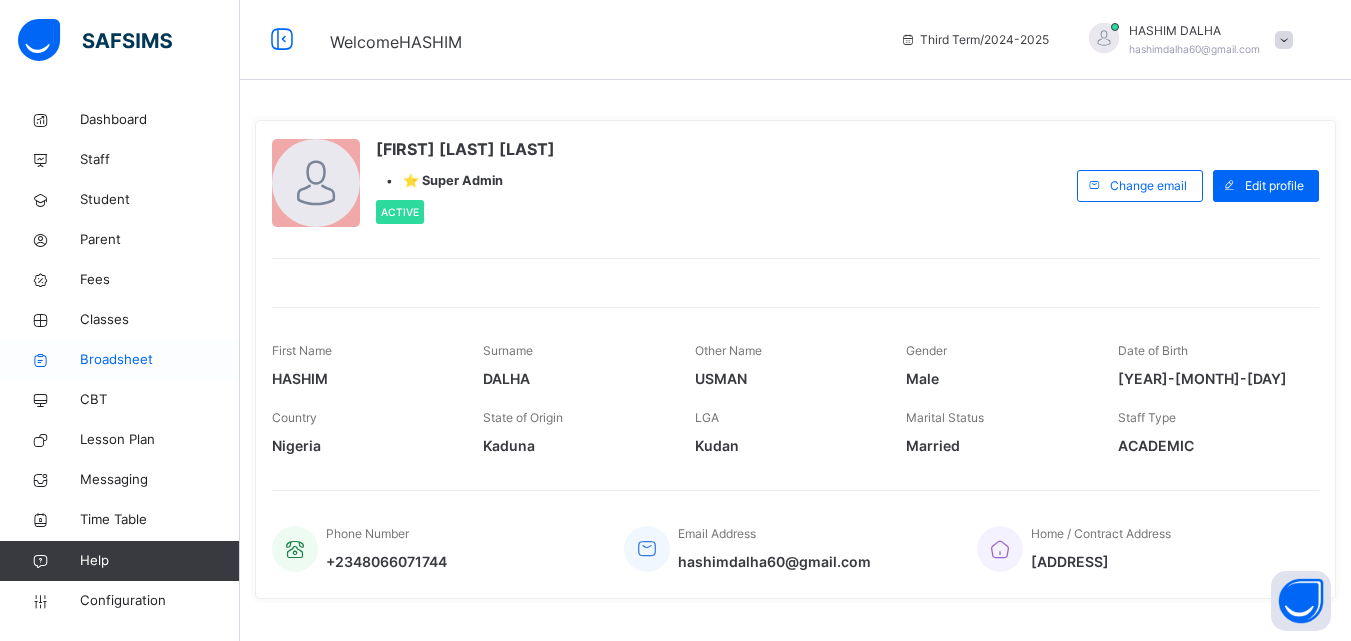 click on "Broadsheet" at bounding box center (160, 360) 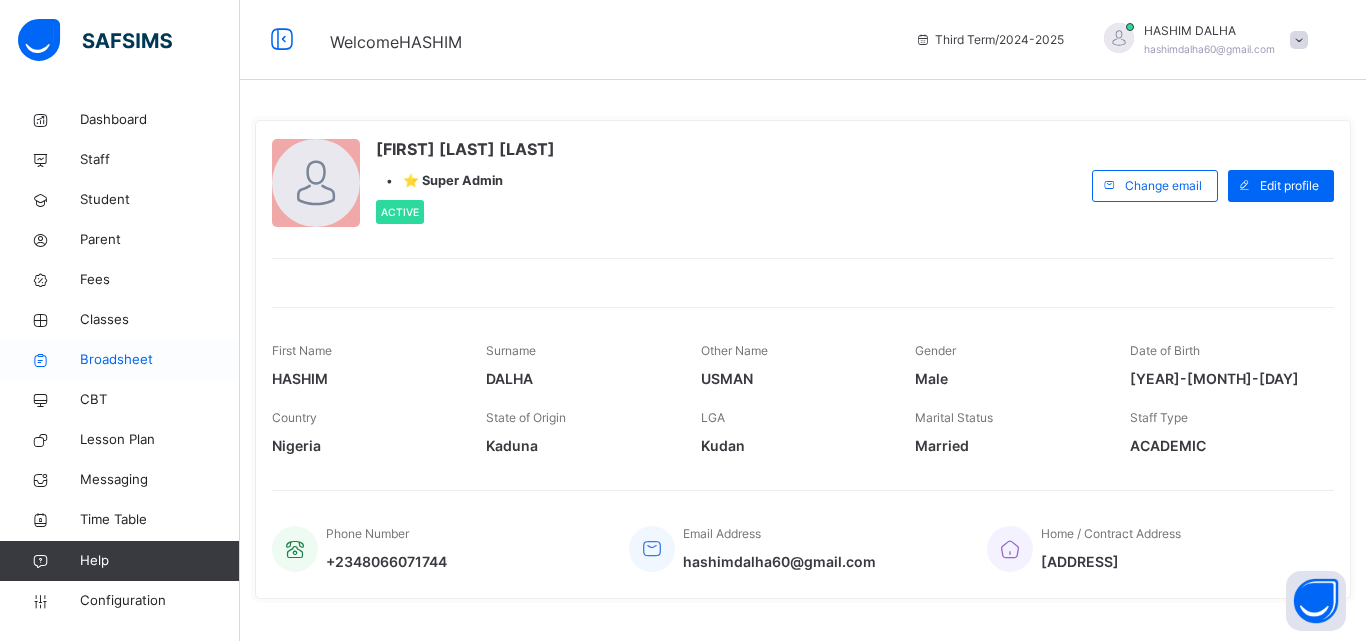 click on "Broadsheet" at bounding box center (160, 360) 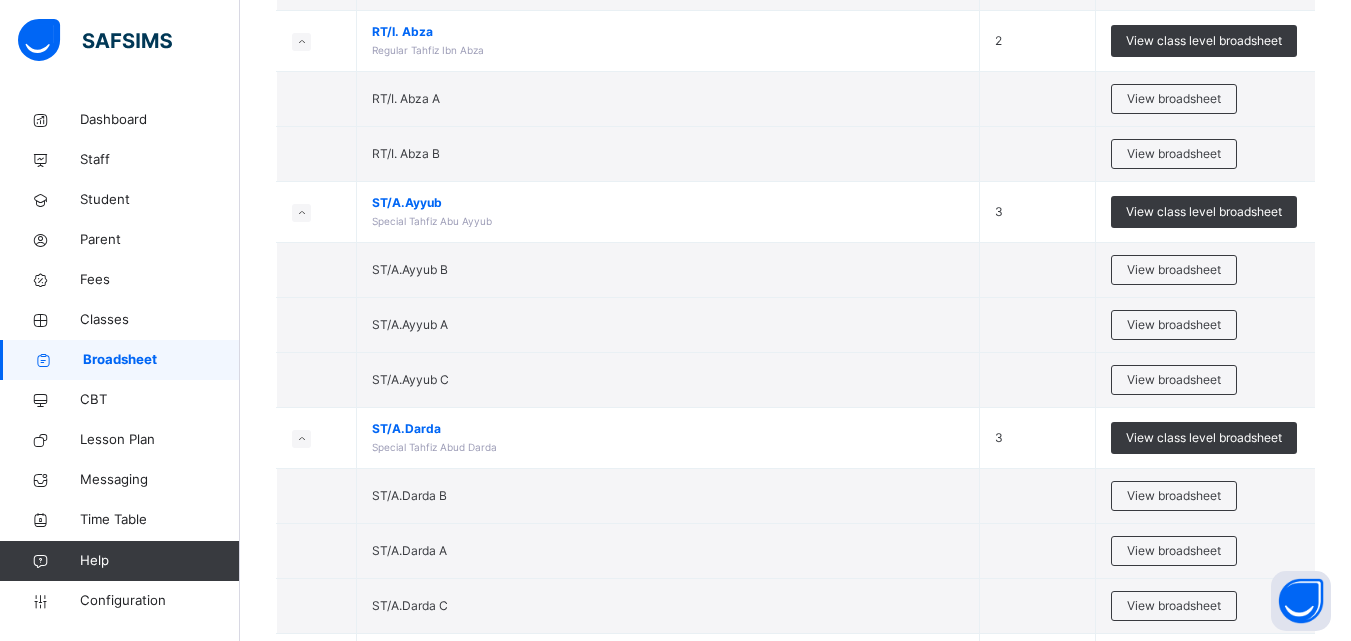 scroll, scrollTop: 1794, scrollLeft: 0, axis: vertical 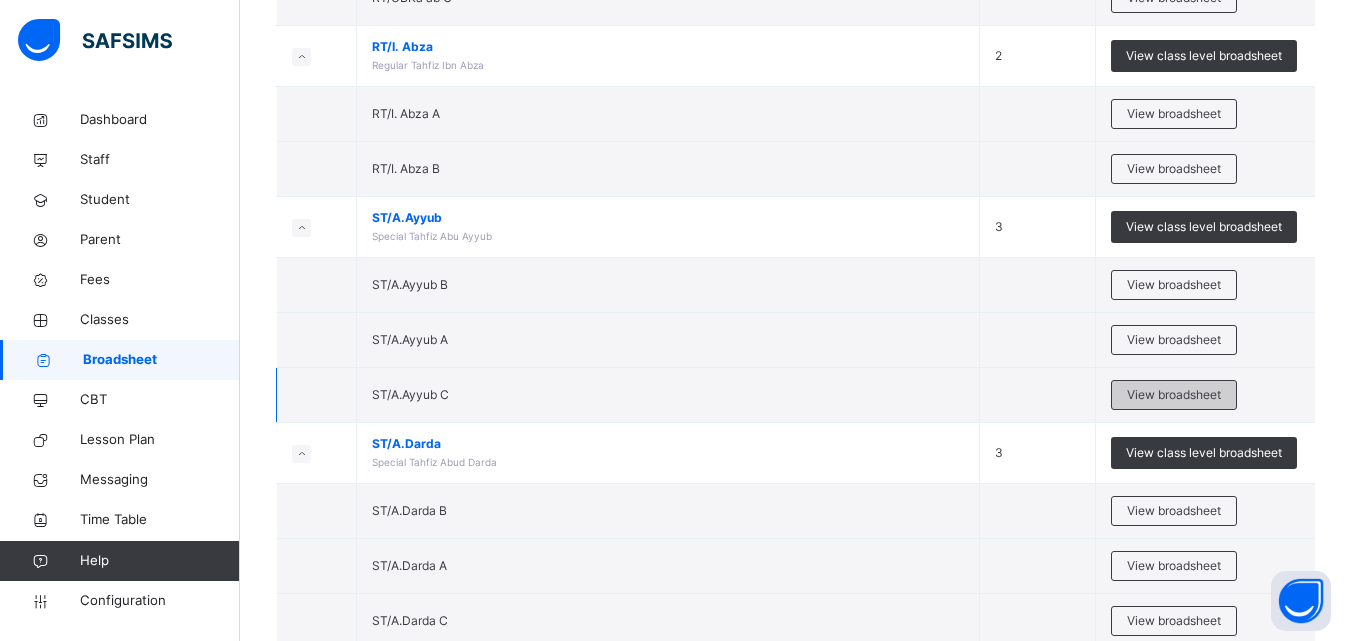 click on "View broadsheet" at bounding box center [1174, 395] 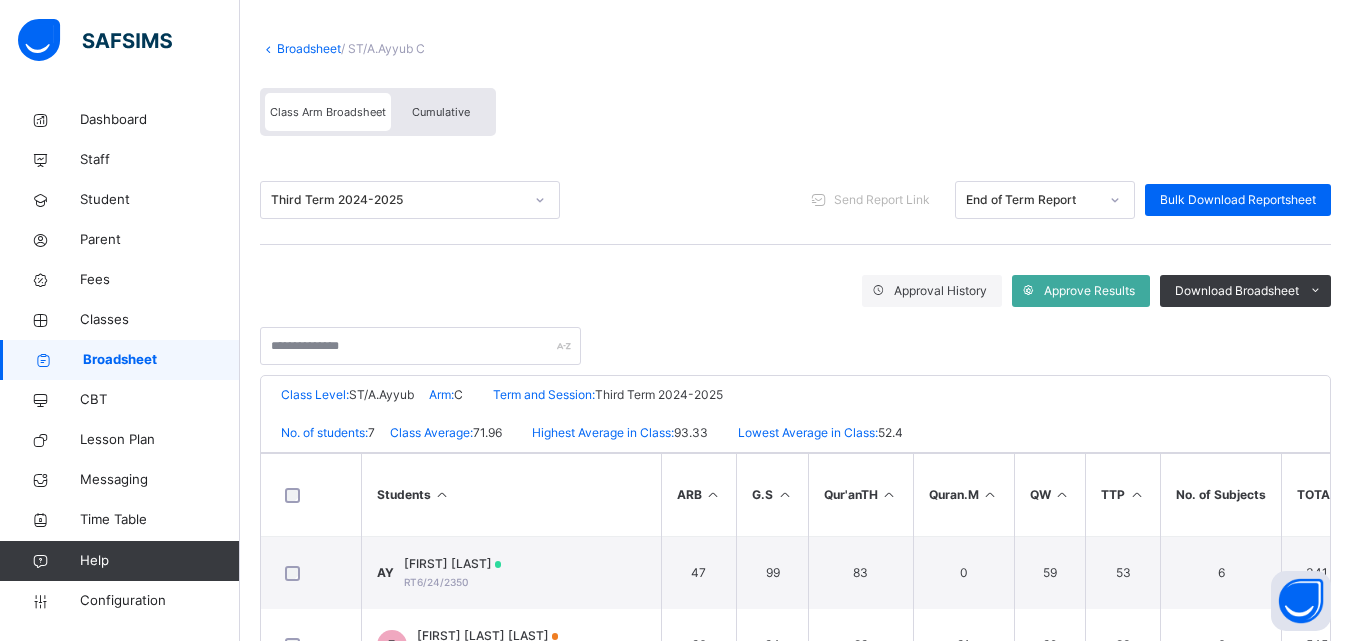 scroll, scrollTop: 103, scrollLeft: 0, axis: vertical 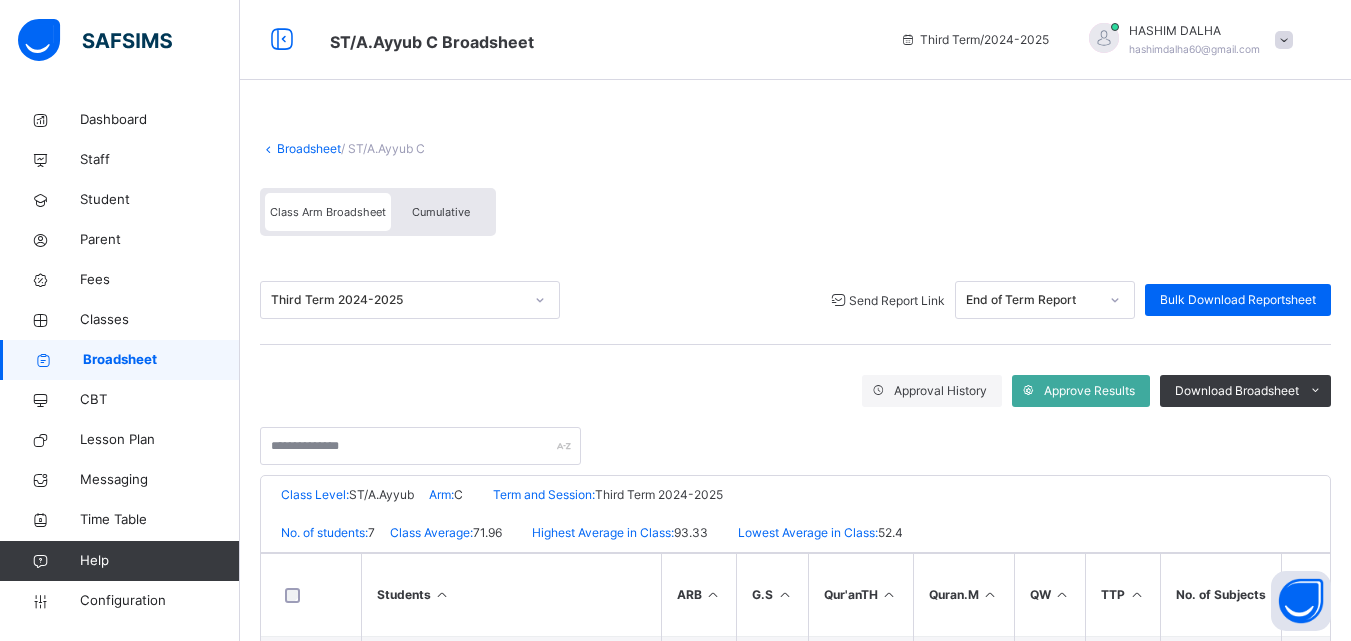 click on "Send Report Link" at bounding box center (897, 300) 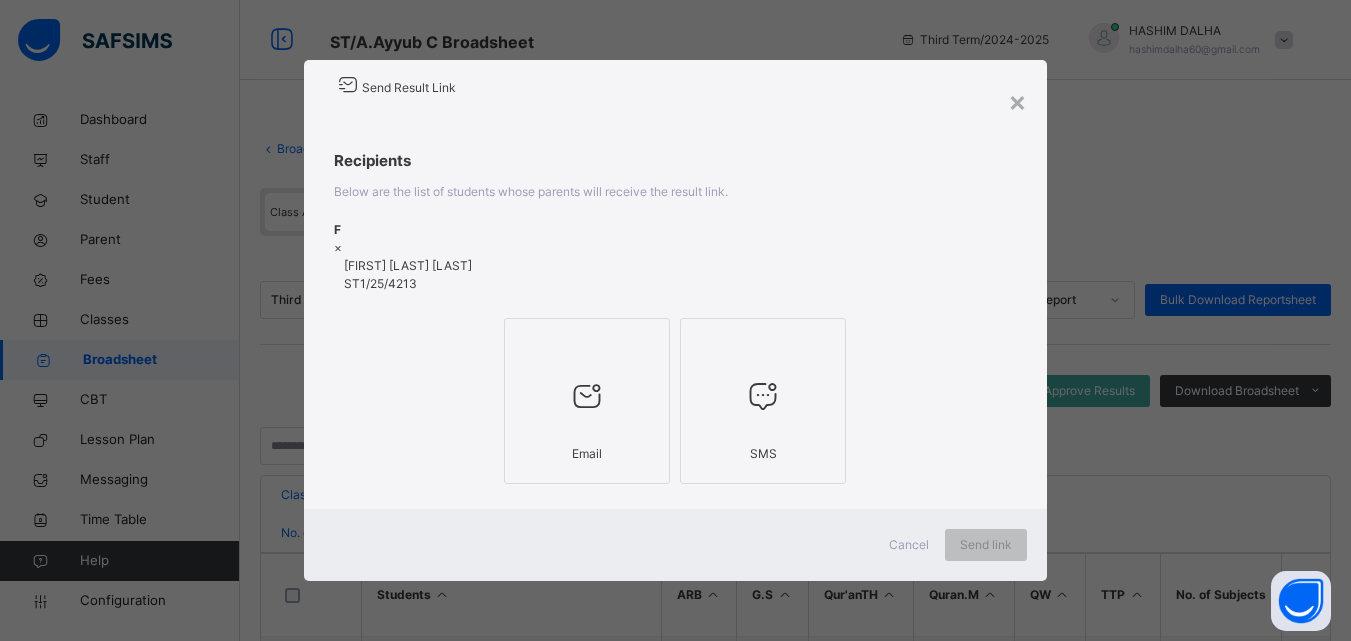 click at bounding box center [587, 397] 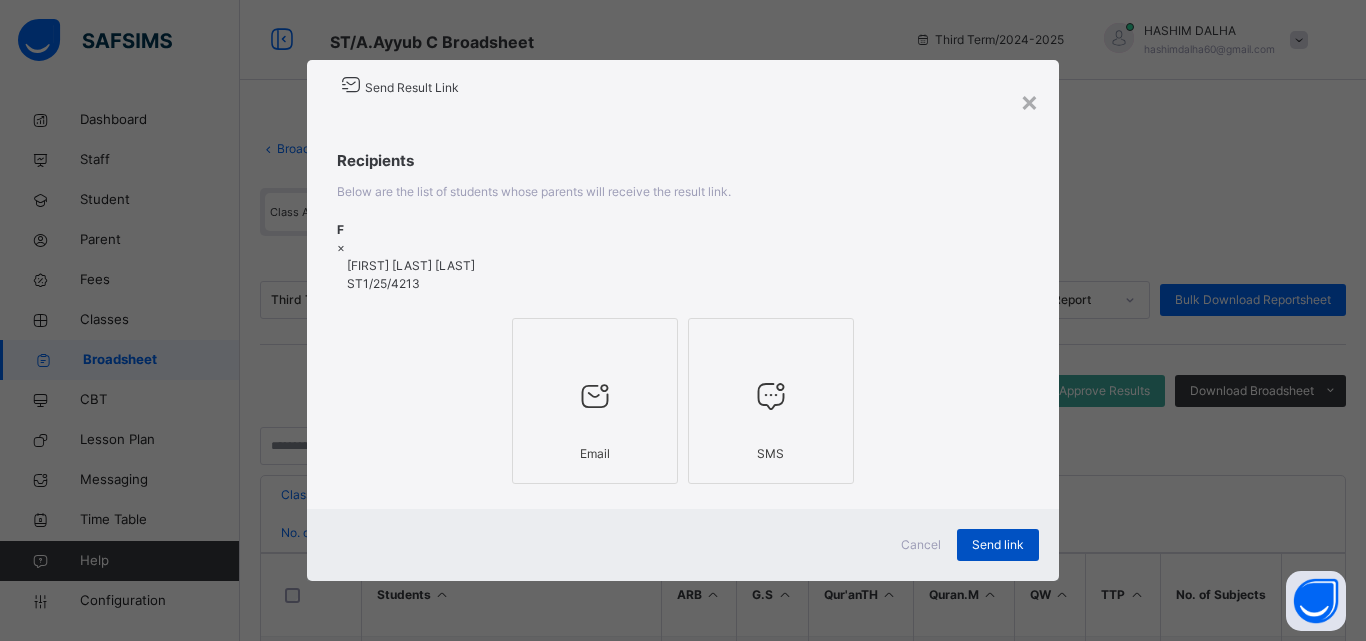 click on "Send link" at bounding box center [998, 545] 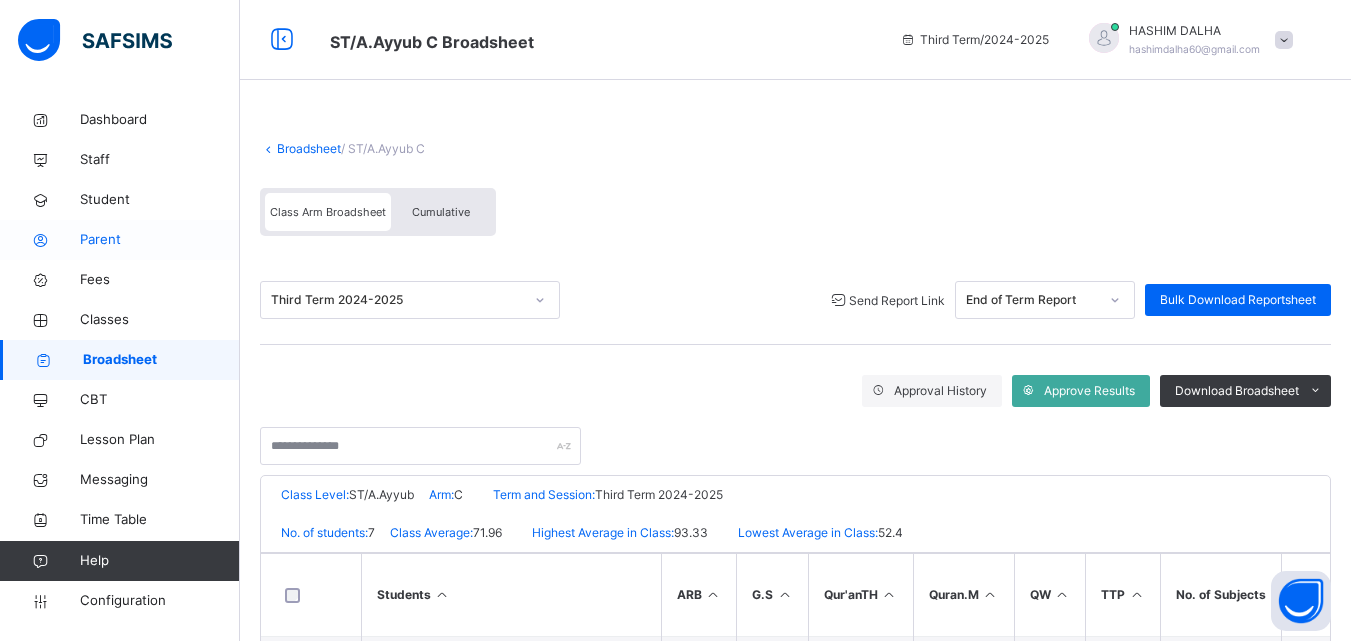 click on "Parent" at bounding box center (160, 240) 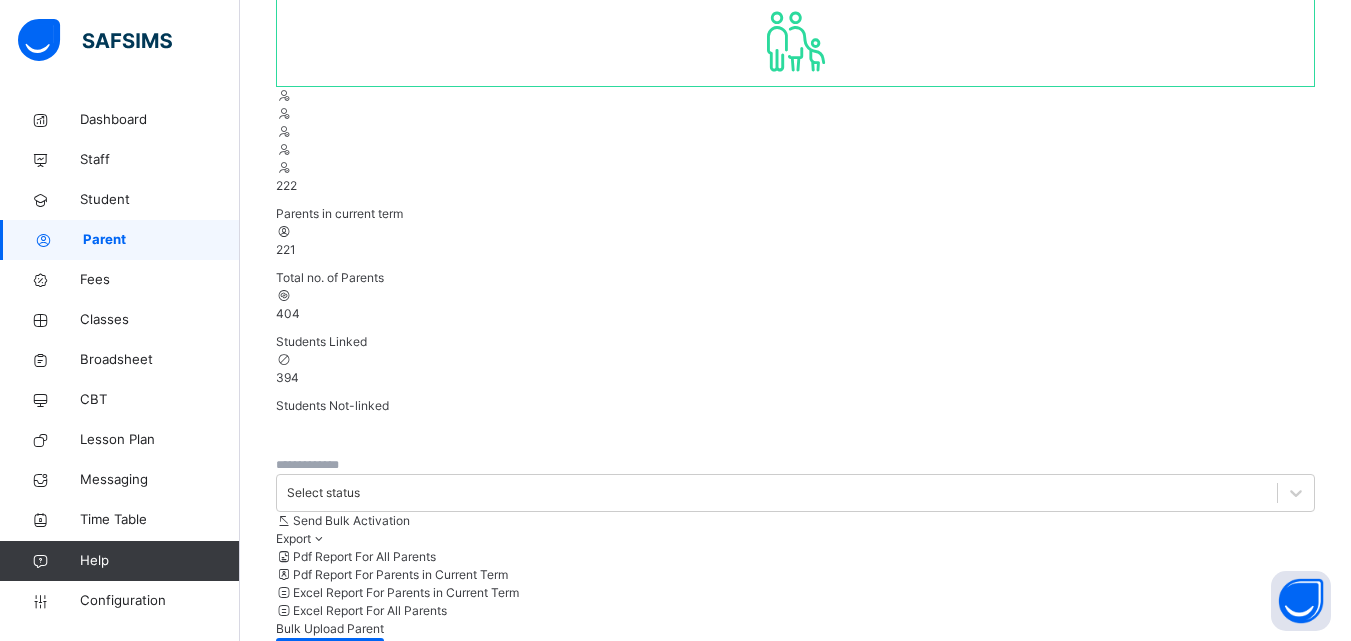 scroll, scrollTop: 223, scrollLeft: 0, axis: vertical 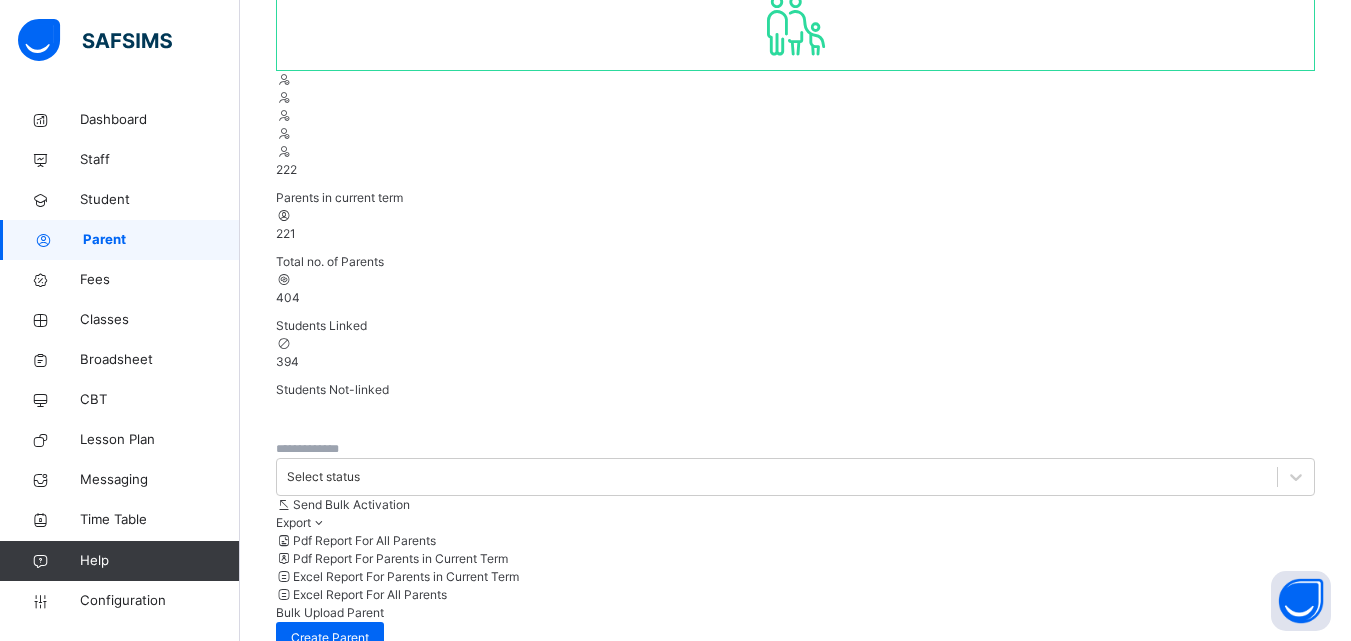 click at bounding box center [336, 449] 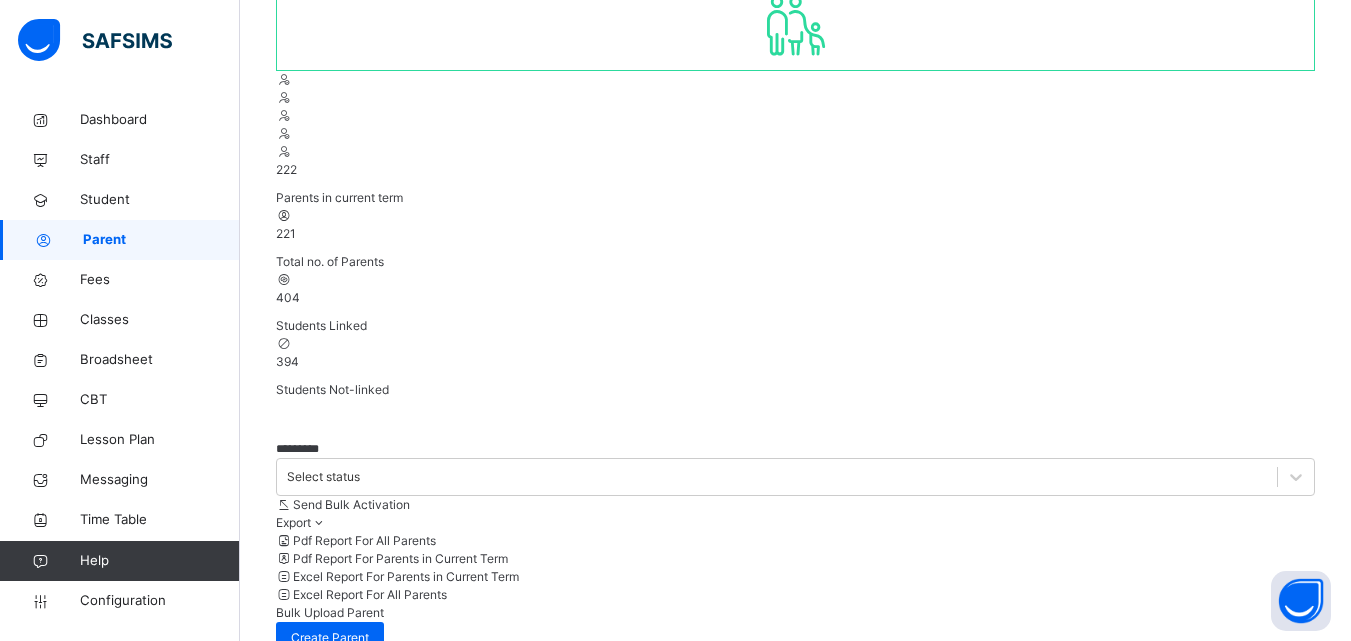 type on "*********" 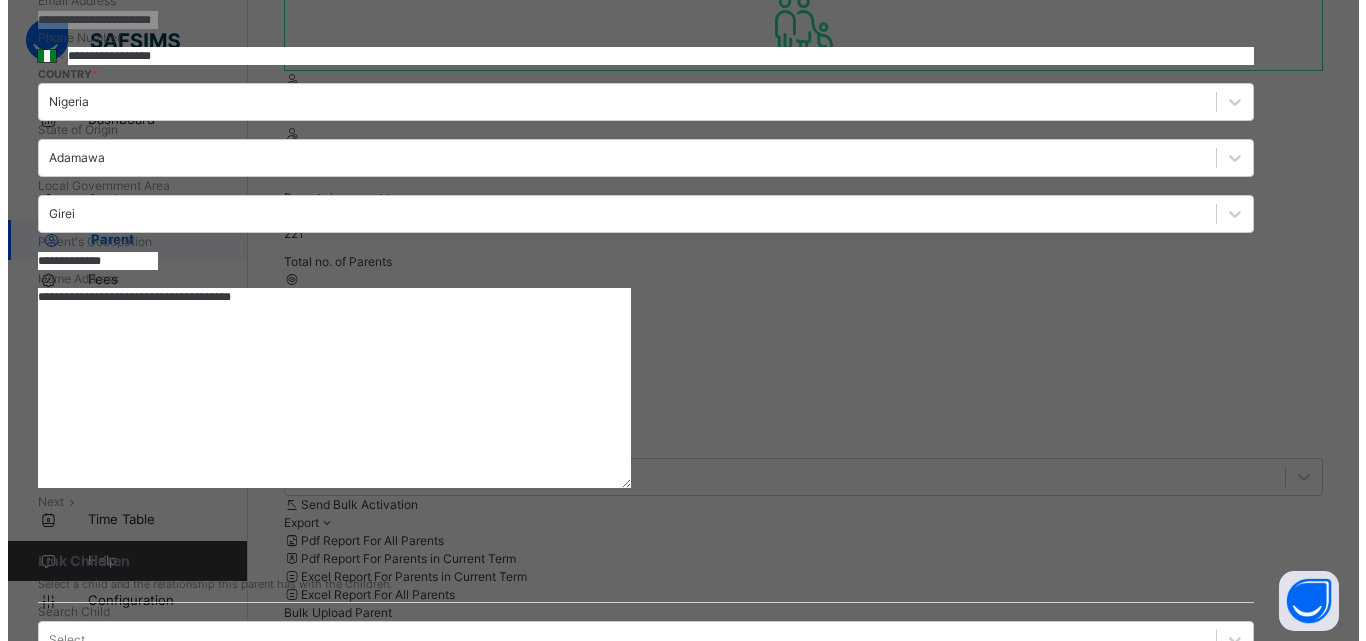 scroll, scrollTop: 720, scrollLeft: 0, axis: vertical 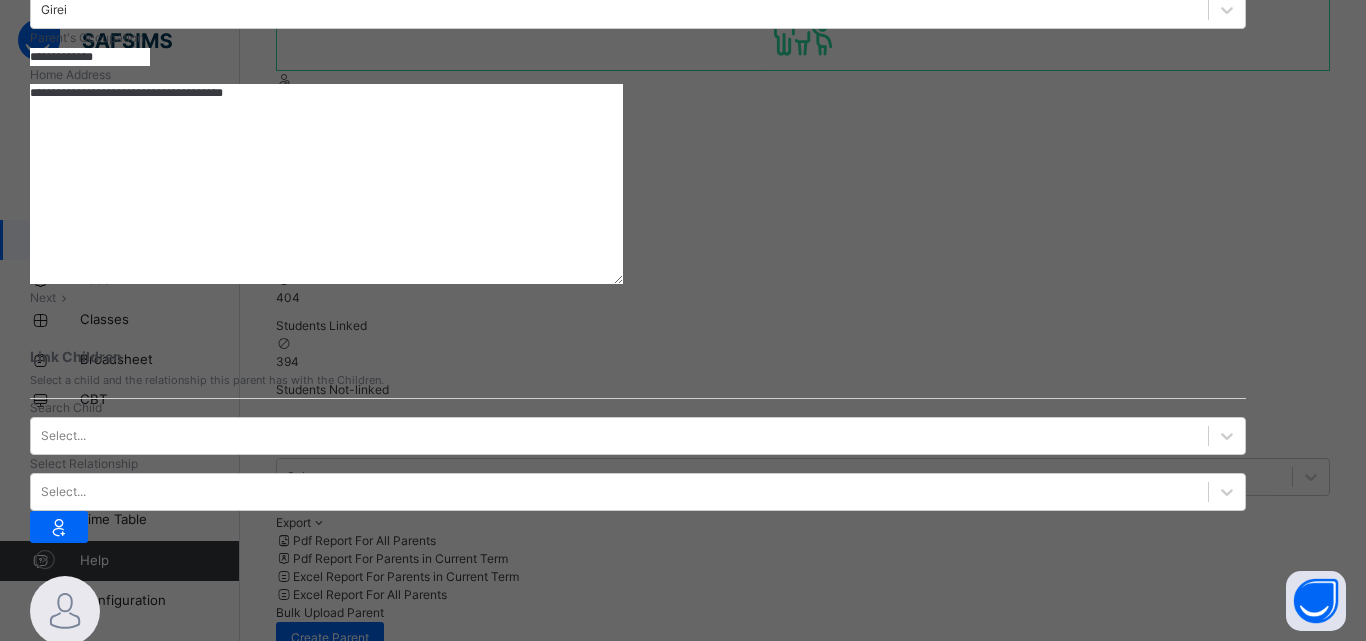 click on "Next" at bounding box center [638, 298] 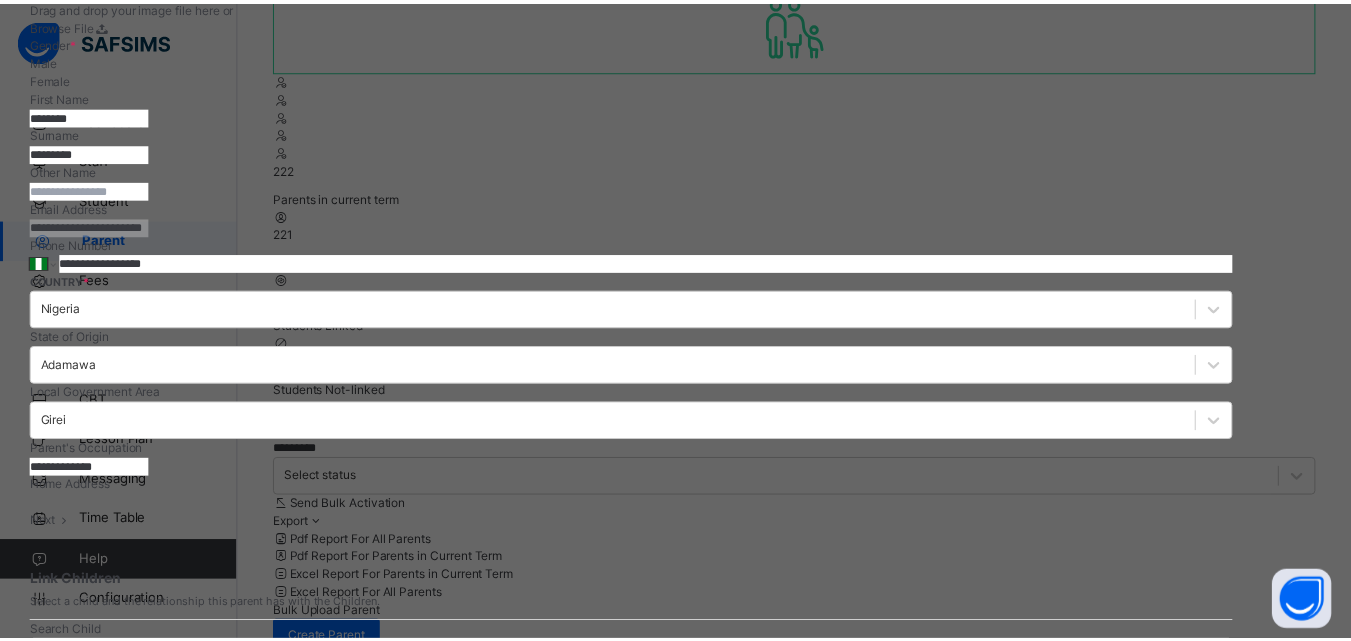 scroll, scrollTop: 0, scrollLeft: 0, axis: both 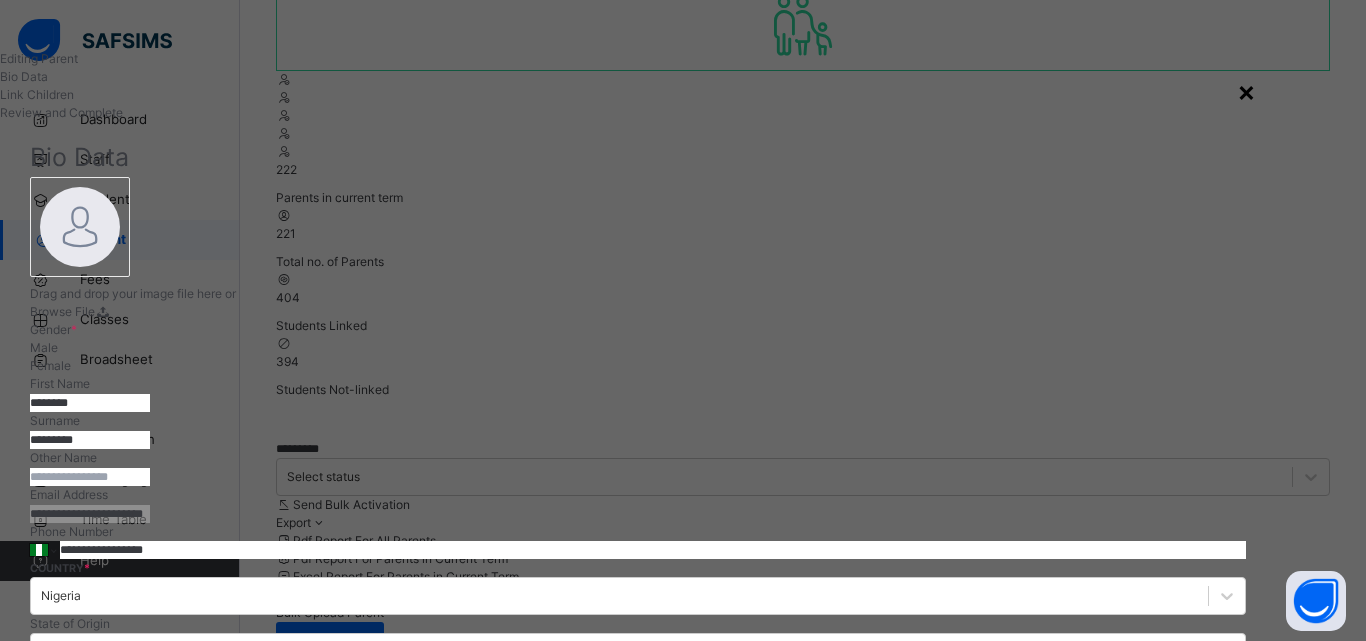 click on "×" at bounding box center (1246, 91) 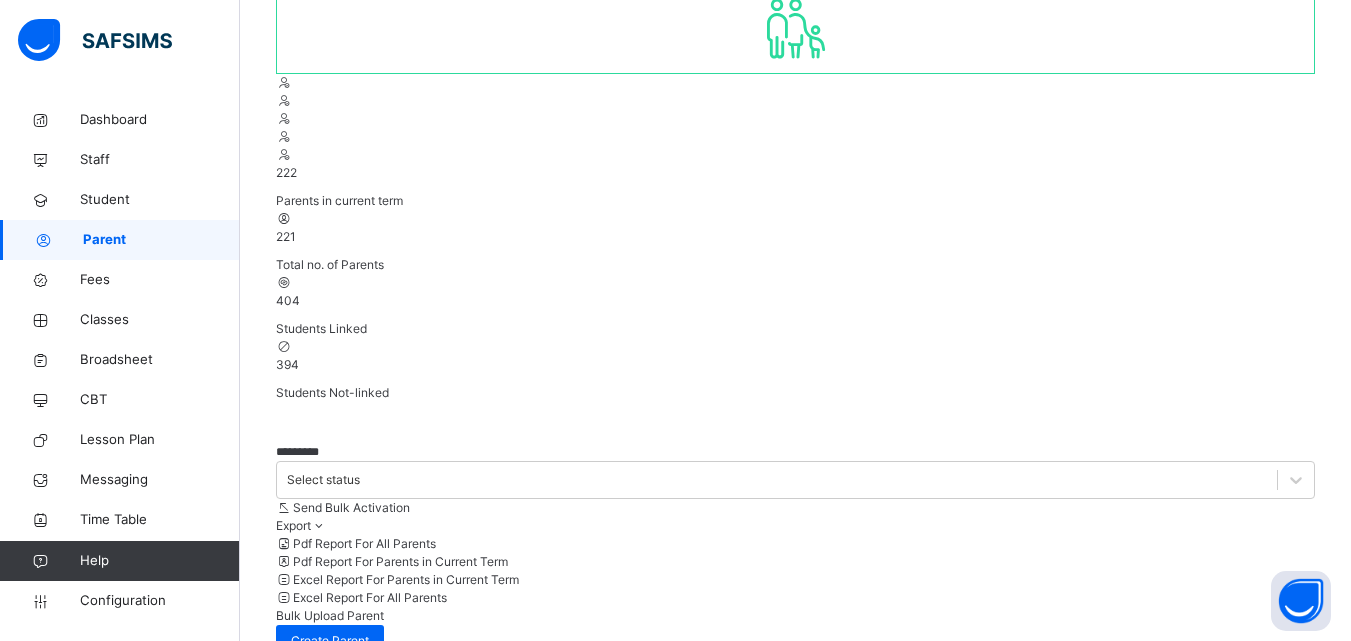 scroll, scrollTop: 228, scrollLeft: 0, axis: vertical 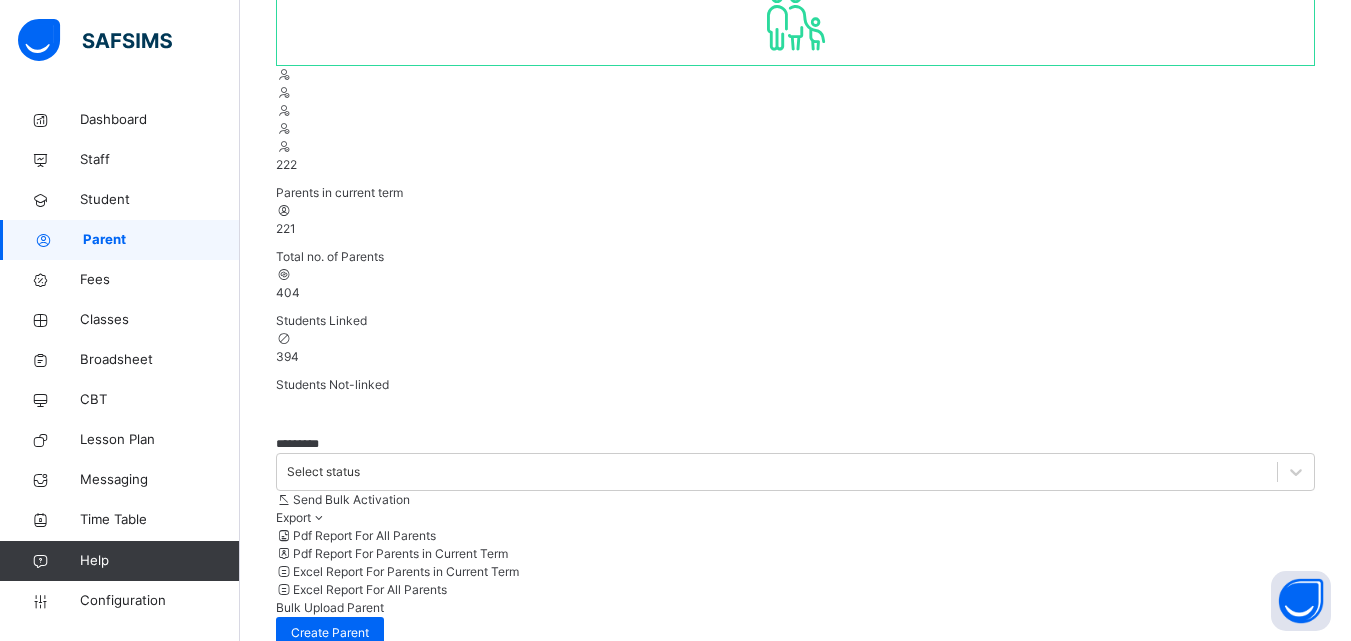 click on "Edit Parent" at bounding box center (1185, 894) 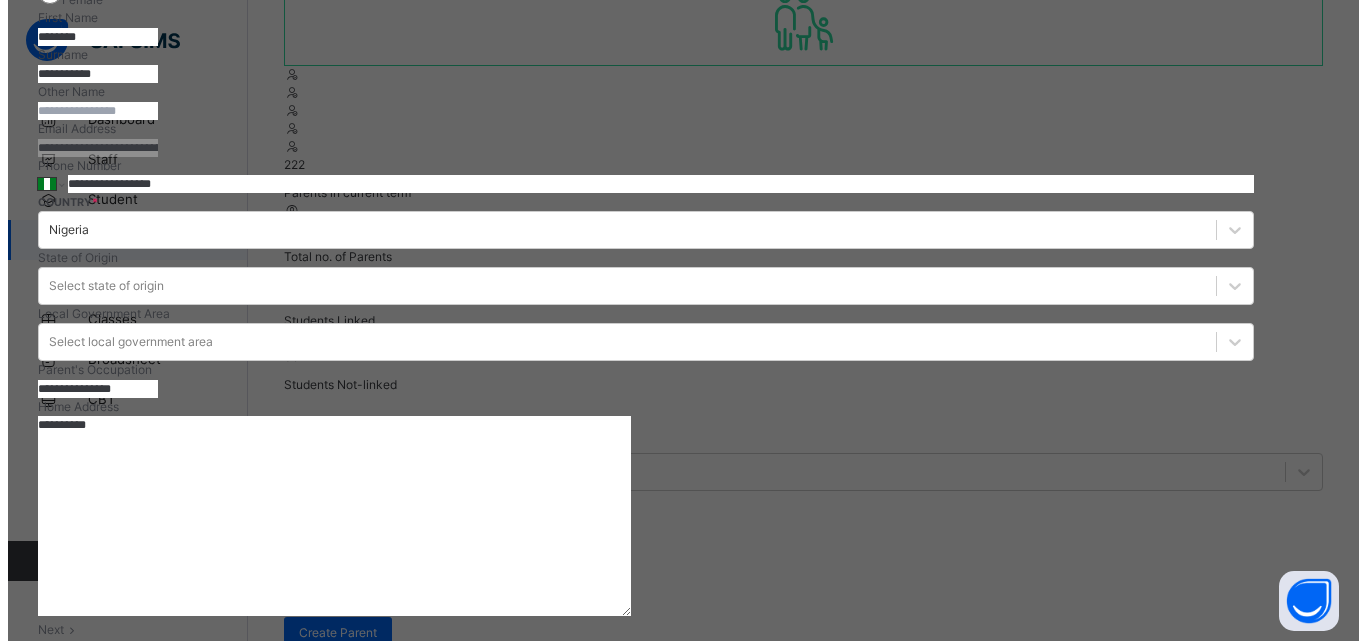 scroll, scrollTop: 458, scrollLeft: 0, axis: vertical 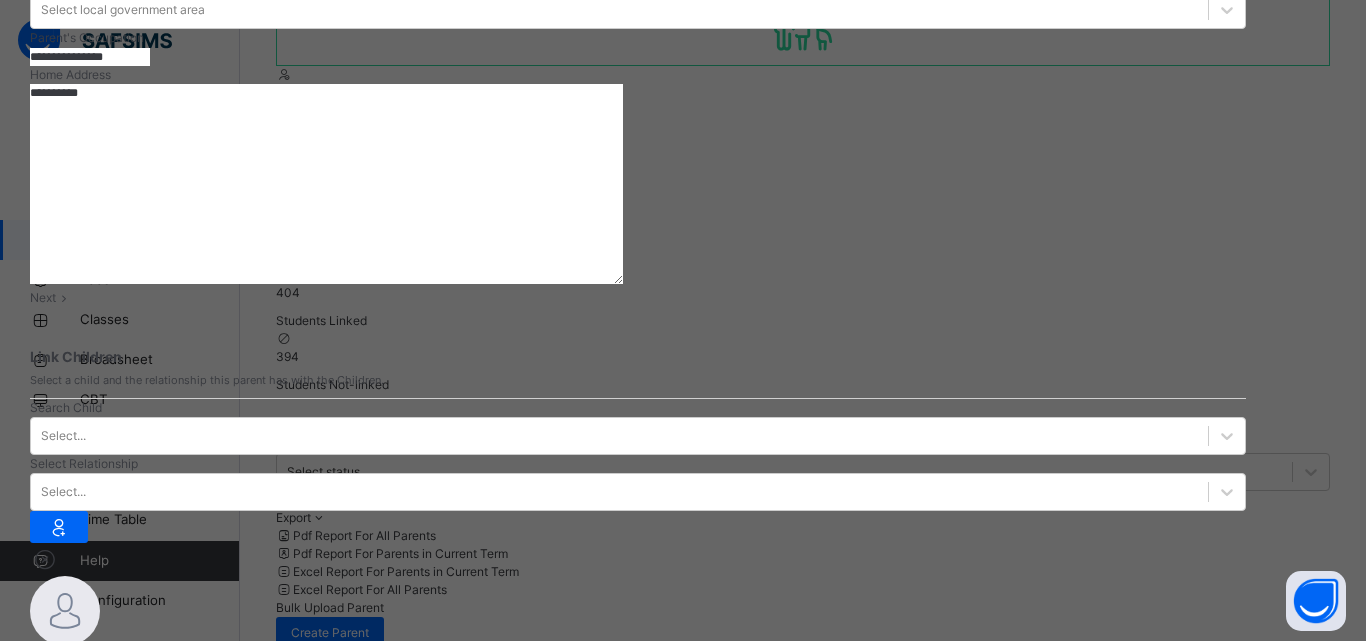 click on "Next" at bounding box center (43, 297) 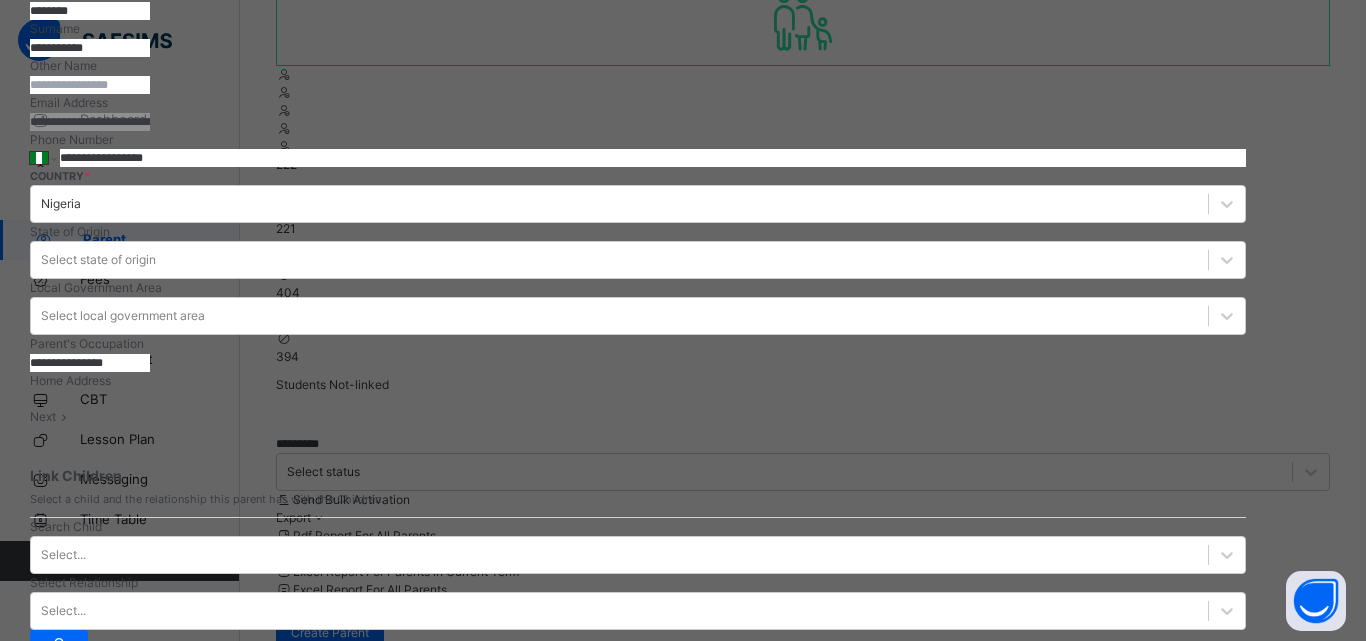 click on "FATIMA UMAIMA  IBRAHIM      ST1/25/4213" at bounding box center [638, 924] 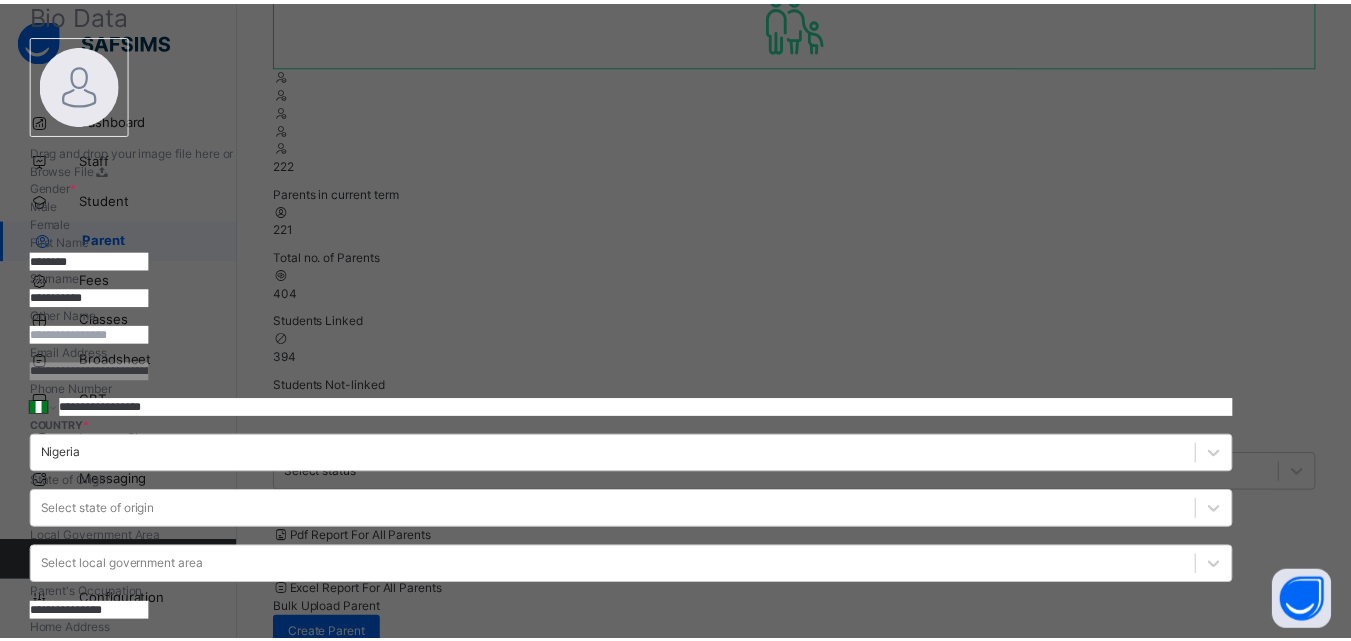 scroll, scrollTop: 0, scrollLeft: 0, axis: both 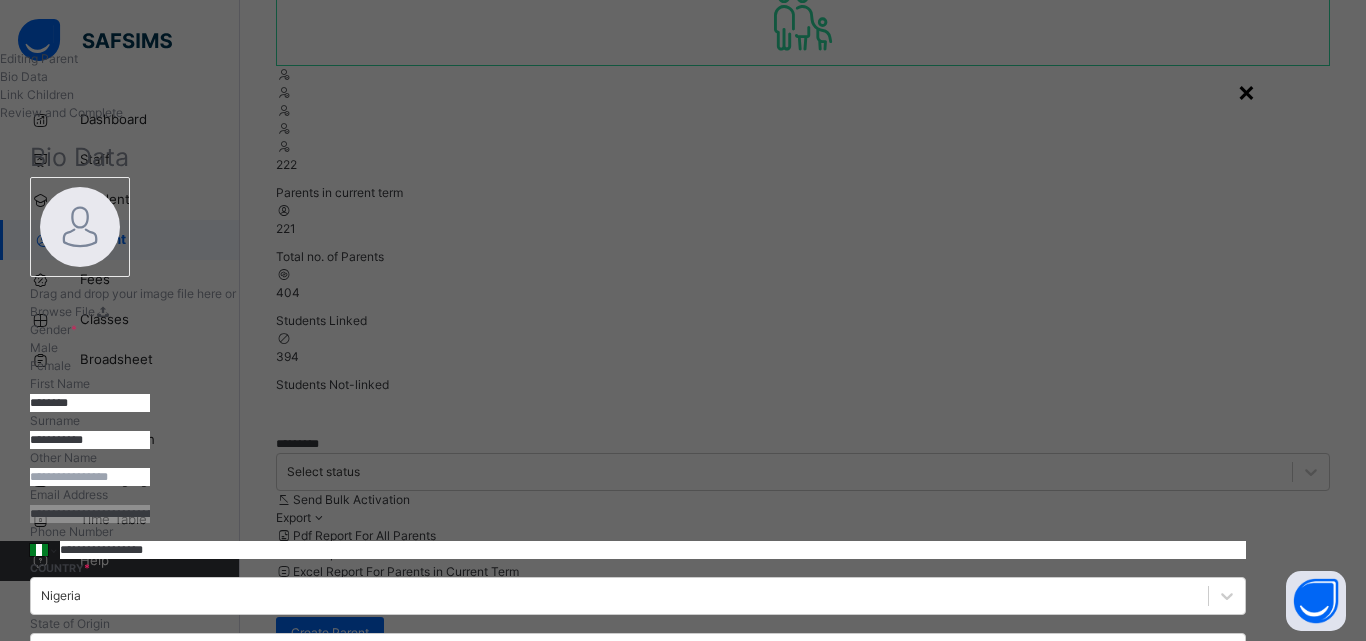 click on "×" at bounding box center [1246, 91] 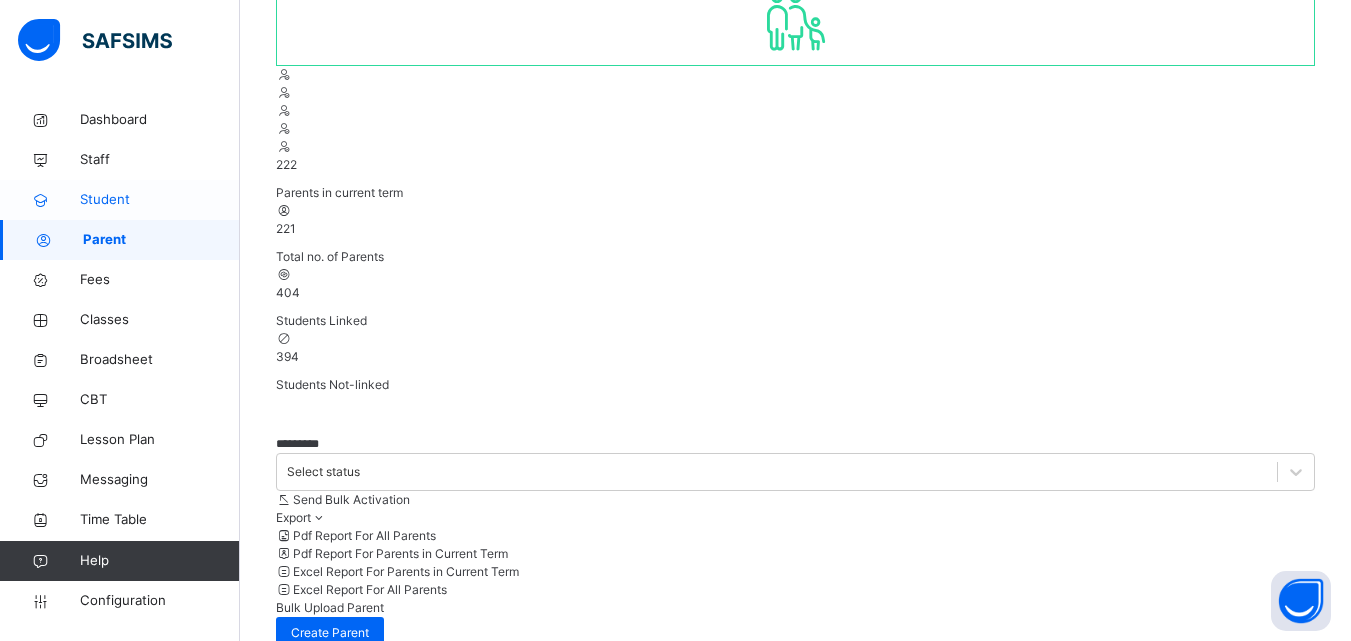 click on "Student" at bounding box center (160, 200) 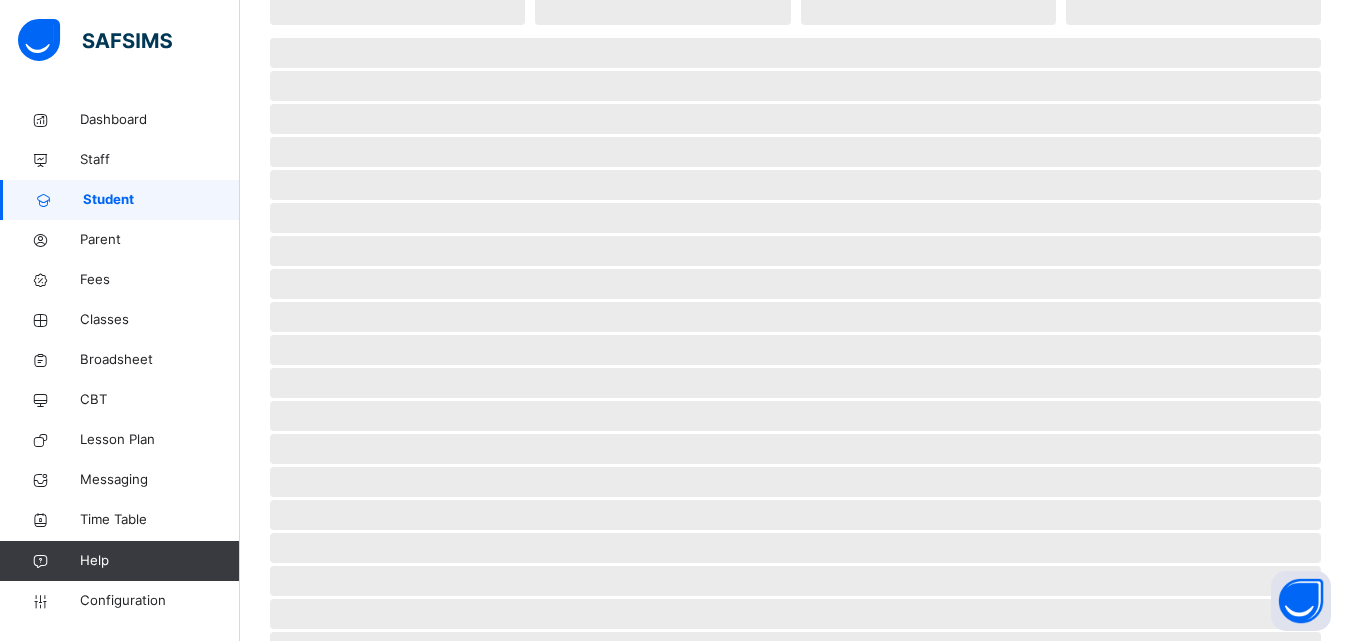 click on "Student" at bounding box center [161, 200] 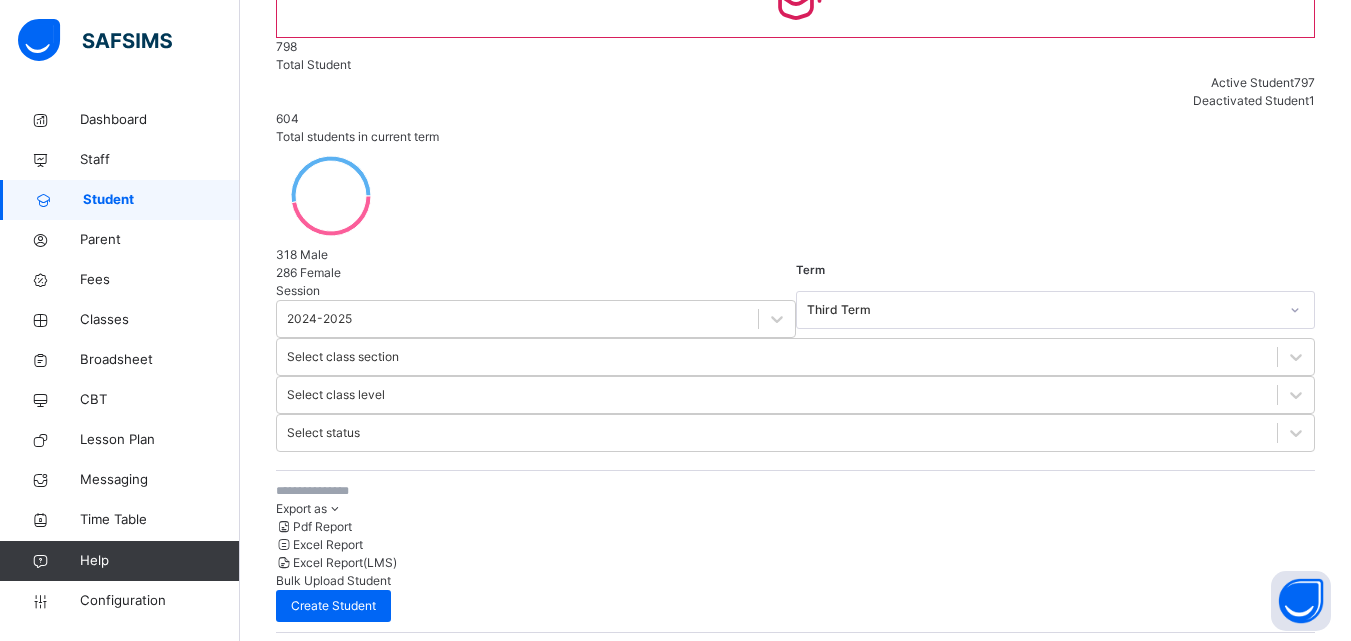 click at bounding box center (426, 491) 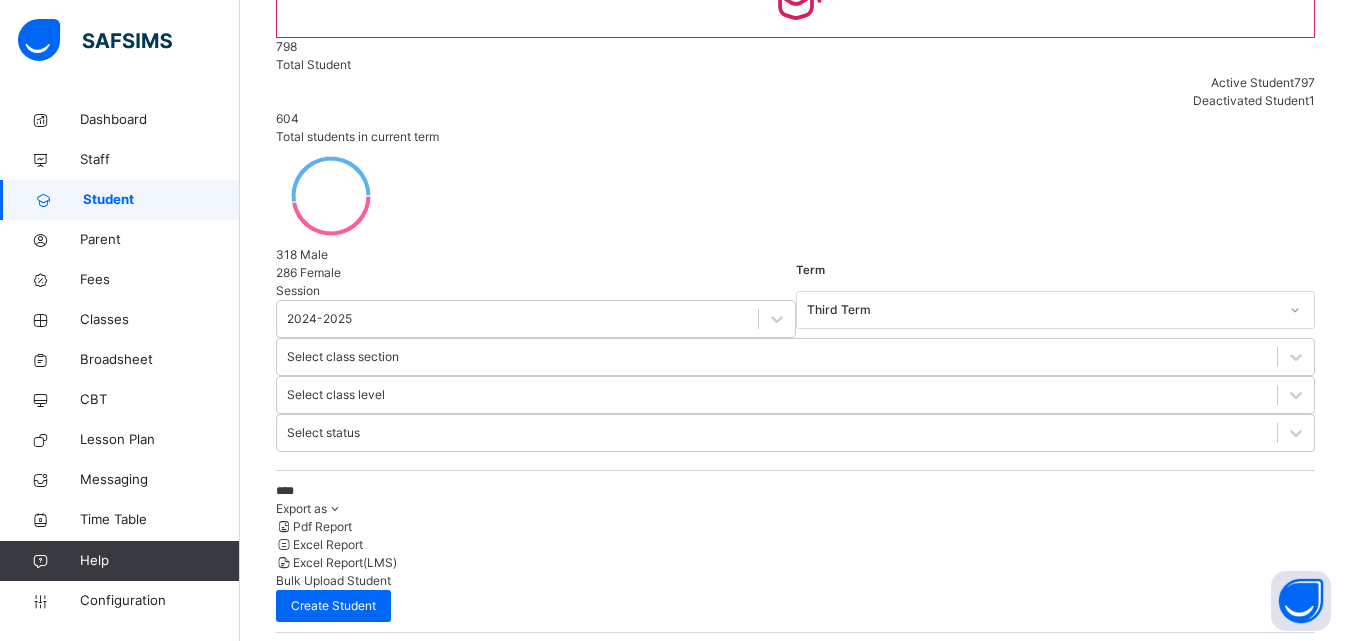 scroll, scrollTop: 126, scrollLeft: 0, axis: vertical 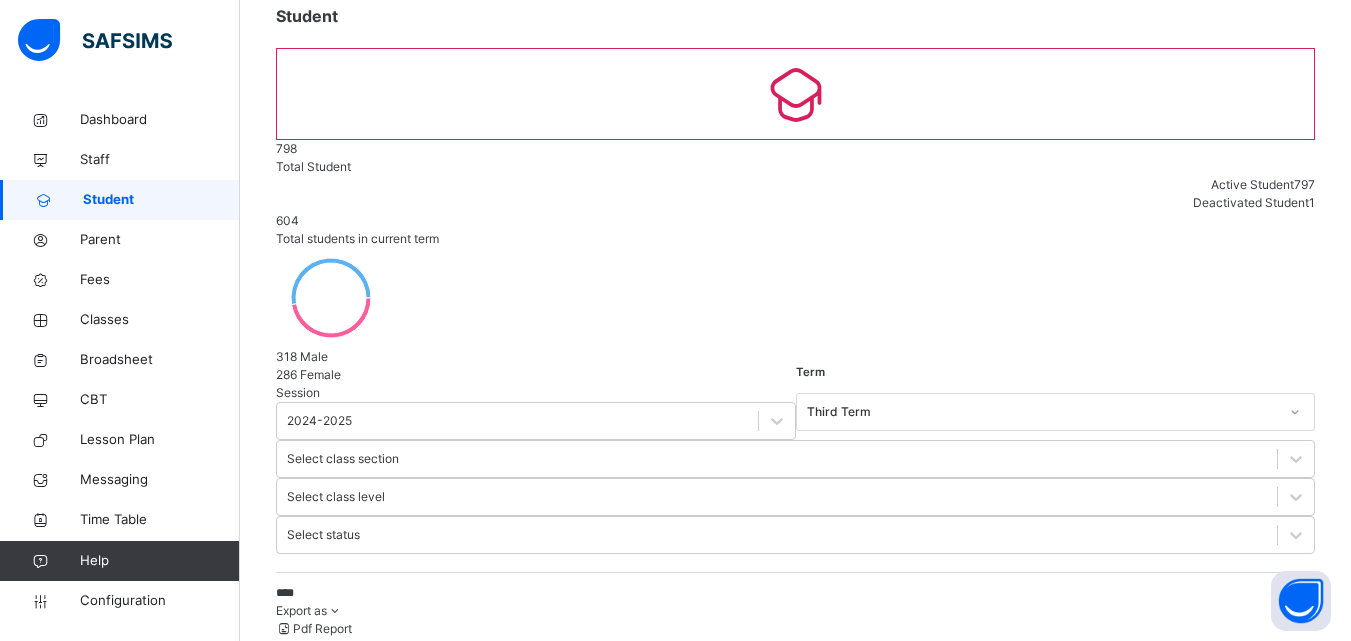 type on "****" 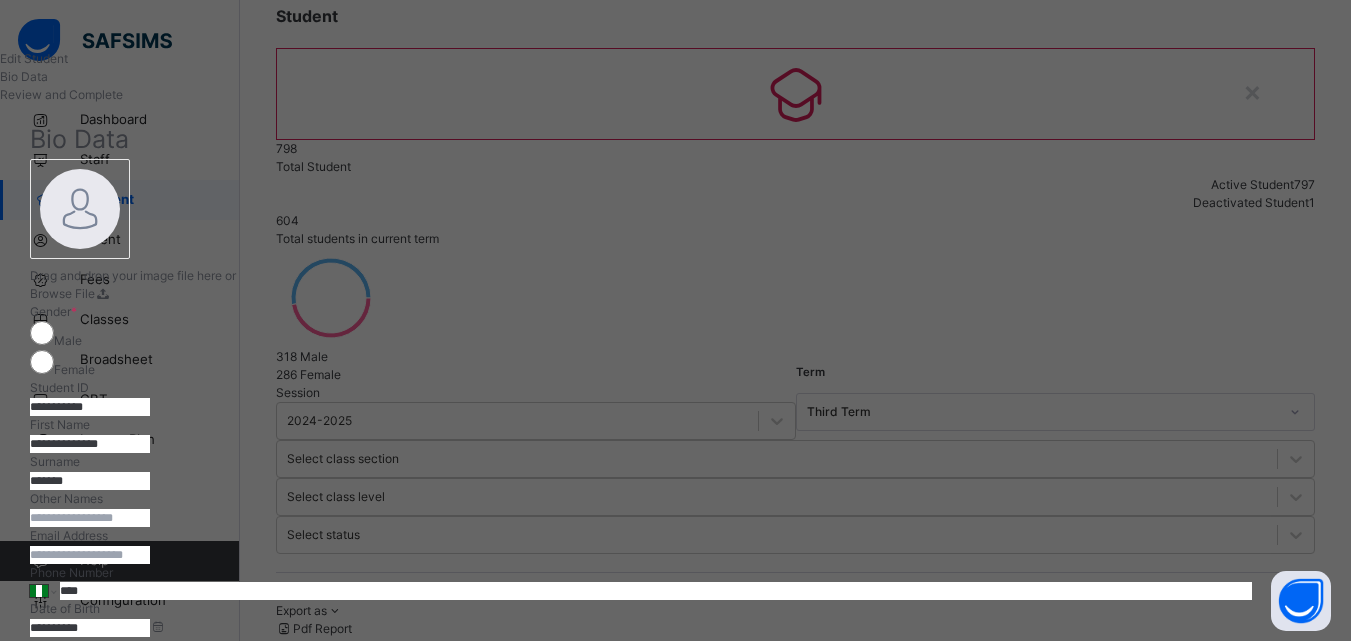 click on "**********" at bounding box center (90, 407) 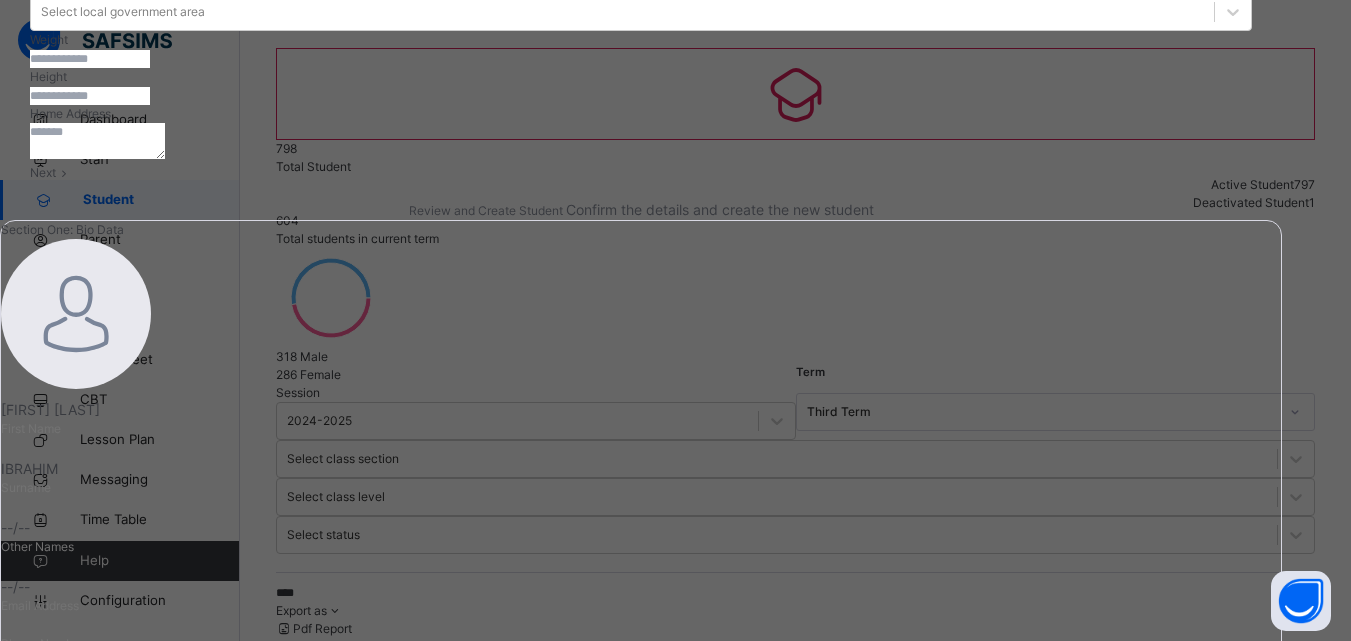 scroll, scrollTop: 849, scrollLeft: 0, axis: vertical 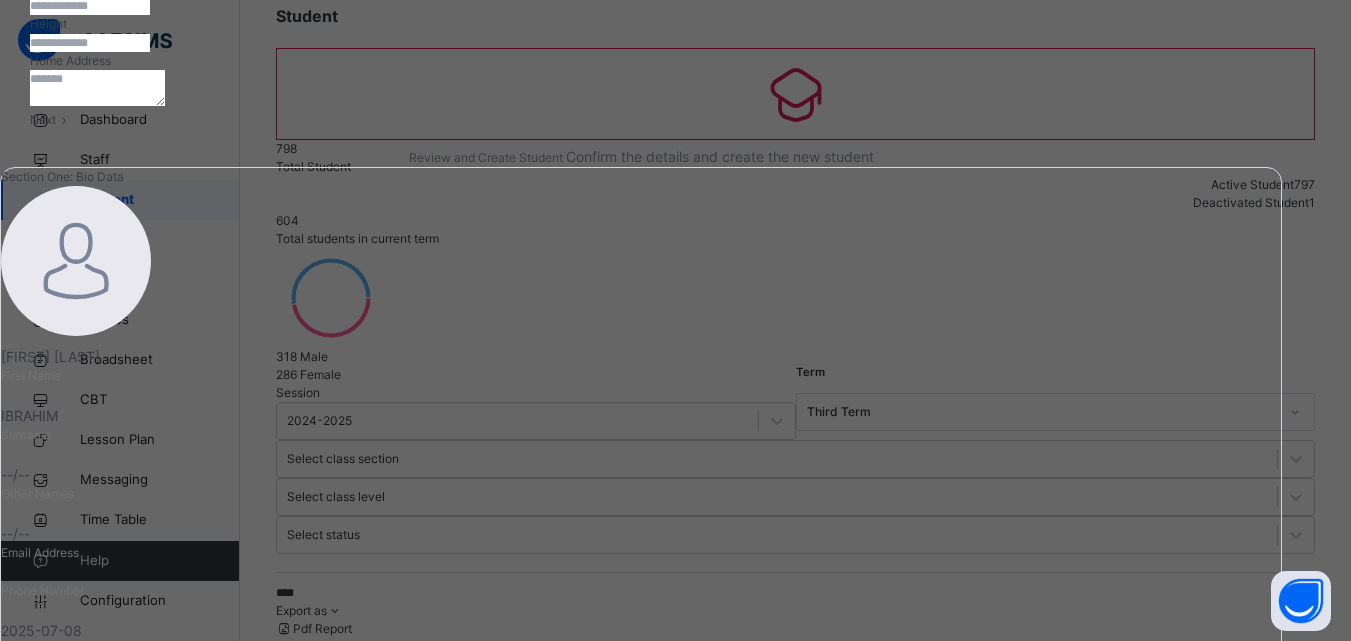 type on "**********" 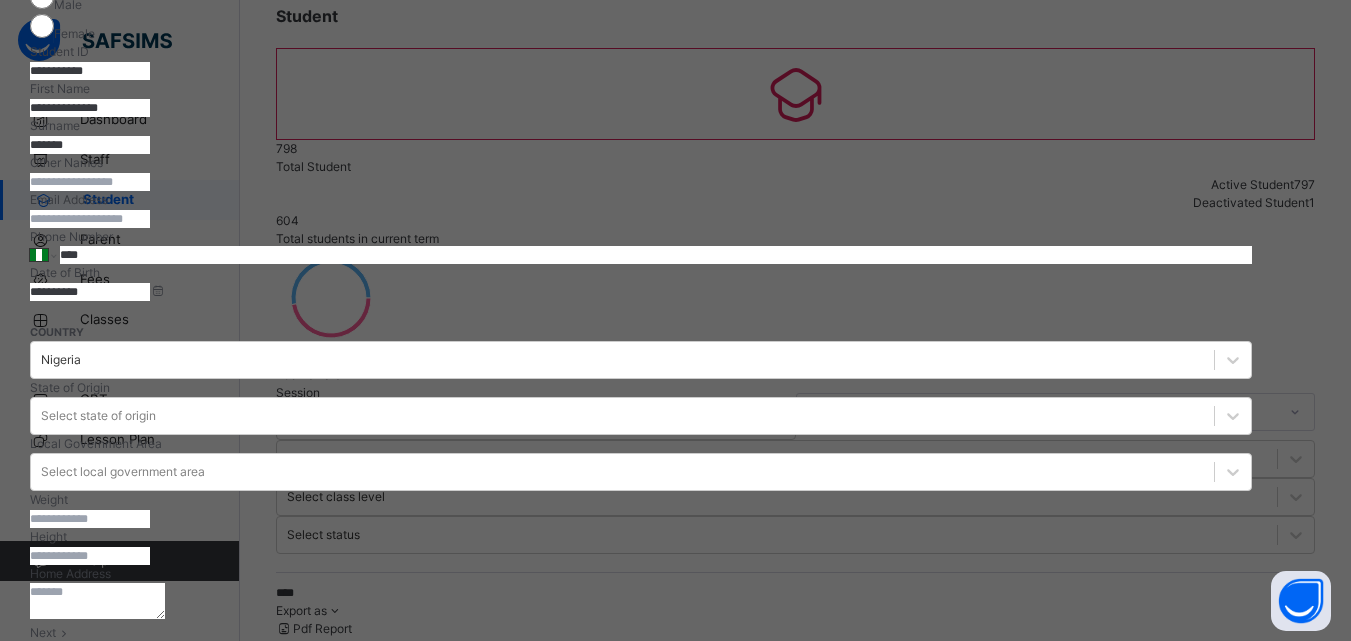 scroll, scrollTop: 0, scrollLeft: 0, axis: both 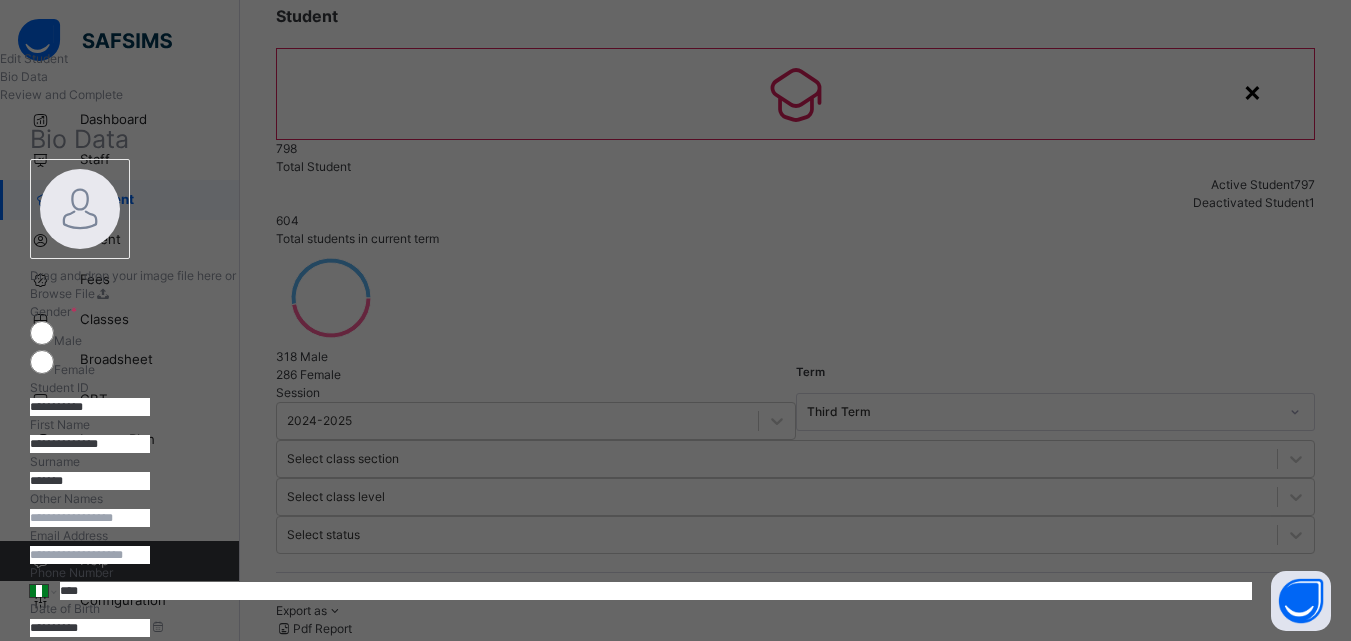 click on "×" at bounding box center [1252, 91] 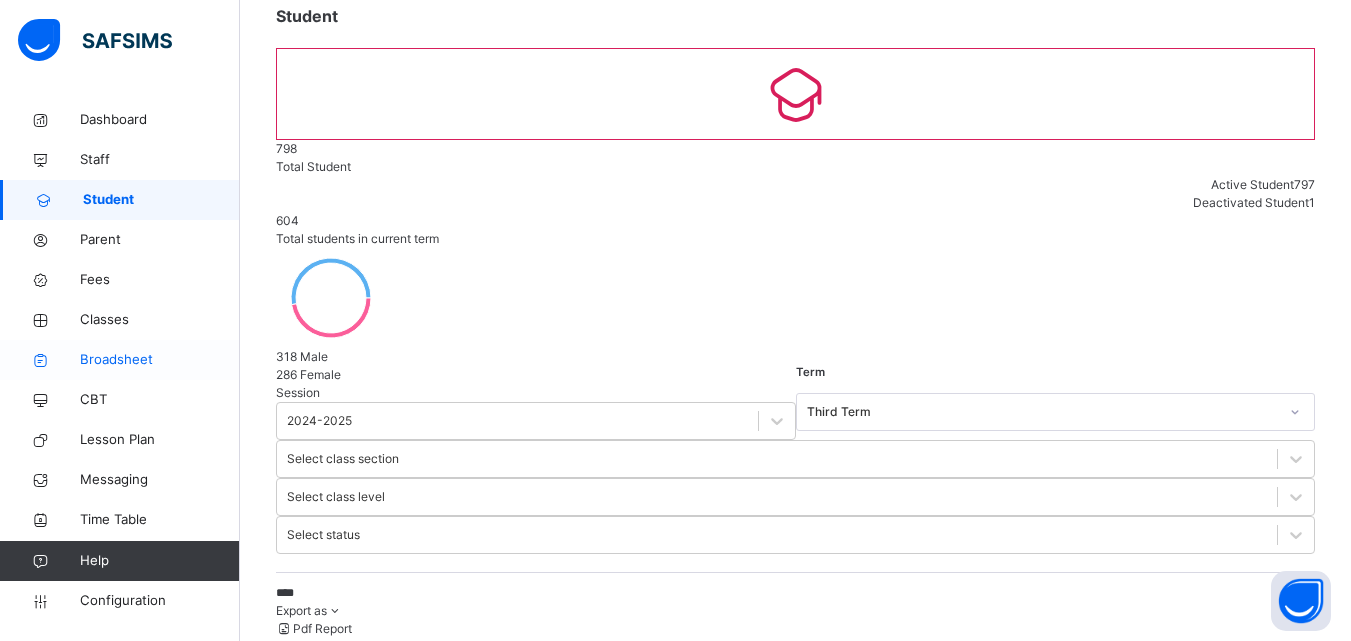 click on "Broadsheet" at bounding box center (160, 360) 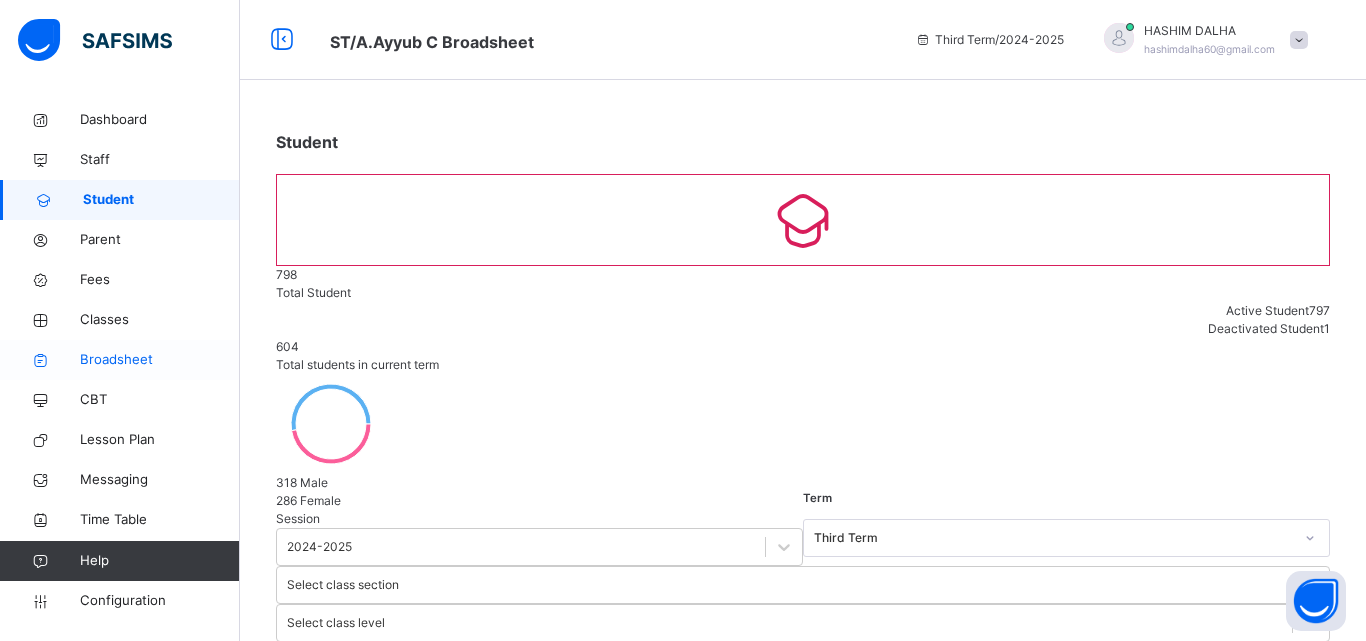 click on "Broadsheet" at bounding box center (160, 360) 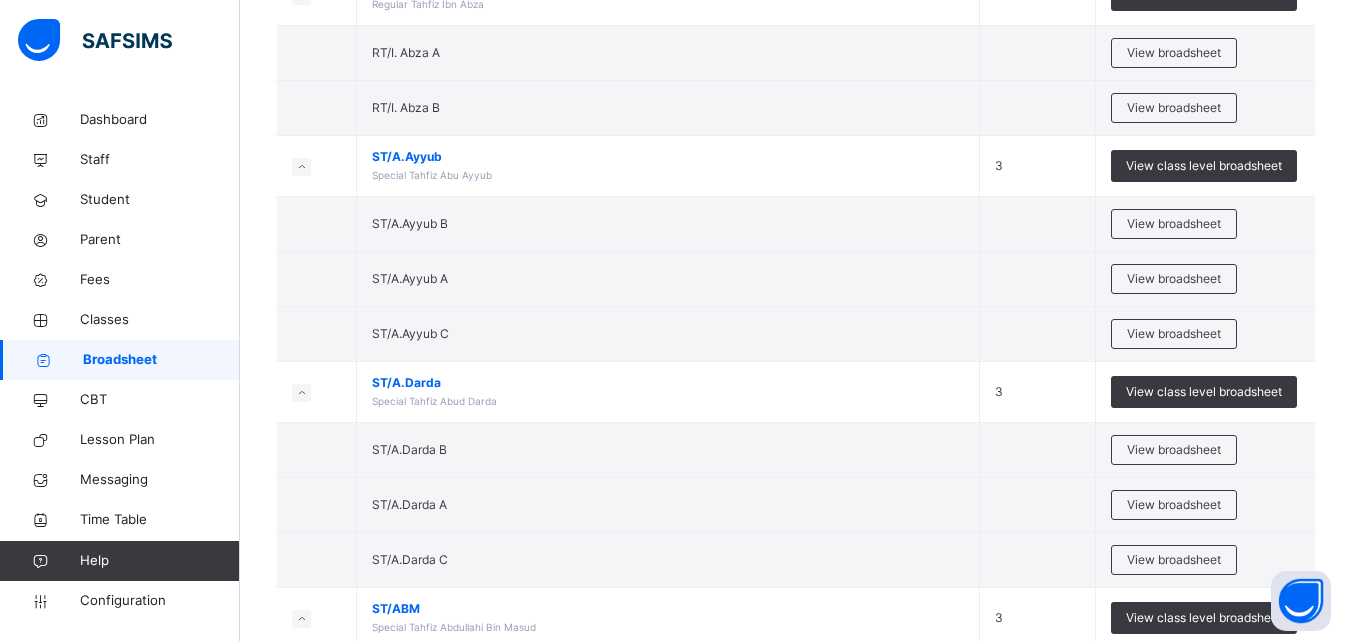 scroll, scrollTop: 1830, scrollLeft: 0, axis: vertical 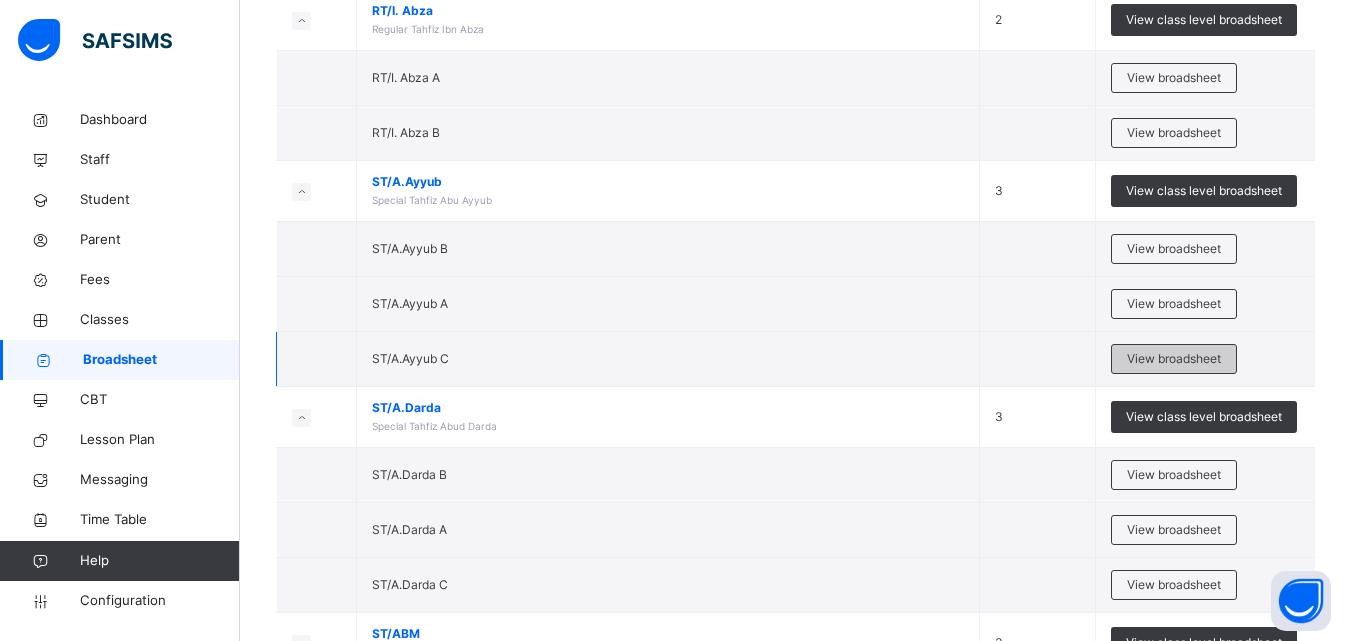 click on "View broadsheet" at bounding box center [1174, 359] 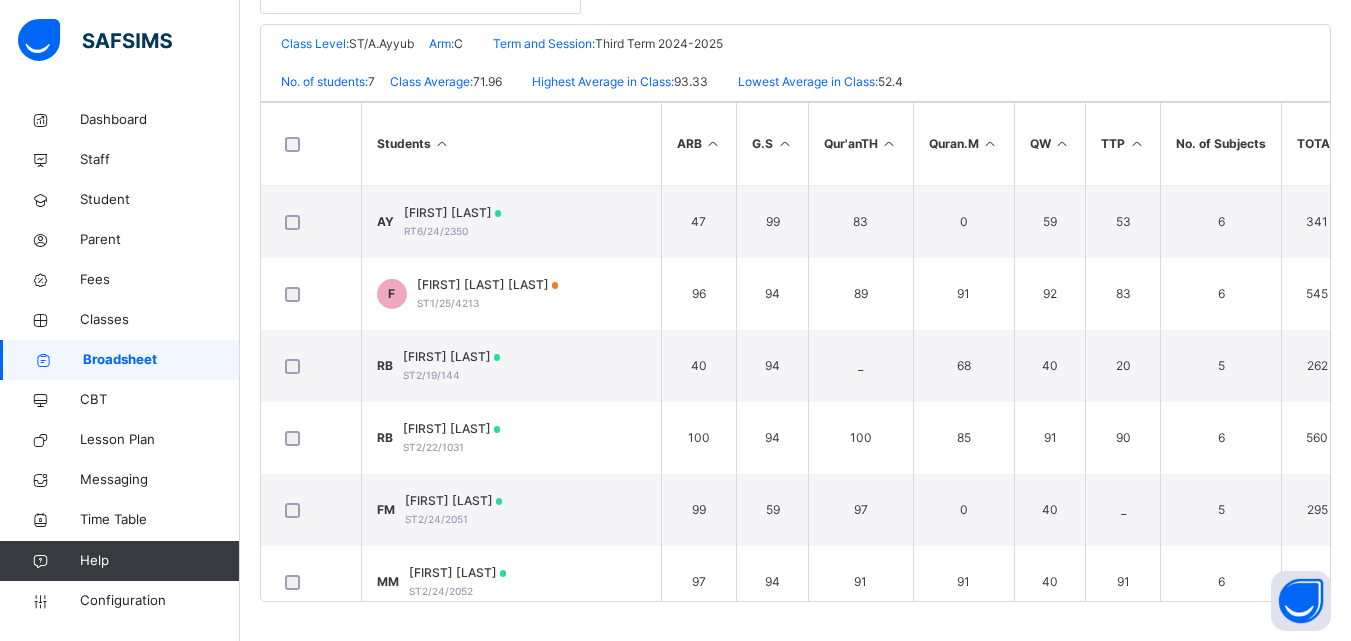 scroll, scrollTop: 452, scrollLeft: 0, axis: vertical 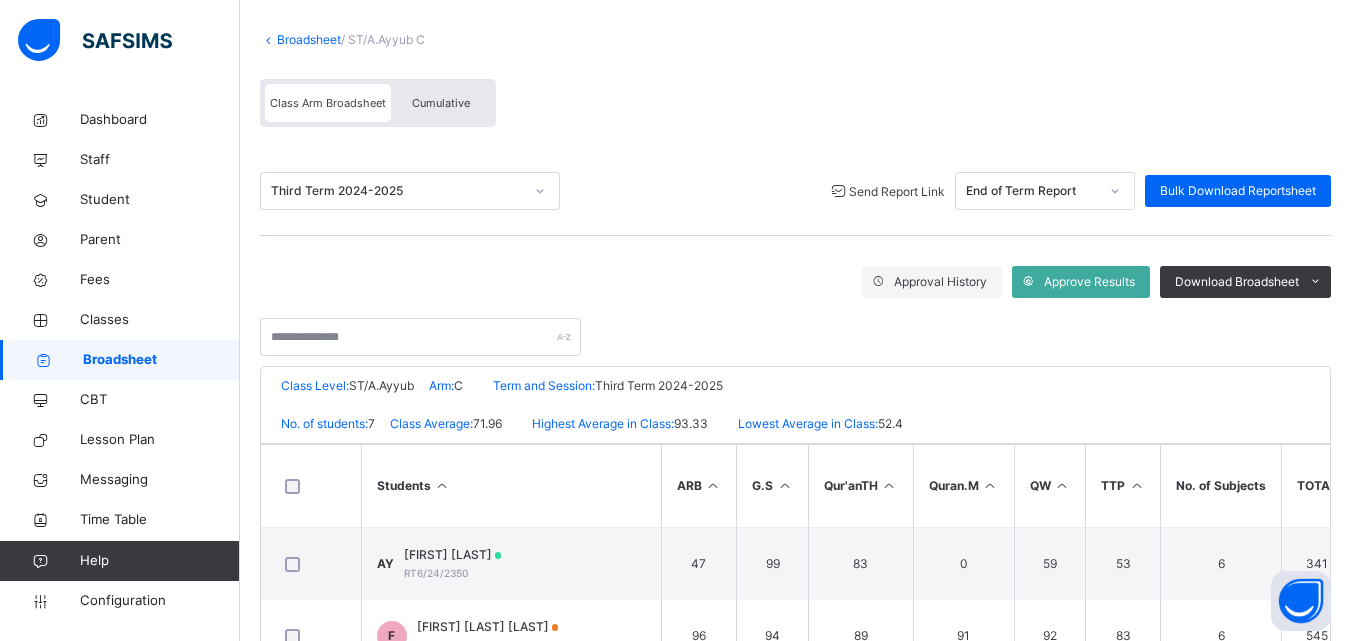 click on "Send Report Link" at bounding box center (897, 191) 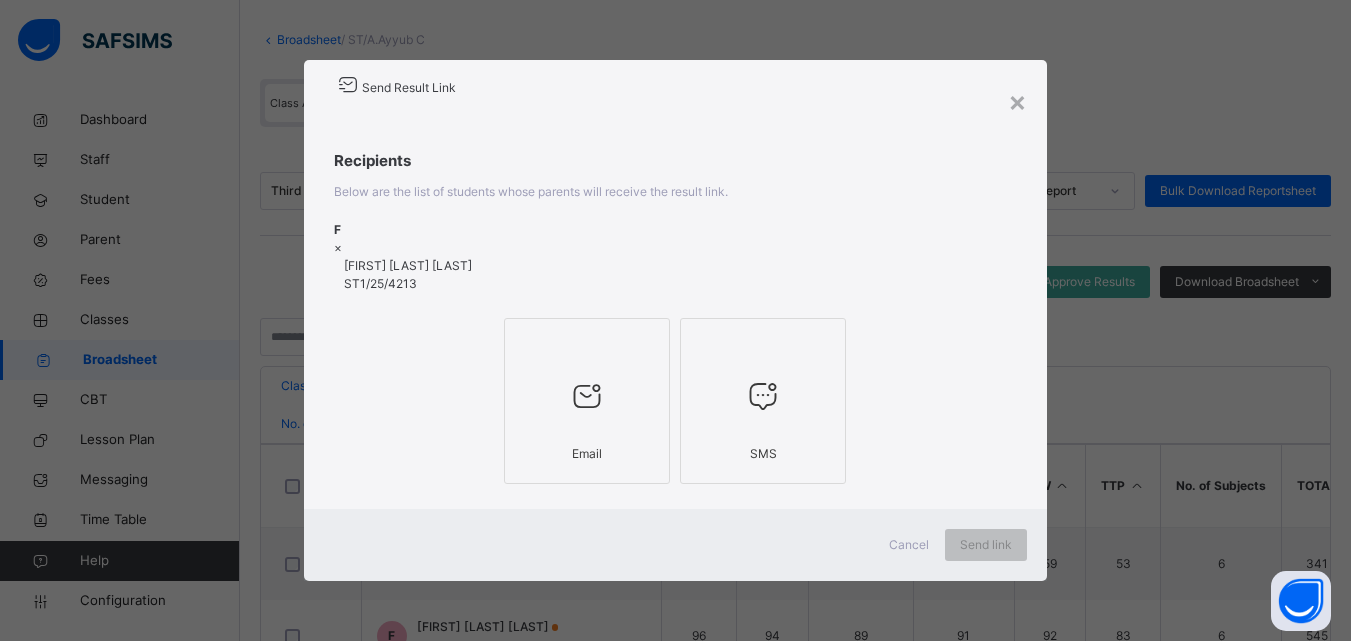 click at bounding box center [587, 396] 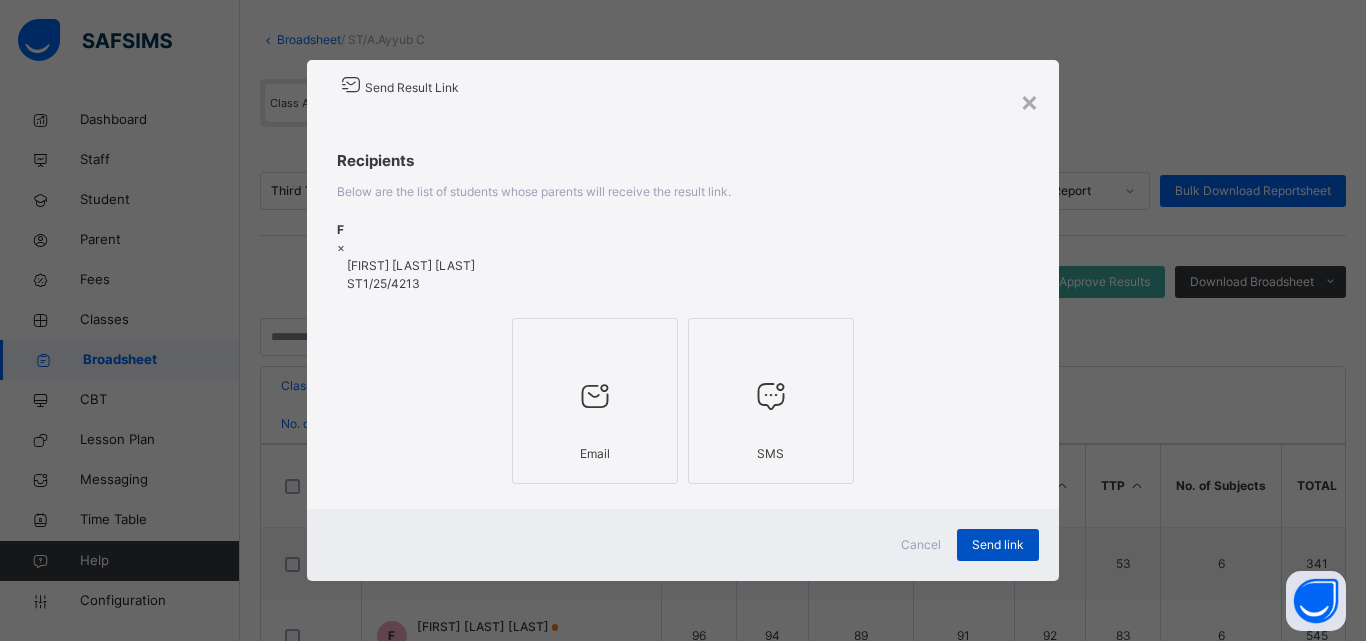 click on "Send link" at bounding box center [998, 545] 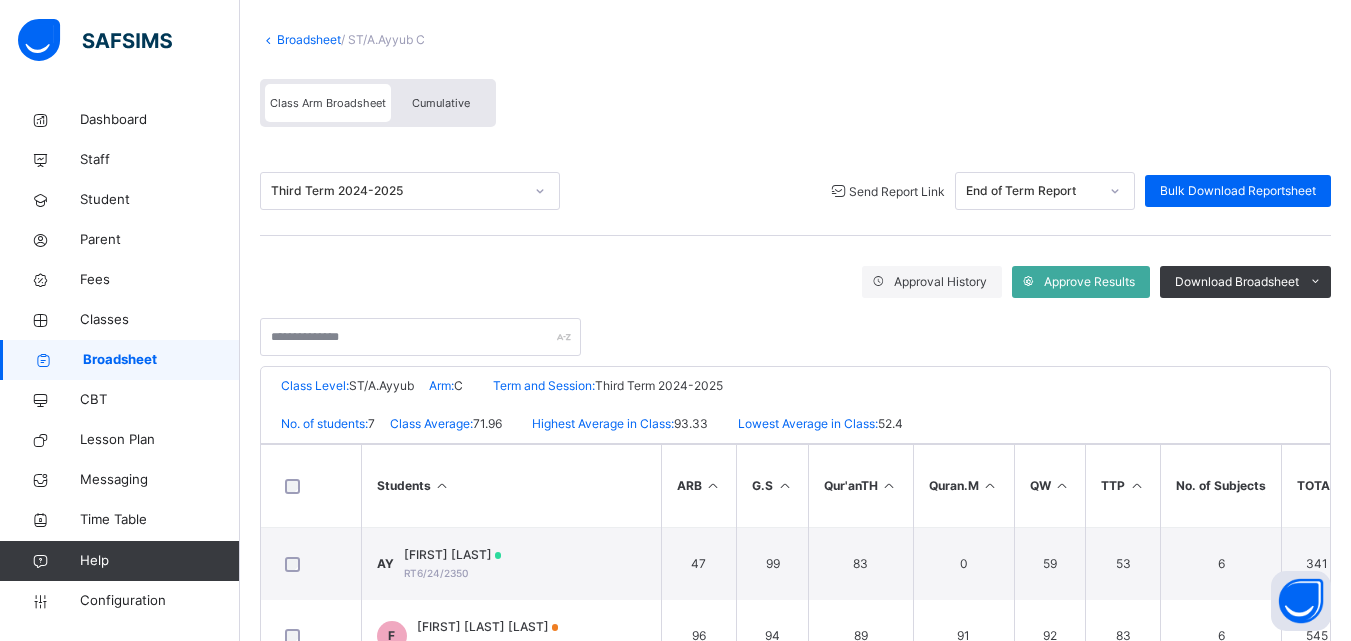 click on "Broadsheet" at bounding box center (309, 39) 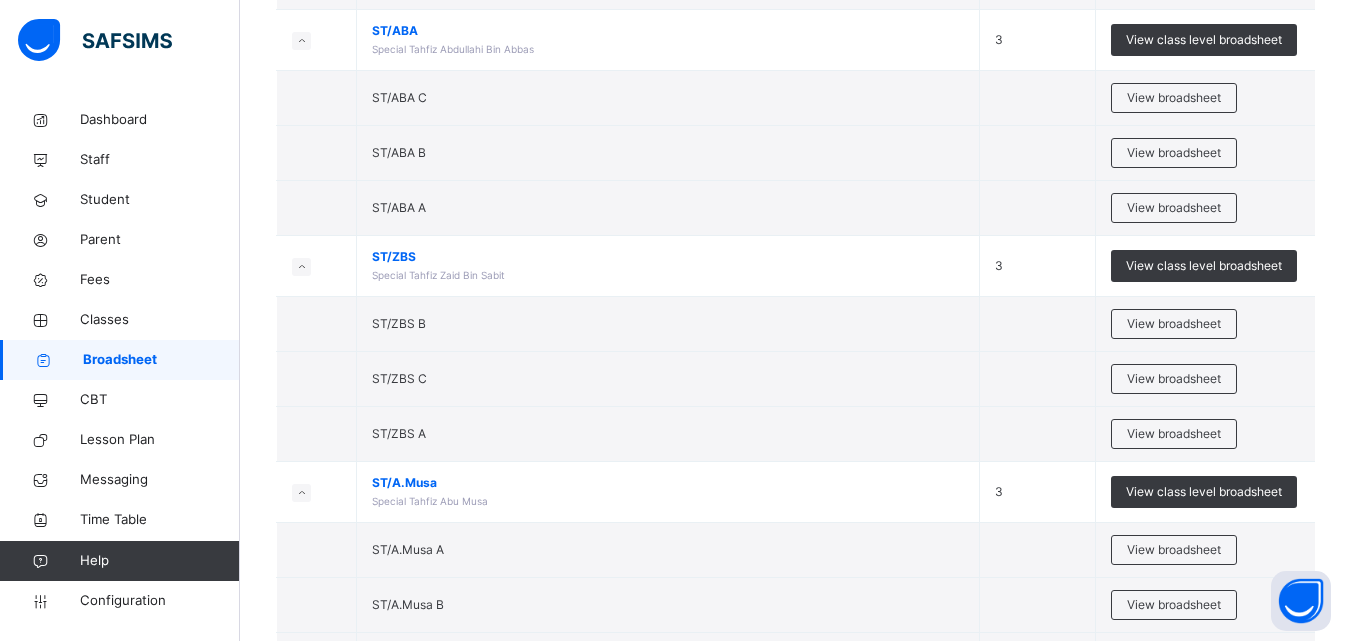 scroll, scrollTop: 3269, scrollLeft: 0, axis: vertical 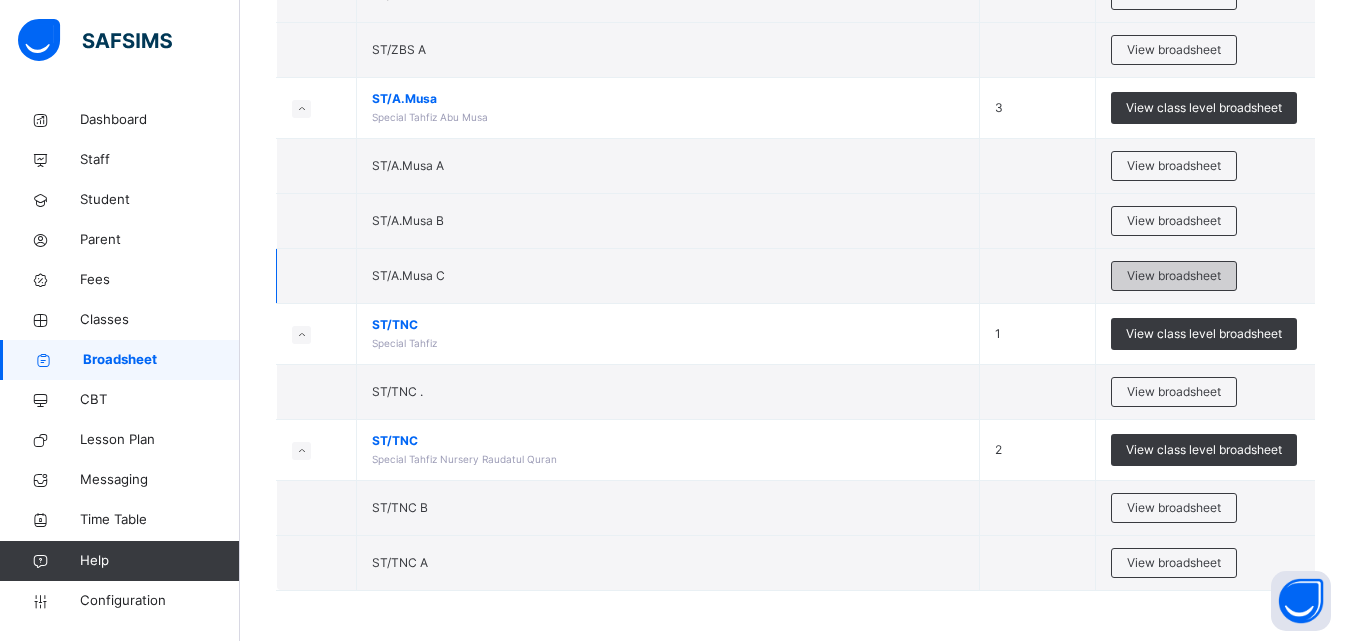click on "View broadsheet" at bounding box center (1174, 276) 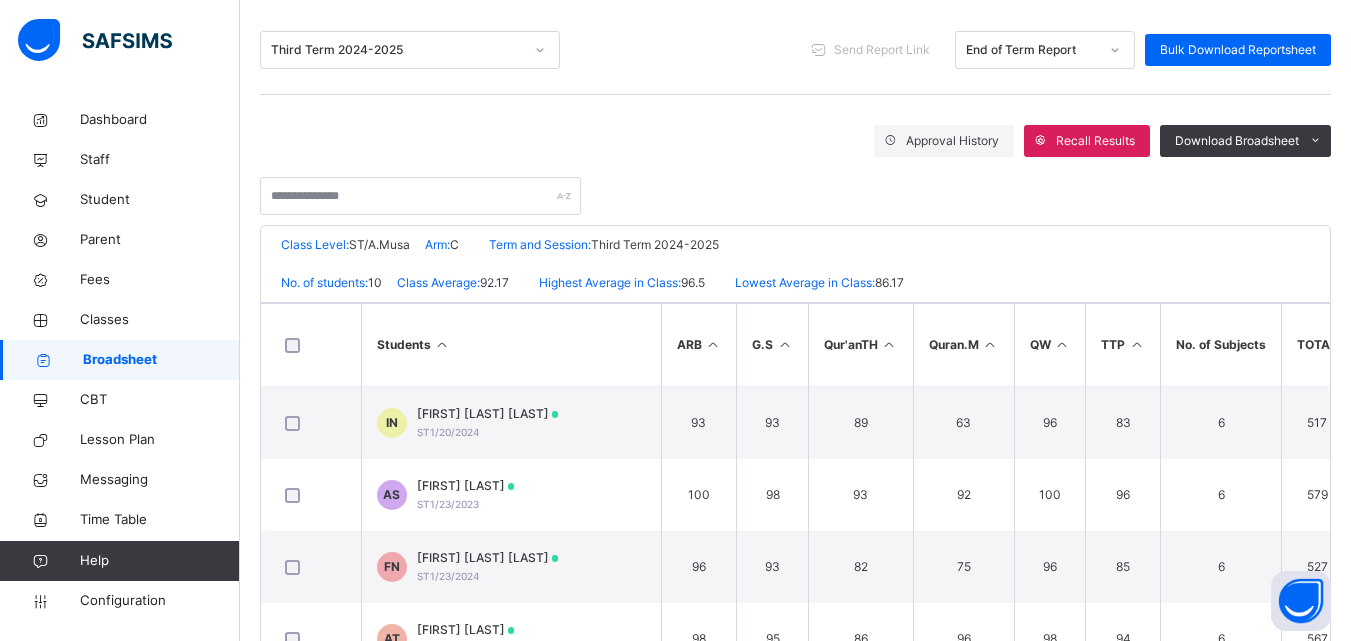 scroll, scrollTop: 260, scrollLeft: 0, axis: vertical 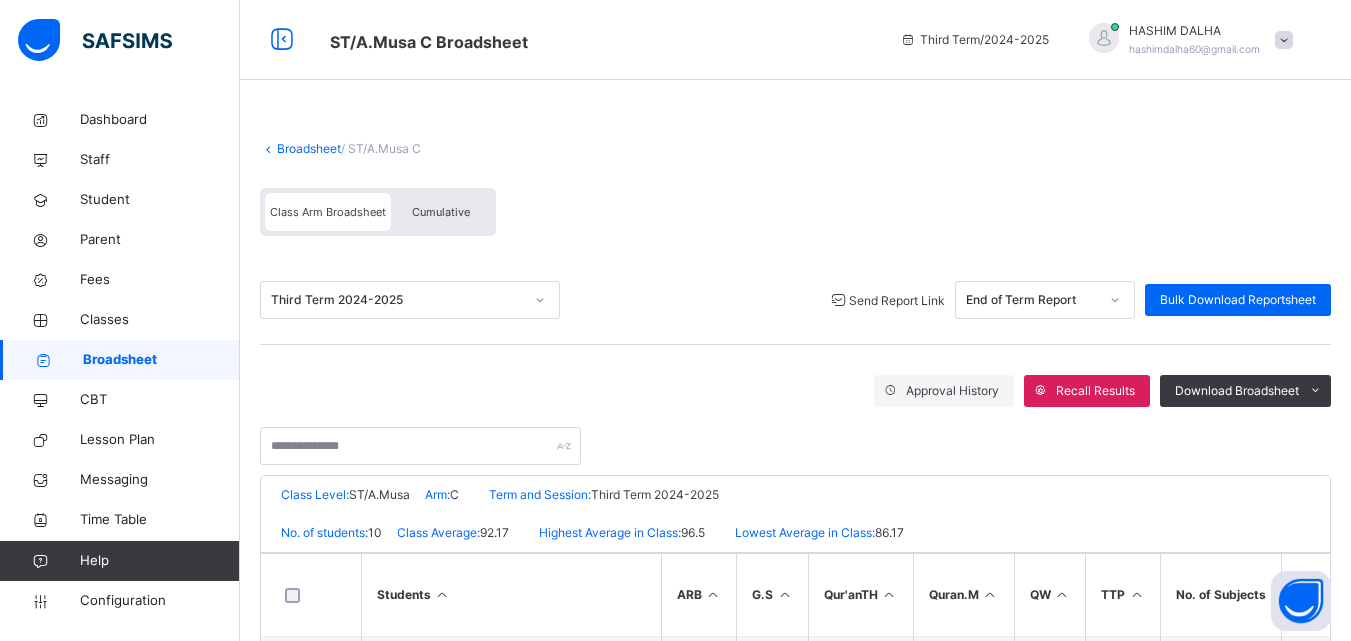 click on "Send Report Link" at bounding box center [897, 300] 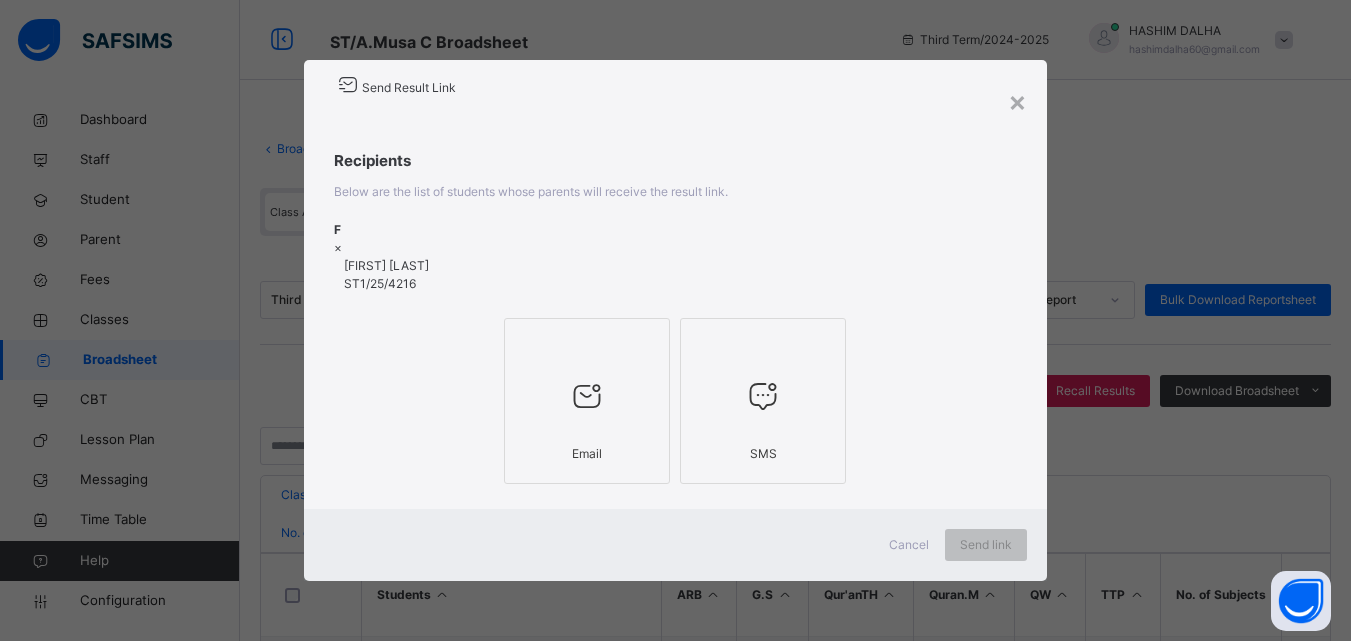click at bounding box center (587, 396) 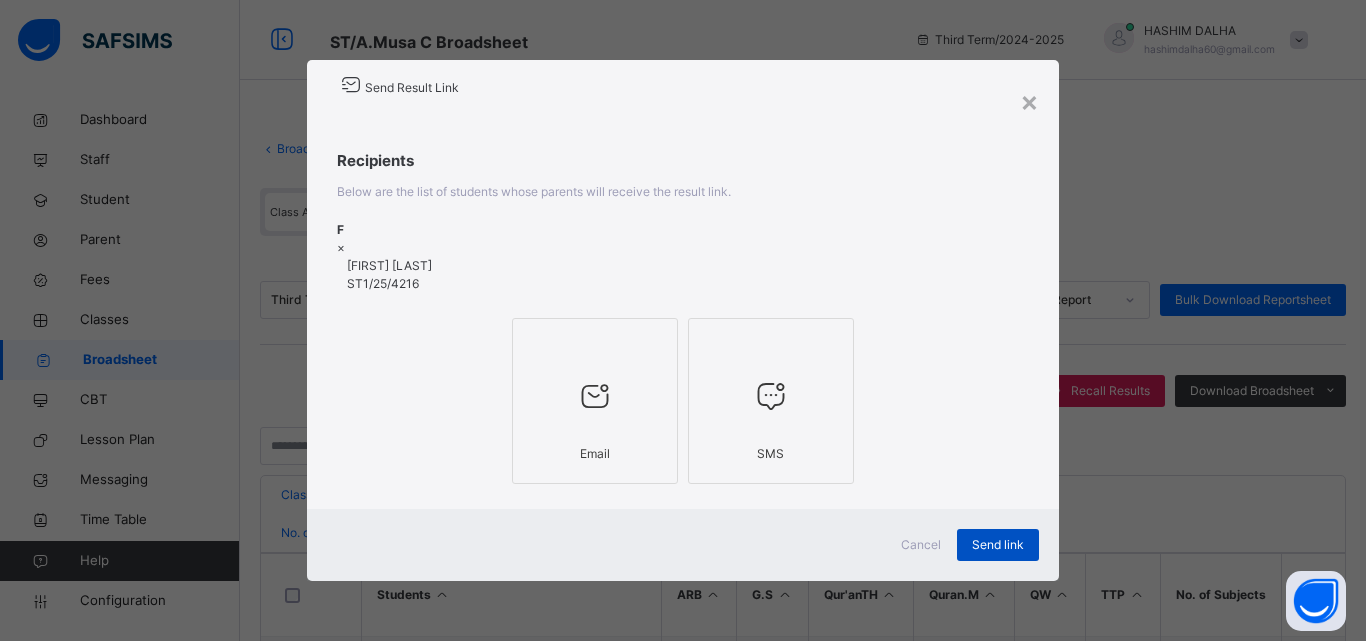 click on "Send link" at bounding box center [998, 545] 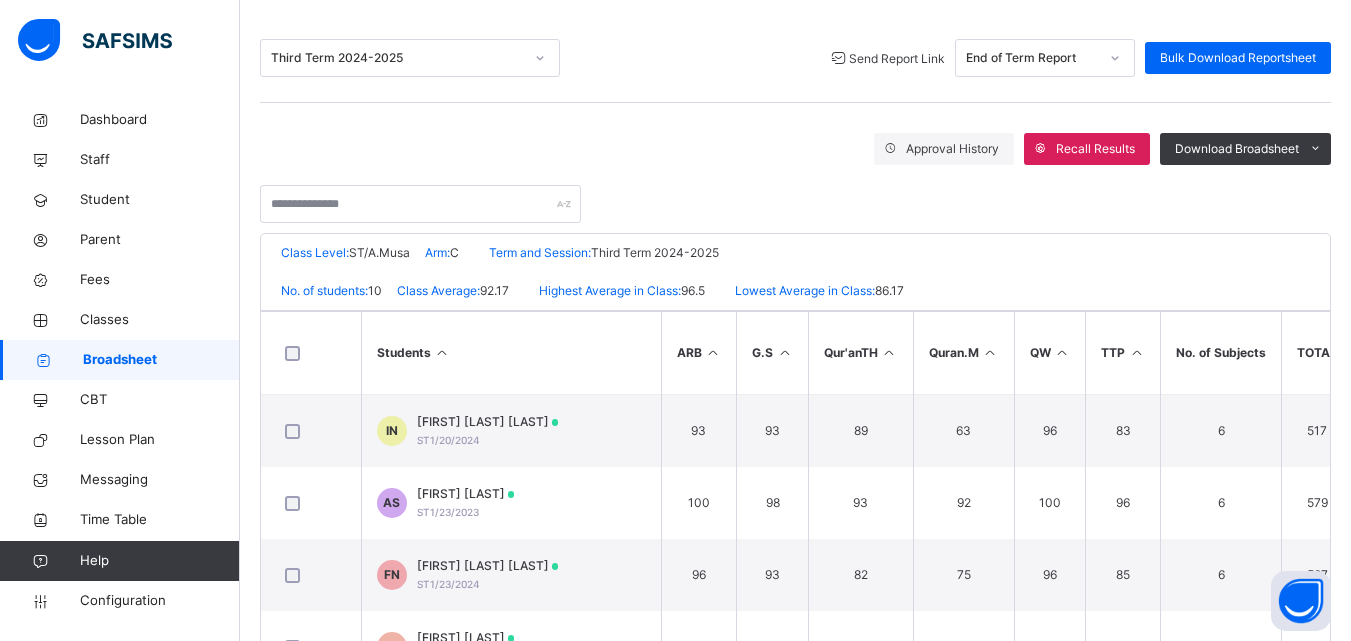 scroll, scrollTop: 0, scrollLeft: 0, axis: both 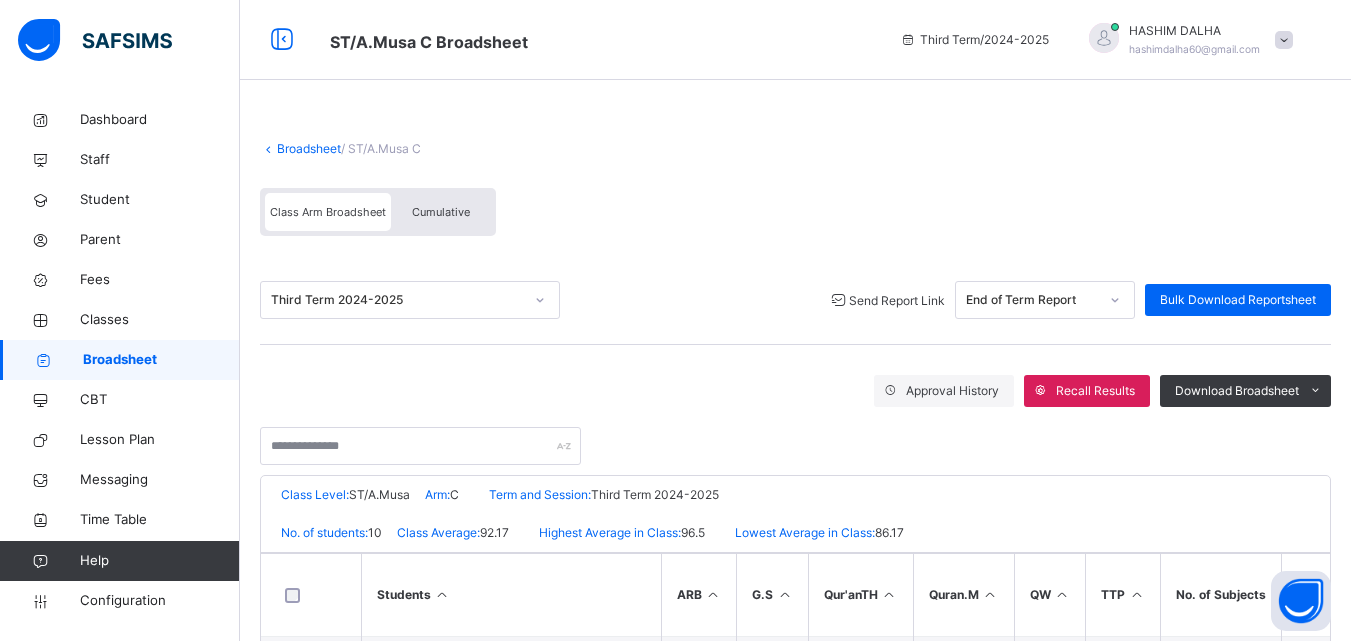 click on "Broadsheet" at bounding box center [309, 148] 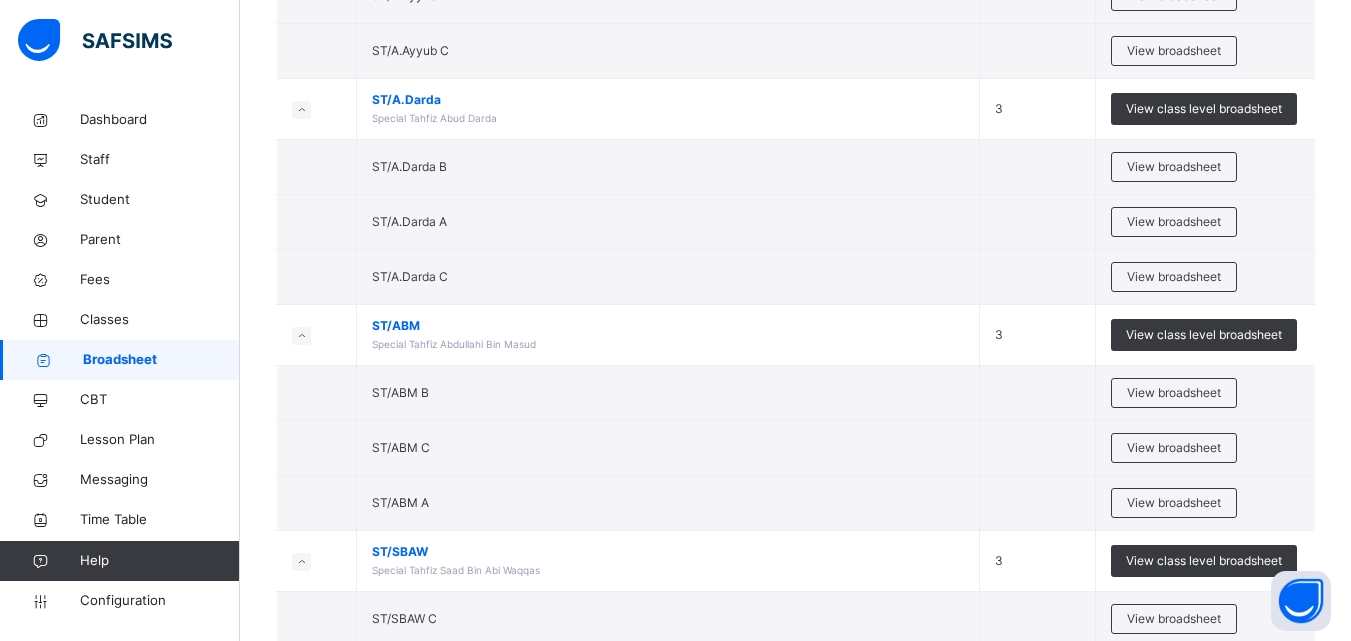 scroll, scrollTop: 2196, scrollLeft: 0, axis: vertical 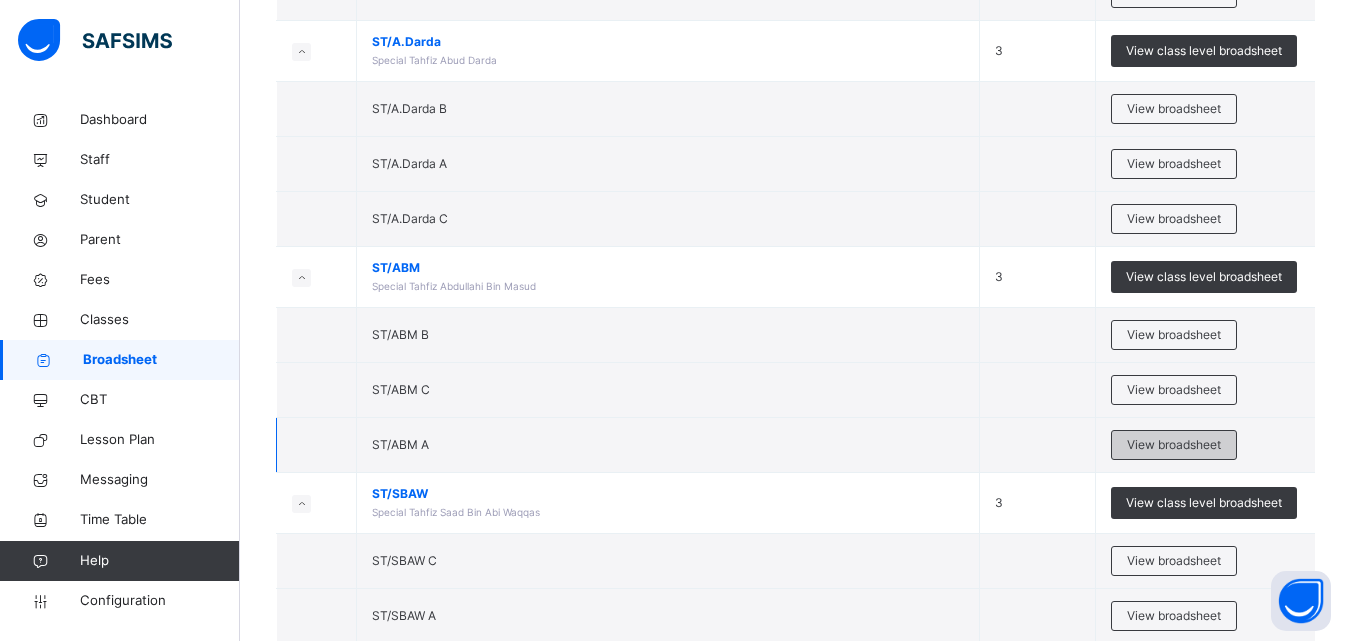click on "View broadsheet" at bounding box center (1174, 445) 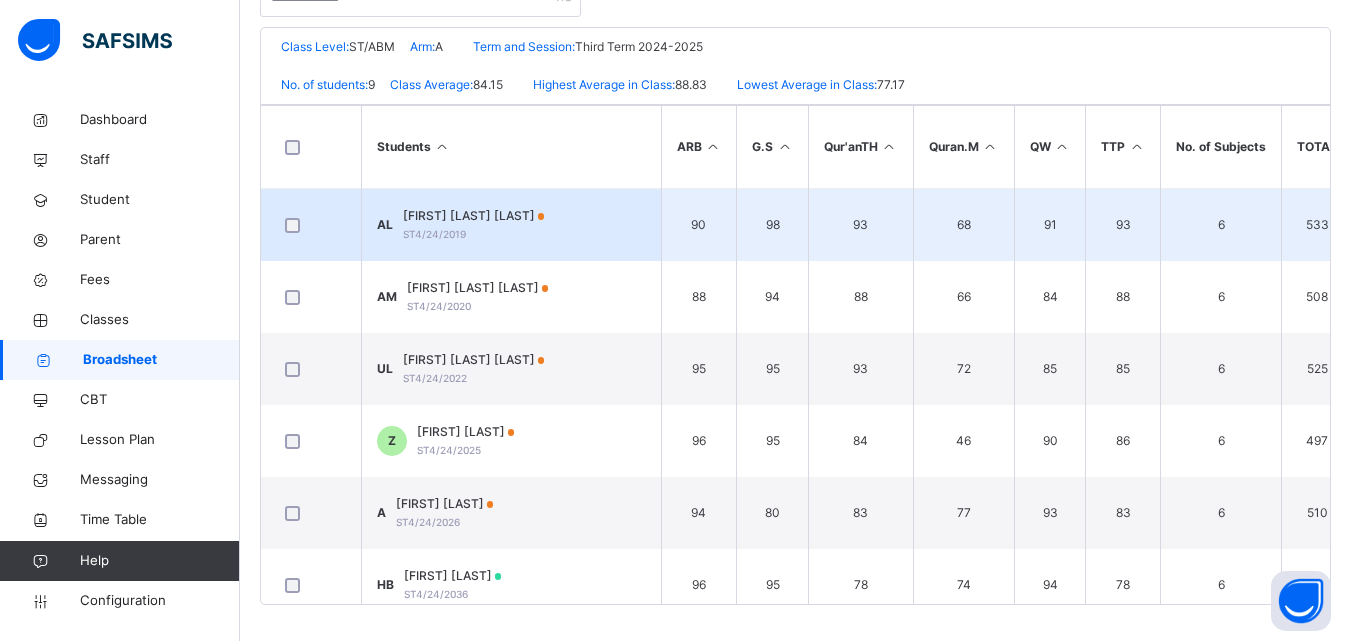 scroll, scrollTop: 452, scrollLeft: 0, axis: vertical 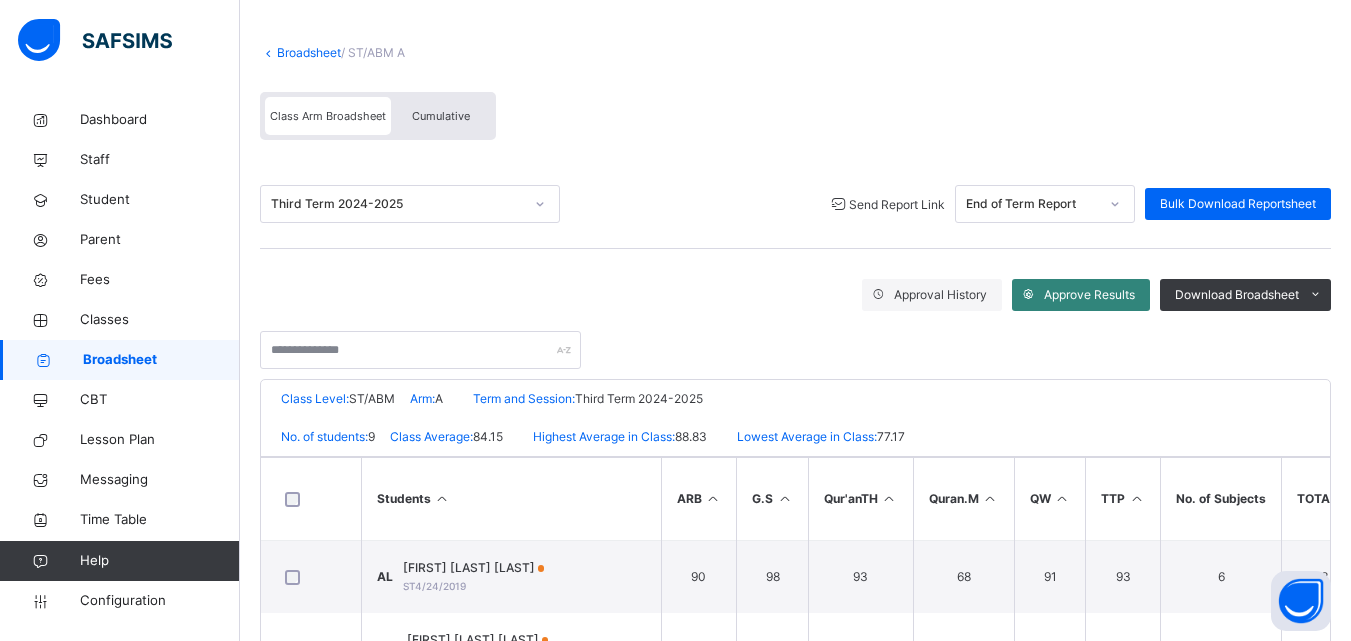 click on "Approve Results" at bounding box center (1089, 295) 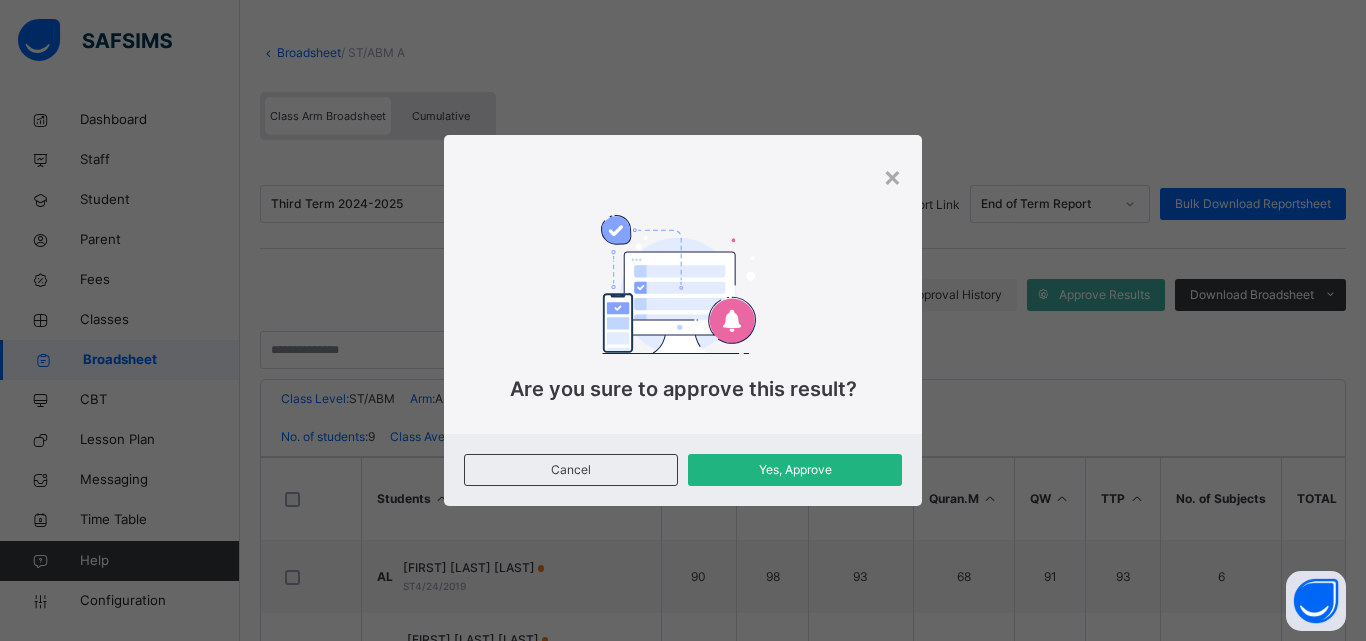 click on "Yes, Approve" at bounding box center (795, 470) 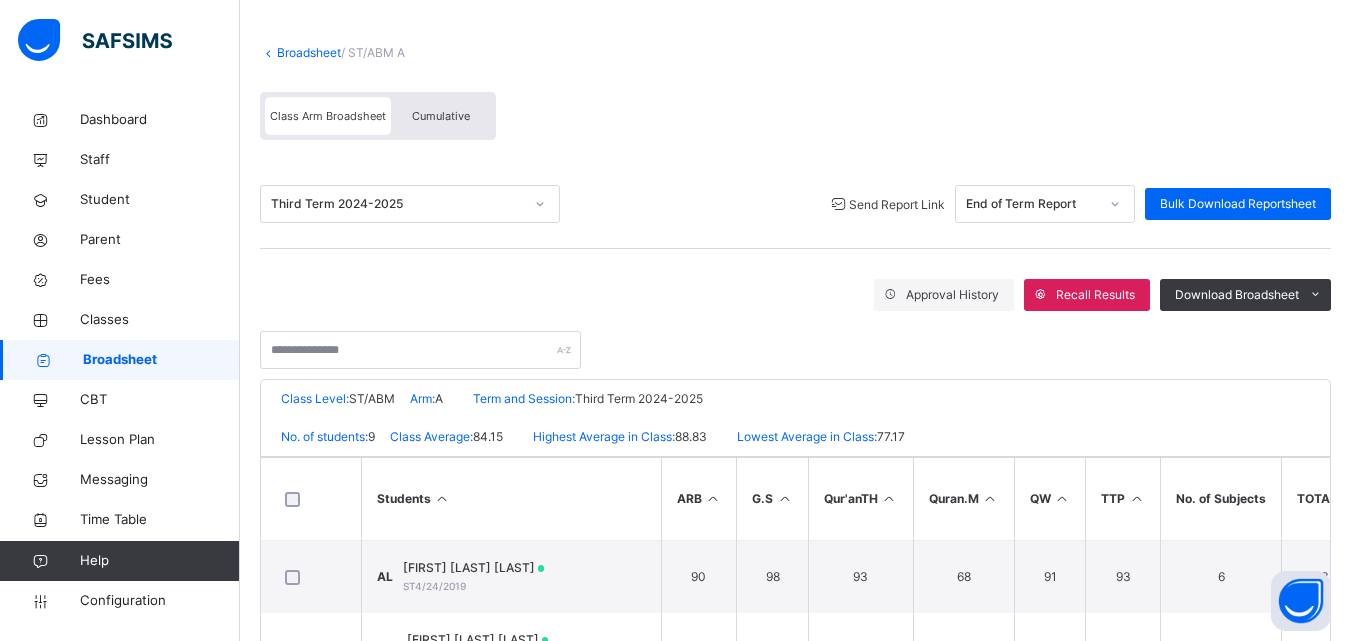 click on "Send Report Link" at bounding box center (897, 204) 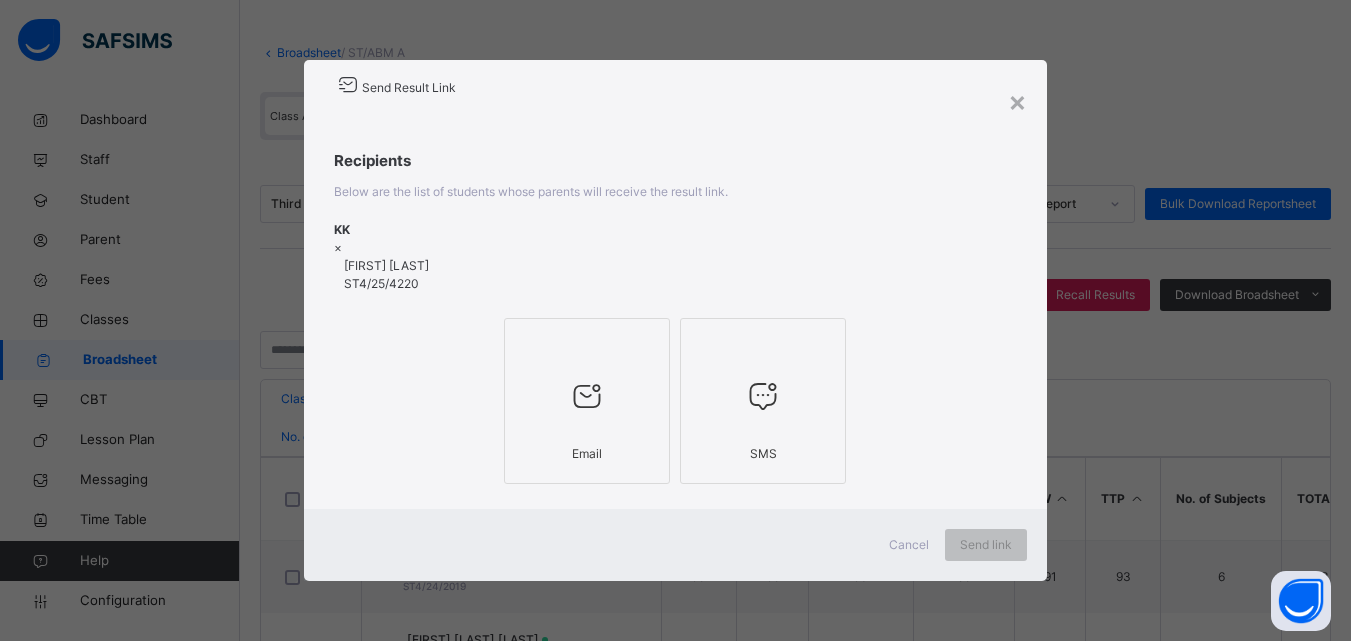 click at bounding box center (587, 397) 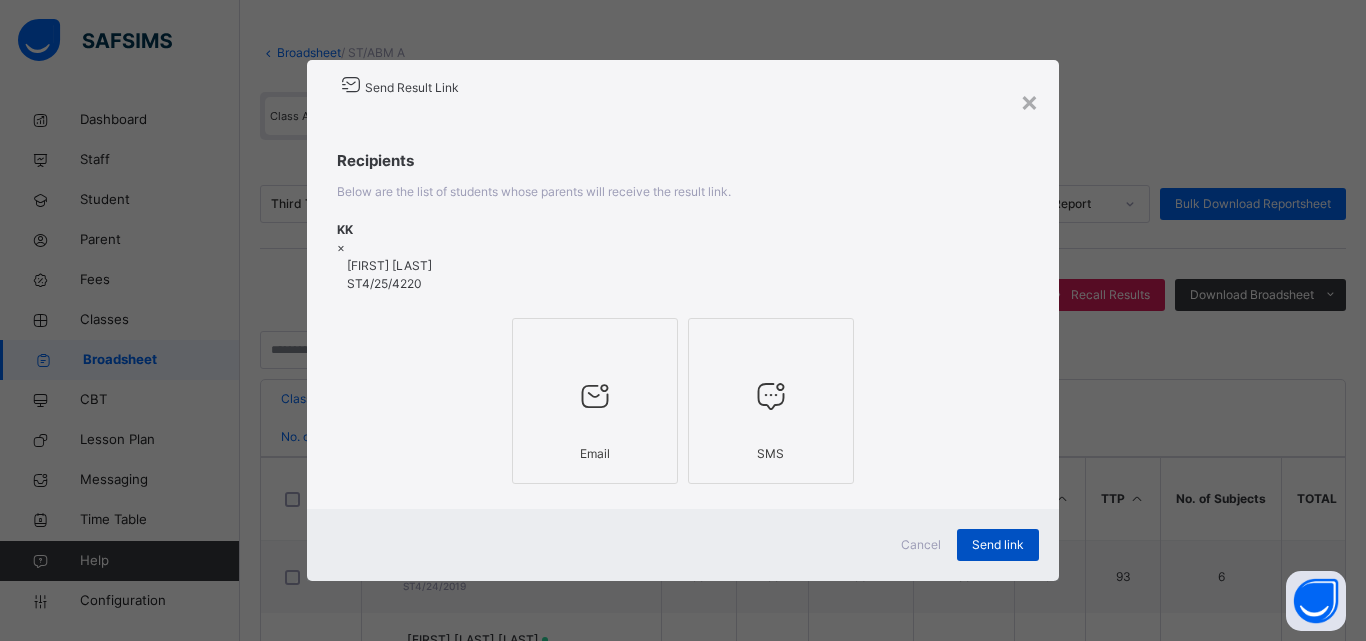 click on "Send link" at bounding box center (998, 545) 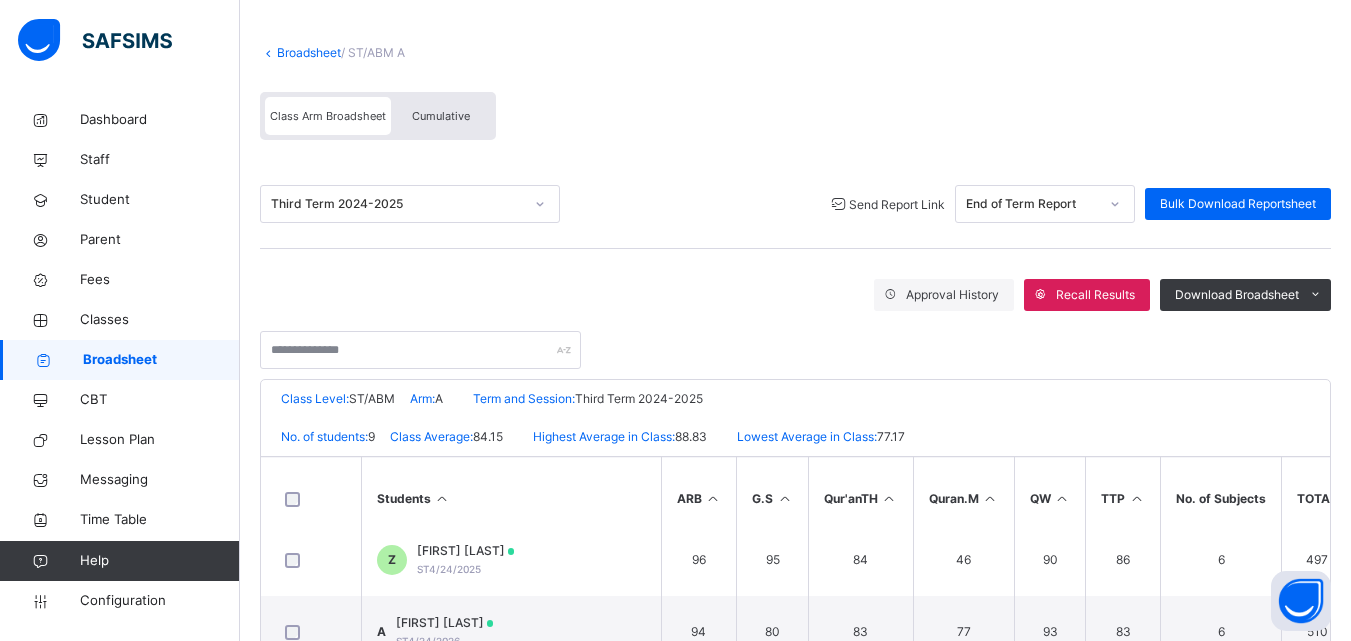 scroll, scrollTop: 241, scrollLeft: 0, axis: vertical 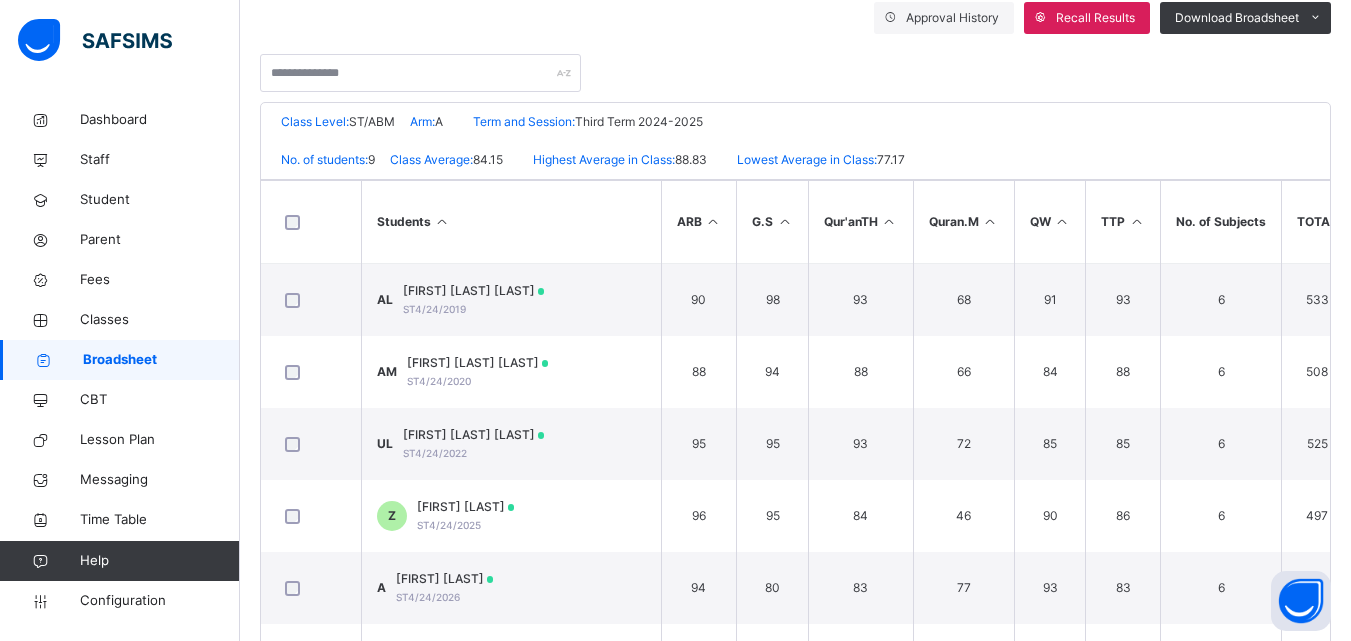 click on "Broadsheet" at bounding box center (161, 360) 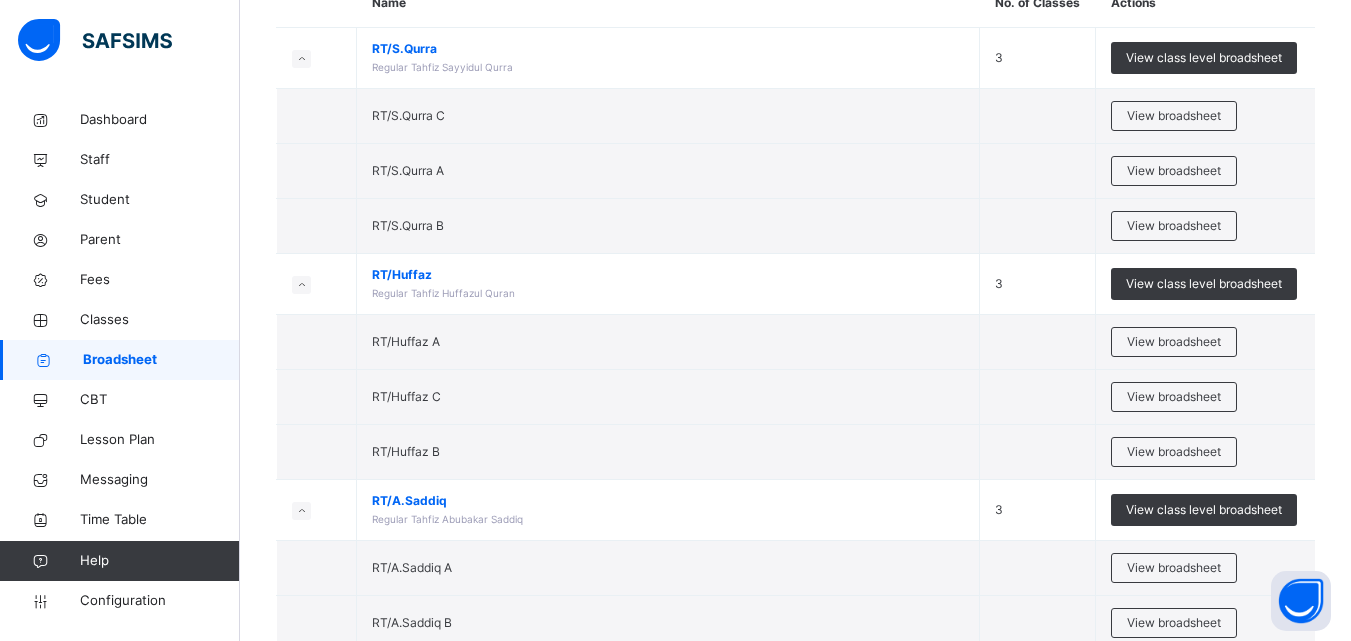 scroll, scrollTop: 221, scrollLeft: 0, axis: vertical 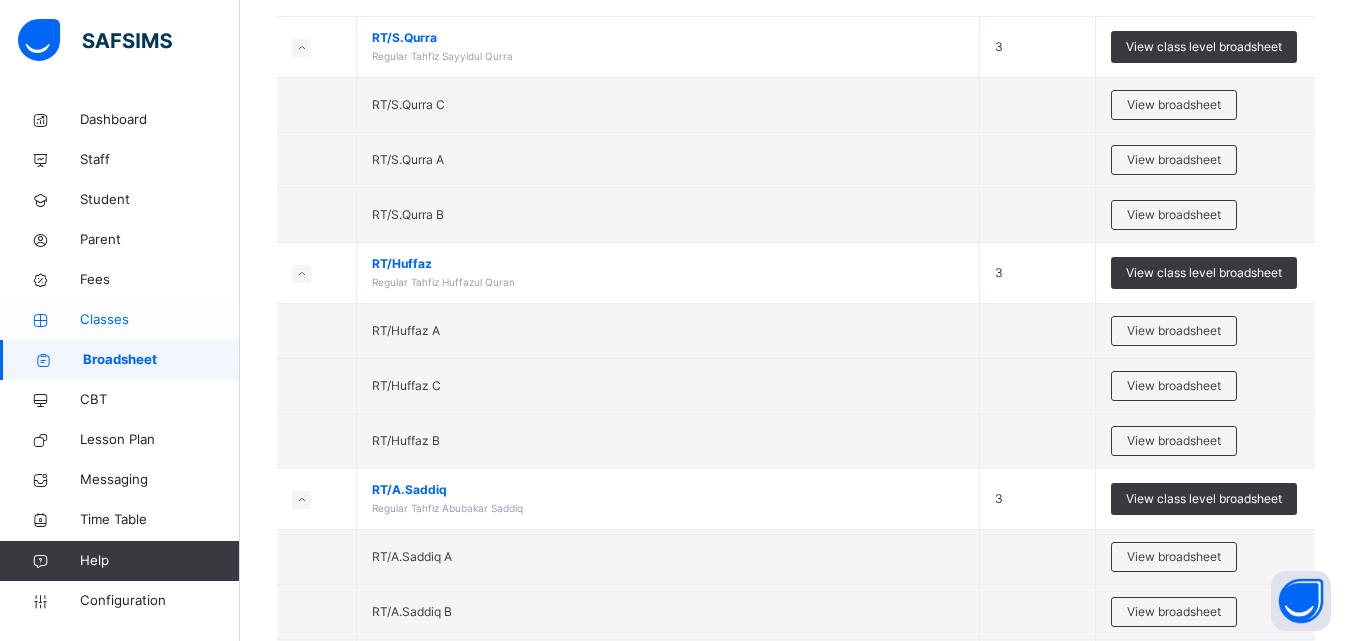 click on "Classes" at bounding box center [160, 320] 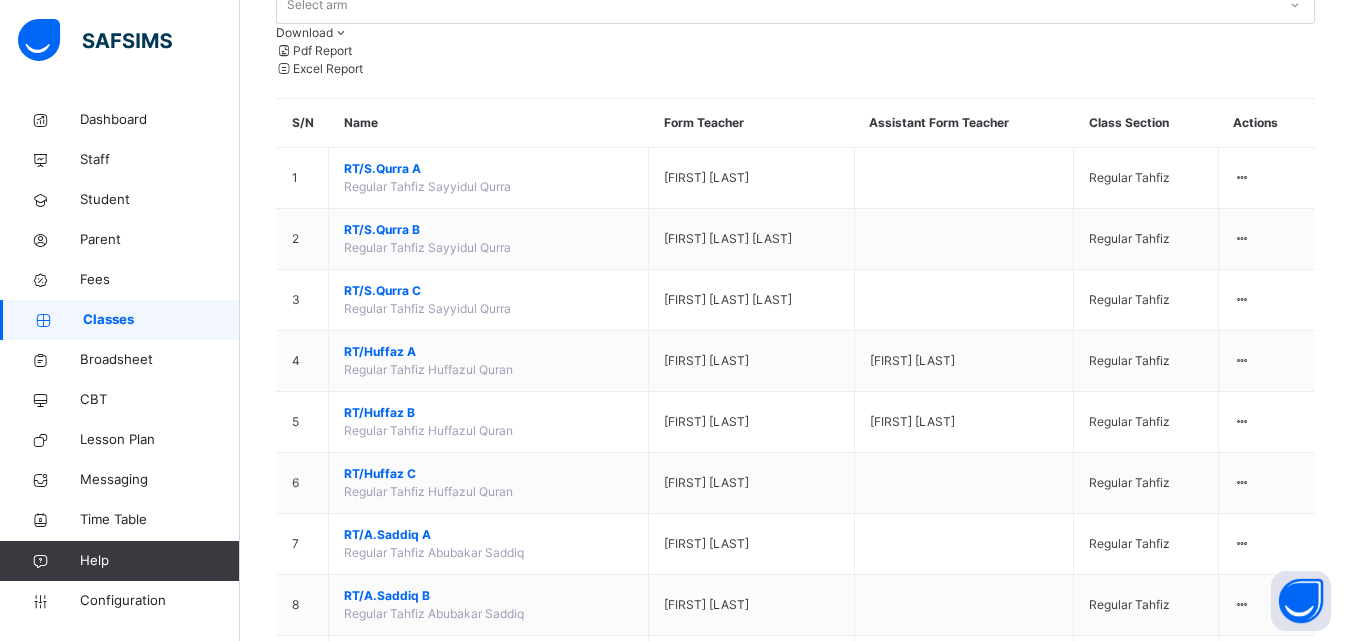 scroll, scrollTop: 242, scrollLeft: 0, axis: vertical 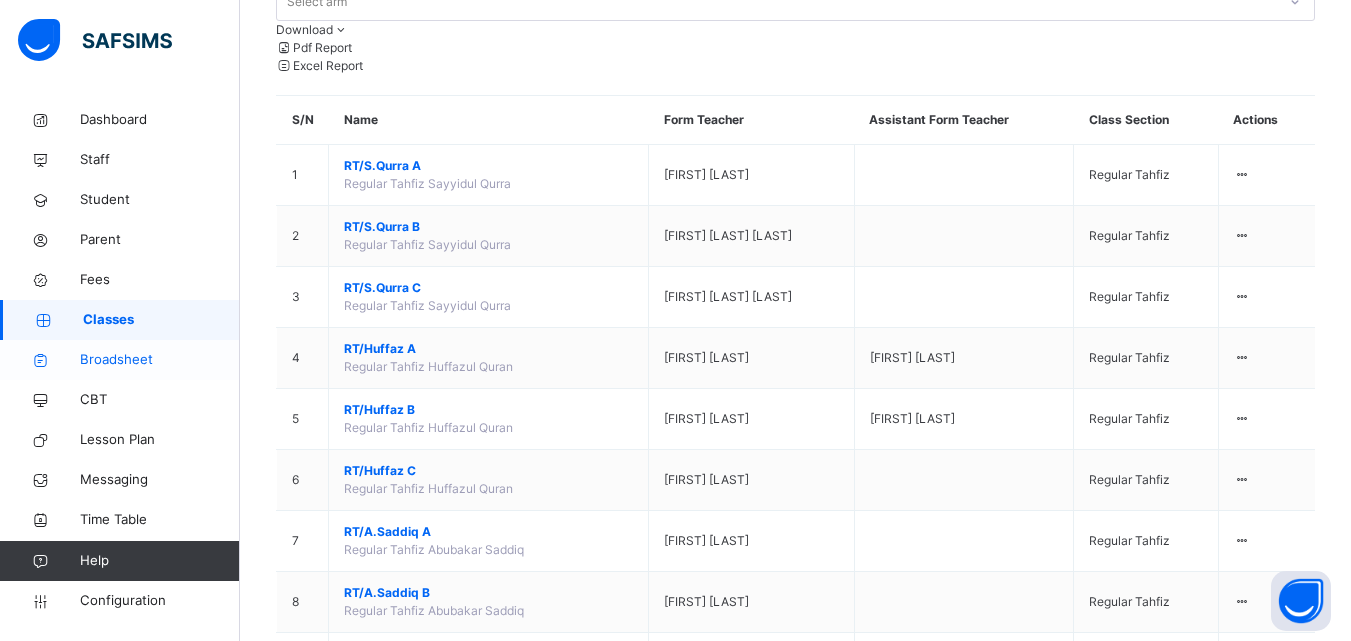 click on "Broadsheet" at bounding box center (160, 360) 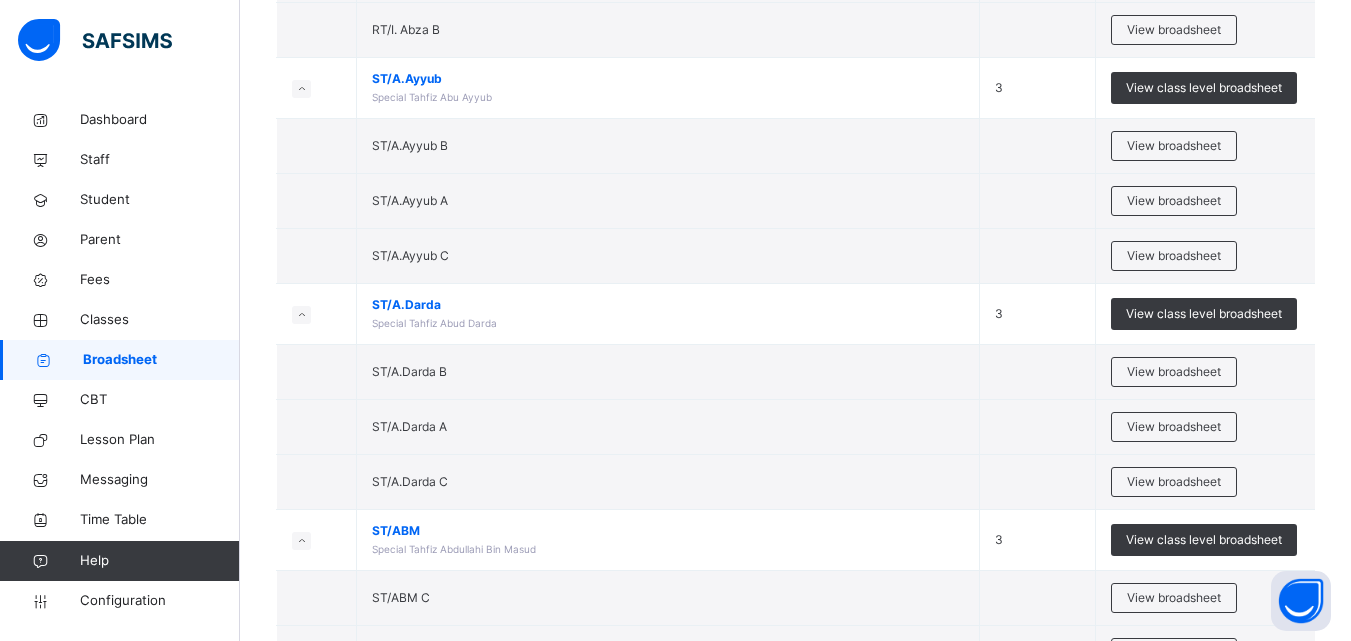 scroll, scrollTop: 1930, scrollLeft: 0, axis: vertical 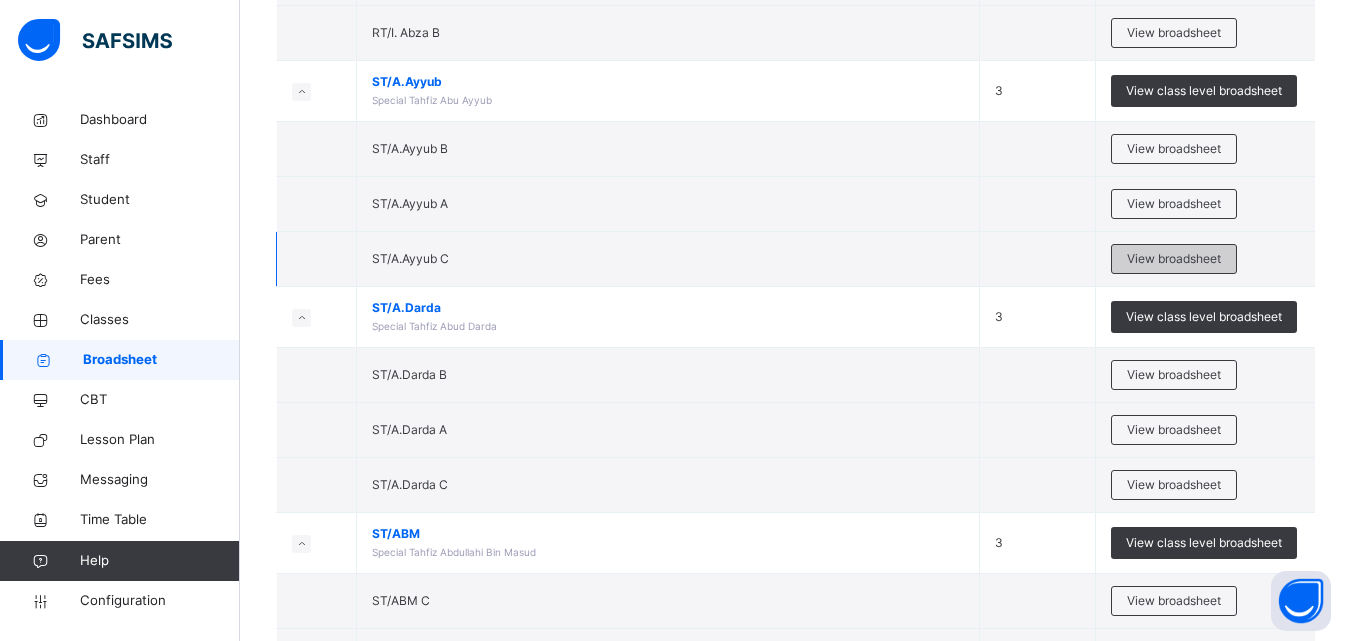 click on "View broadsheet" at bounding box center [1174, 259] 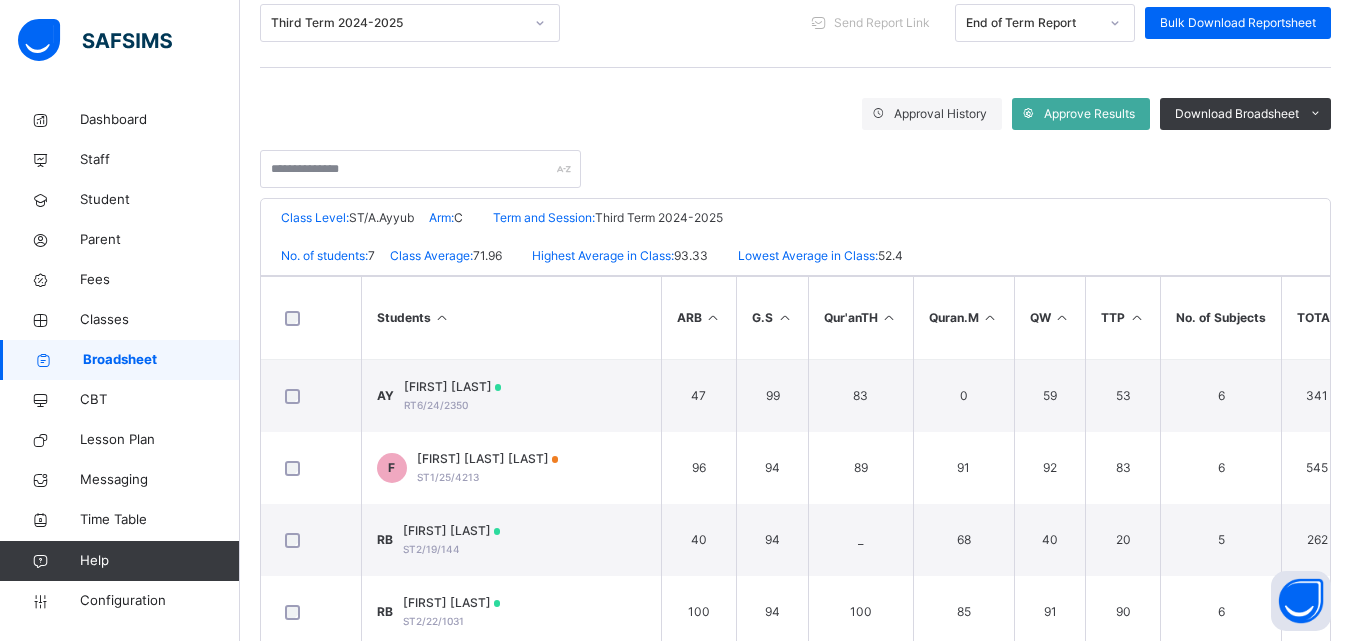 scroll, scrollTop: 452, scrollLeft: 0, axis: vertical 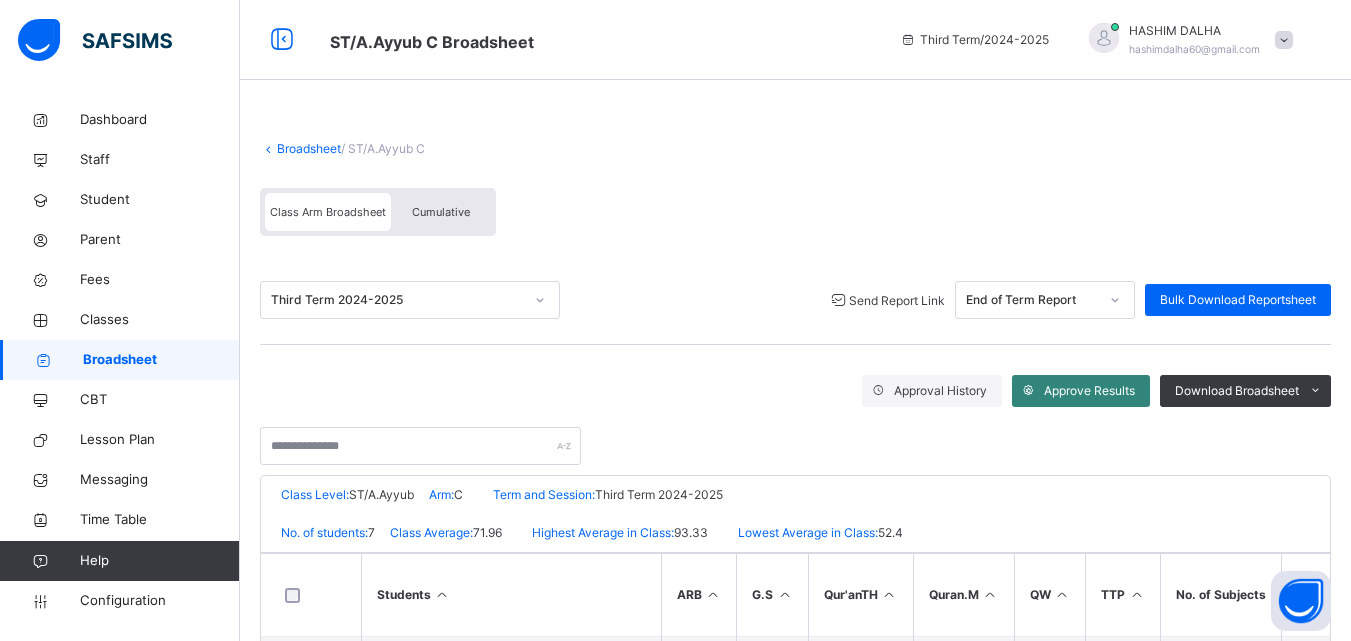 click on "Approve Results" at bounding box center (1089, 391) 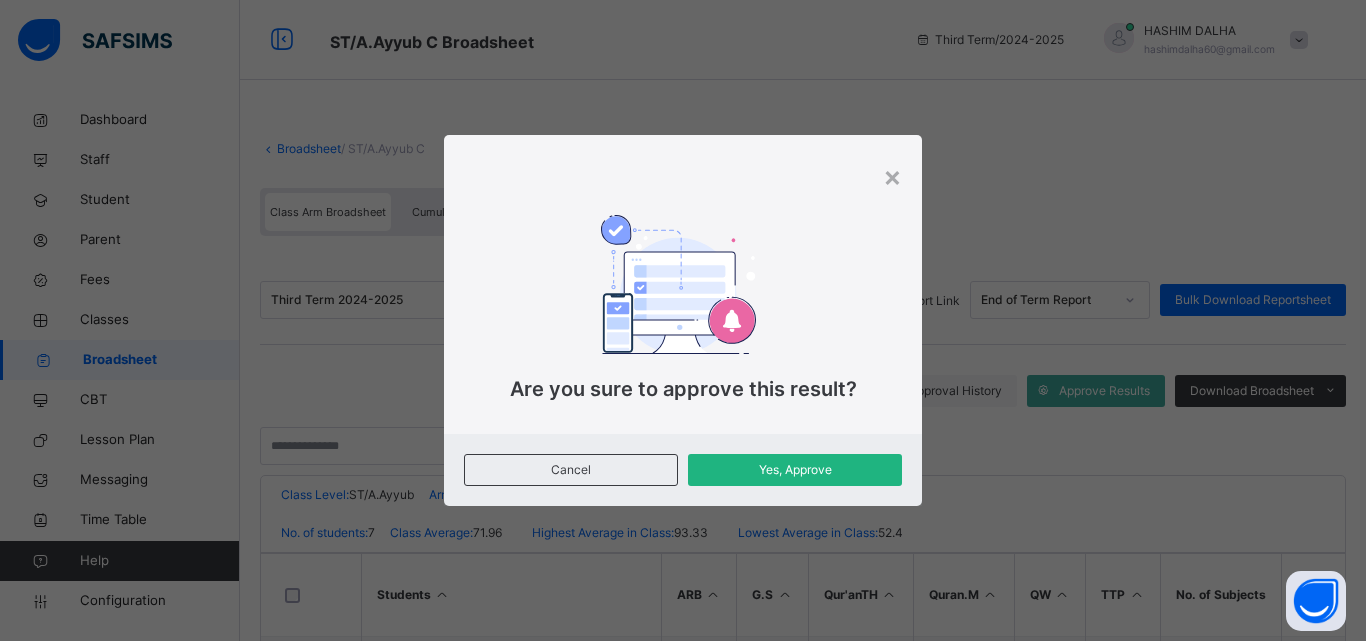 click on "Yes, Approve" at bounding box center [795, 470] 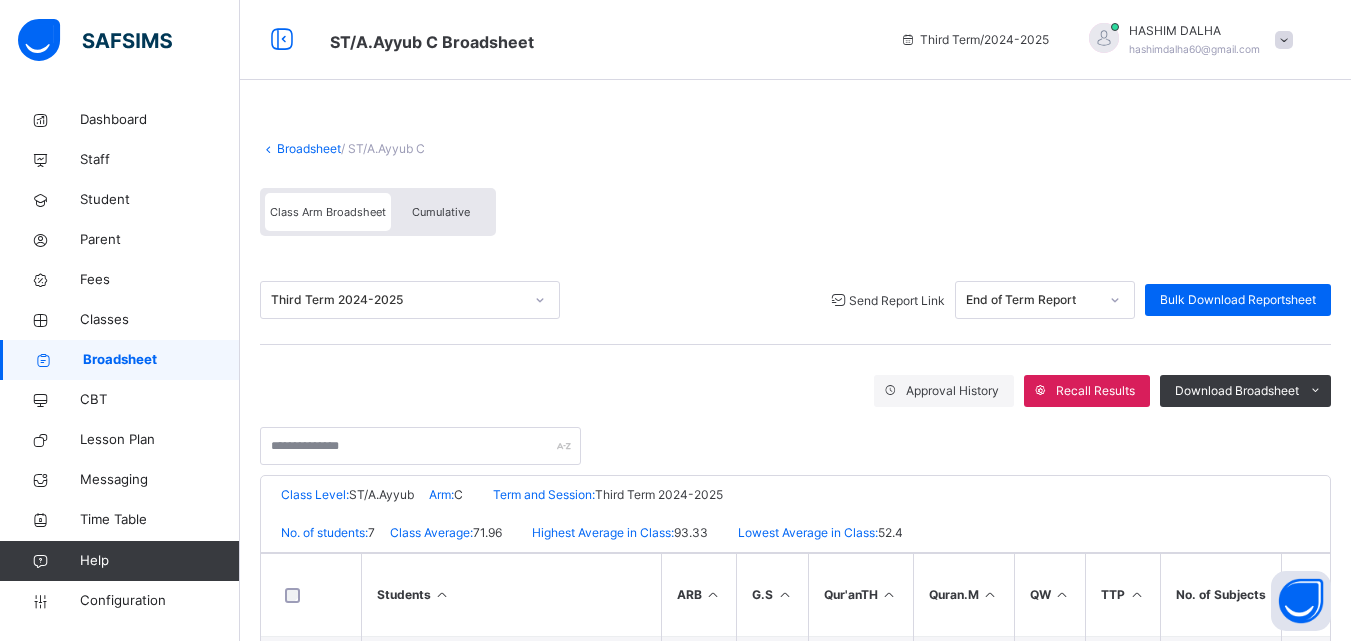 click on "Send Report Link" at bounding box center (897, 300) 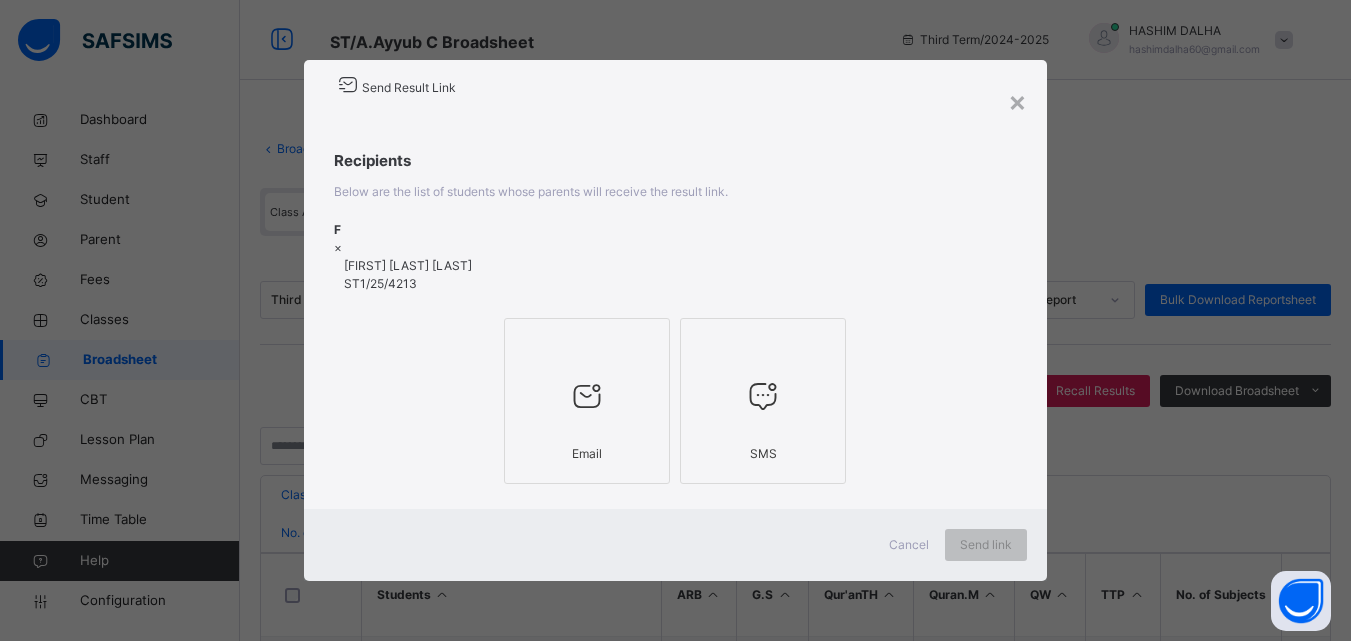 click at bounding box center (587, 396) 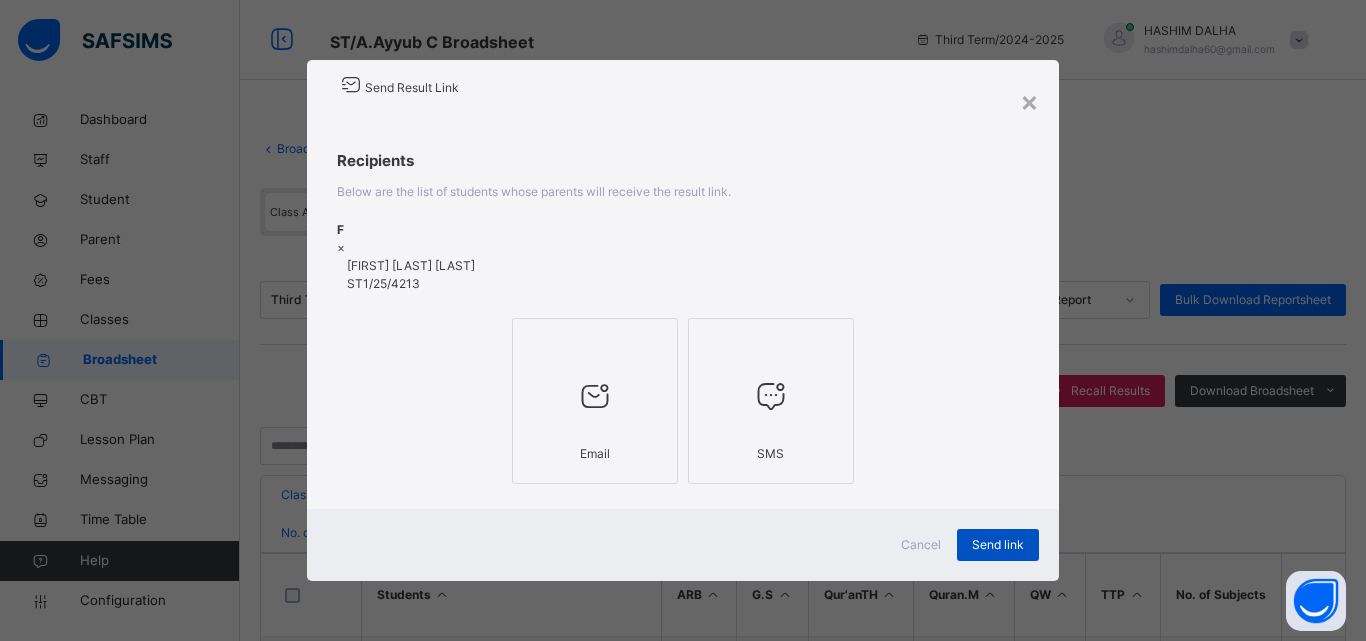 click on "Send link" at bounding box center (998, 545) 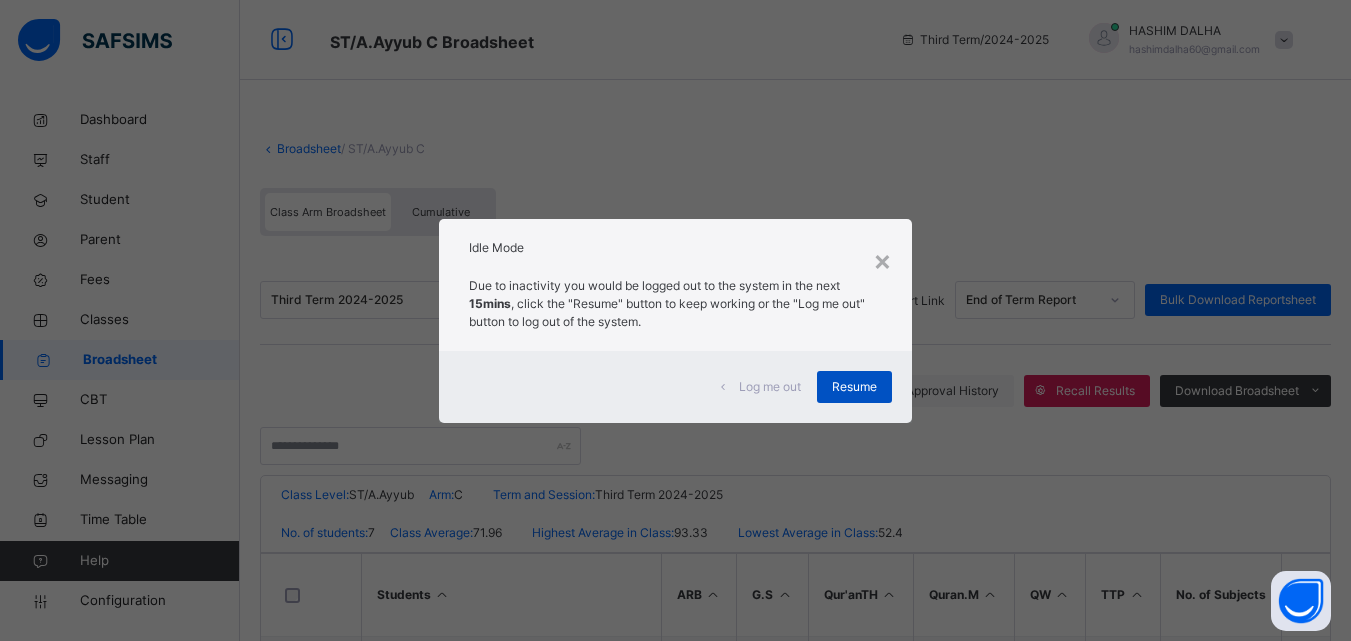 click on "Resume" at bounding box center (854, 387) 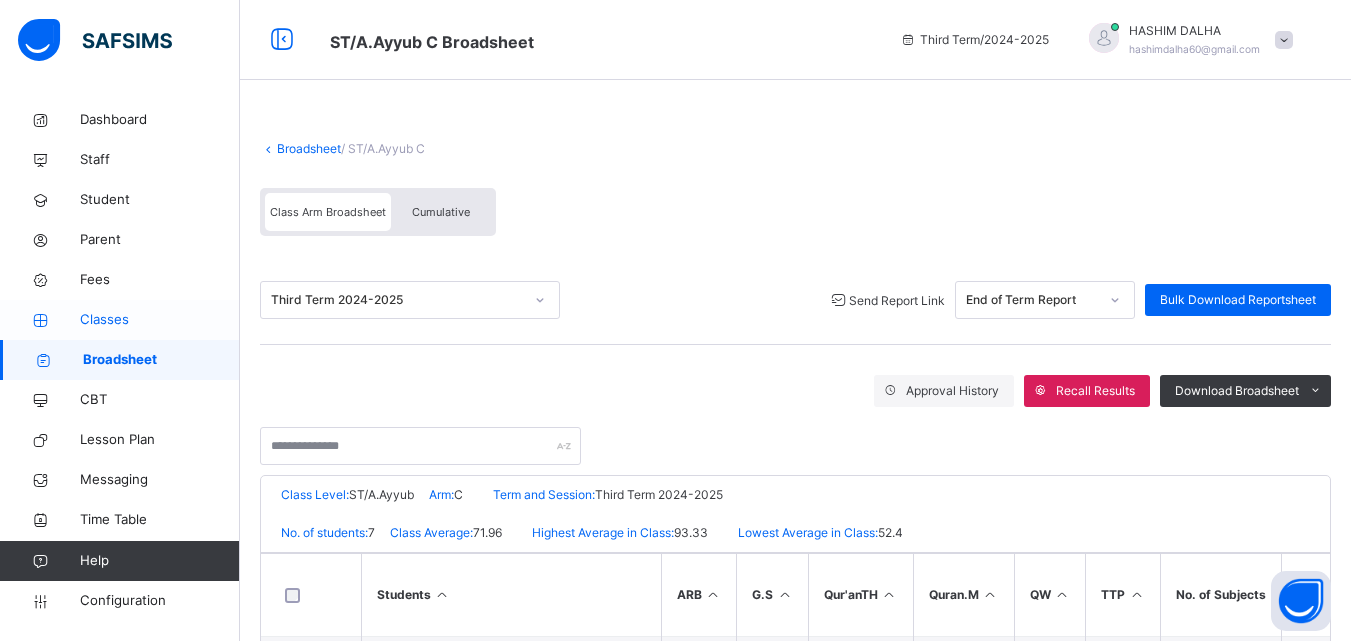 click on "Classes" at bounding box center [160, 320] 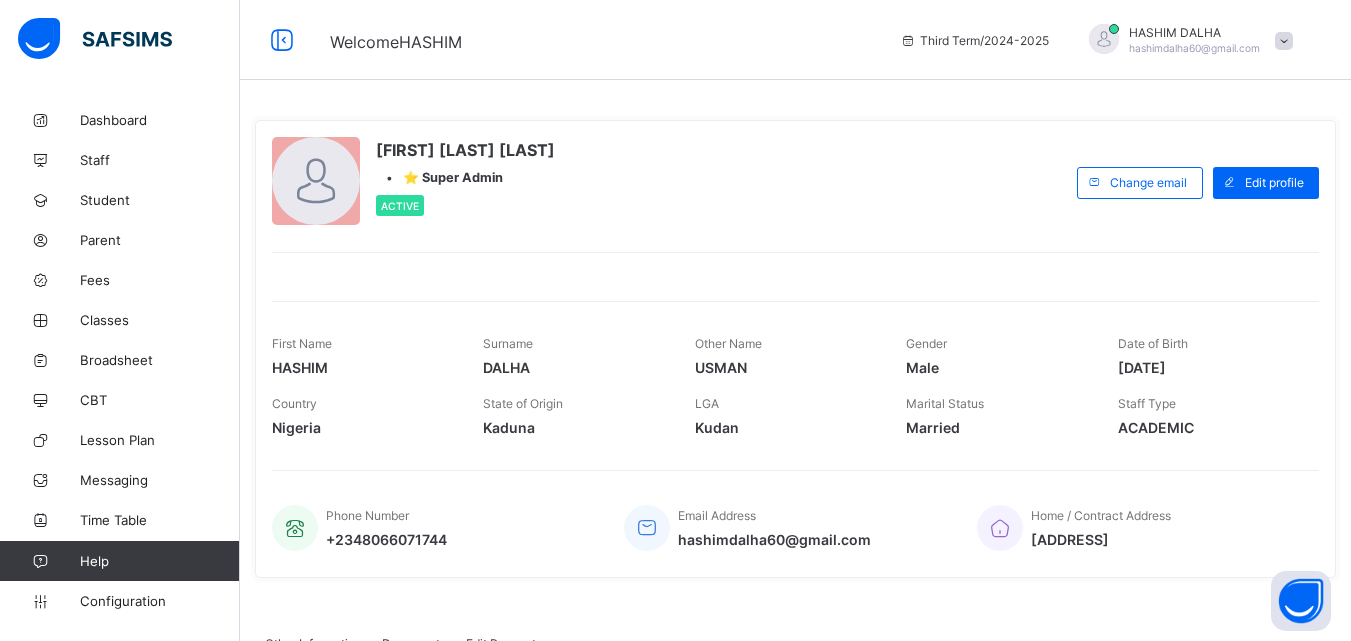 scroll, scrollTop: 0, scrollLeft: 0, axis: both 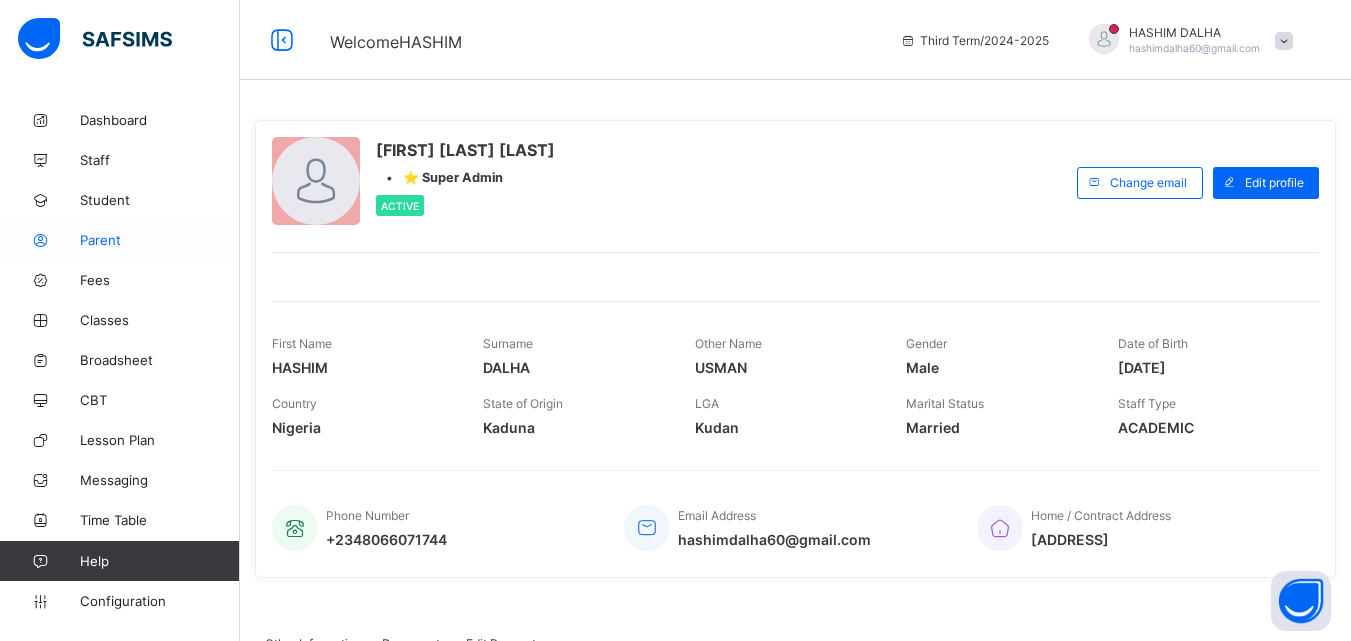 click on "Parent" at bounding box center [160, 240] 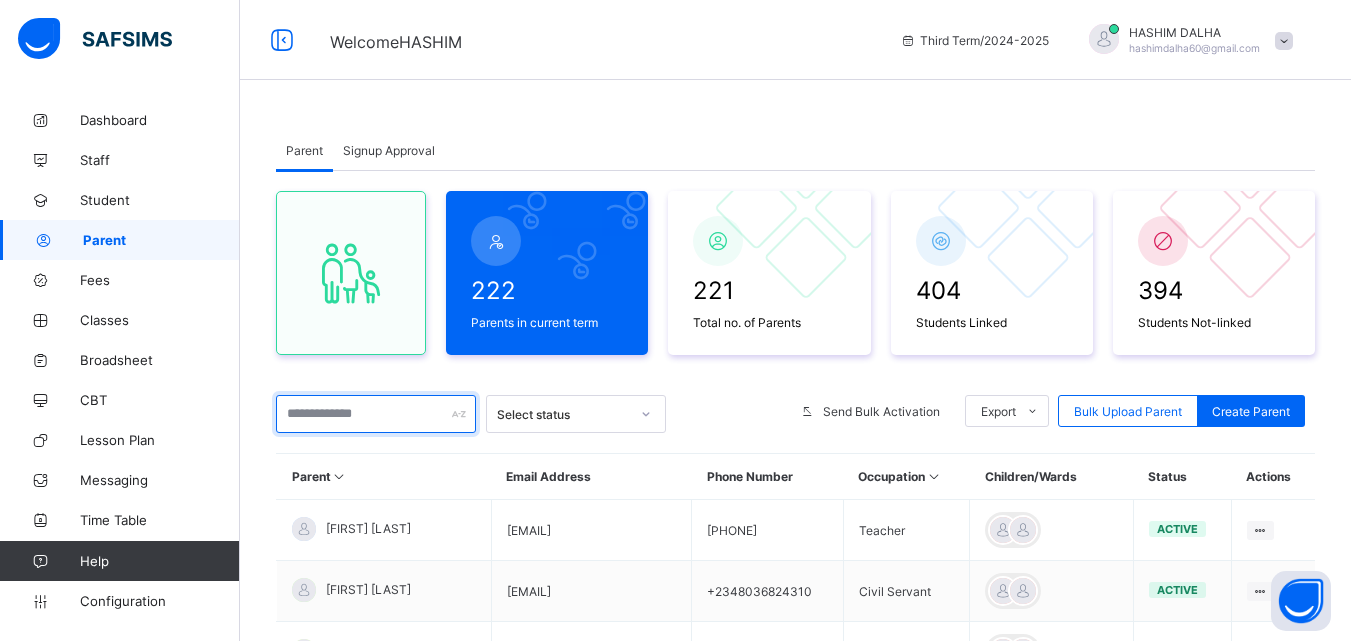 click at bounding box center (376, 414) 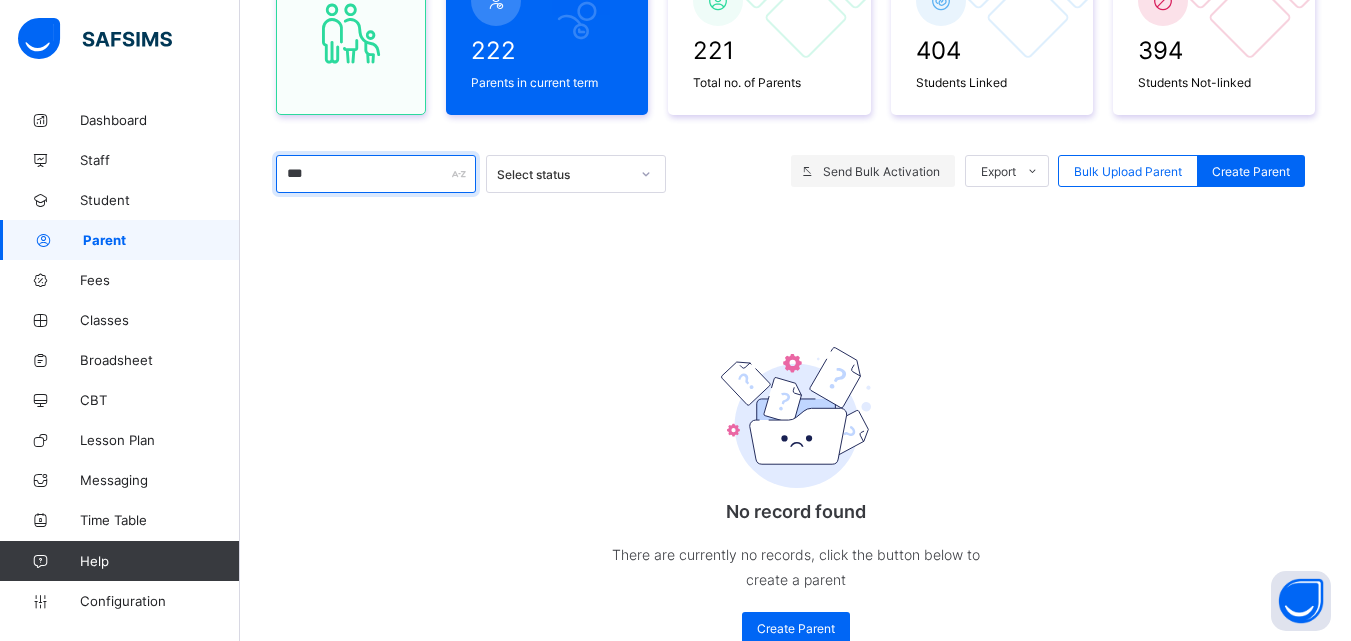 scroll, scrollTop: 315, scrollLeft: 0, axis: vertical 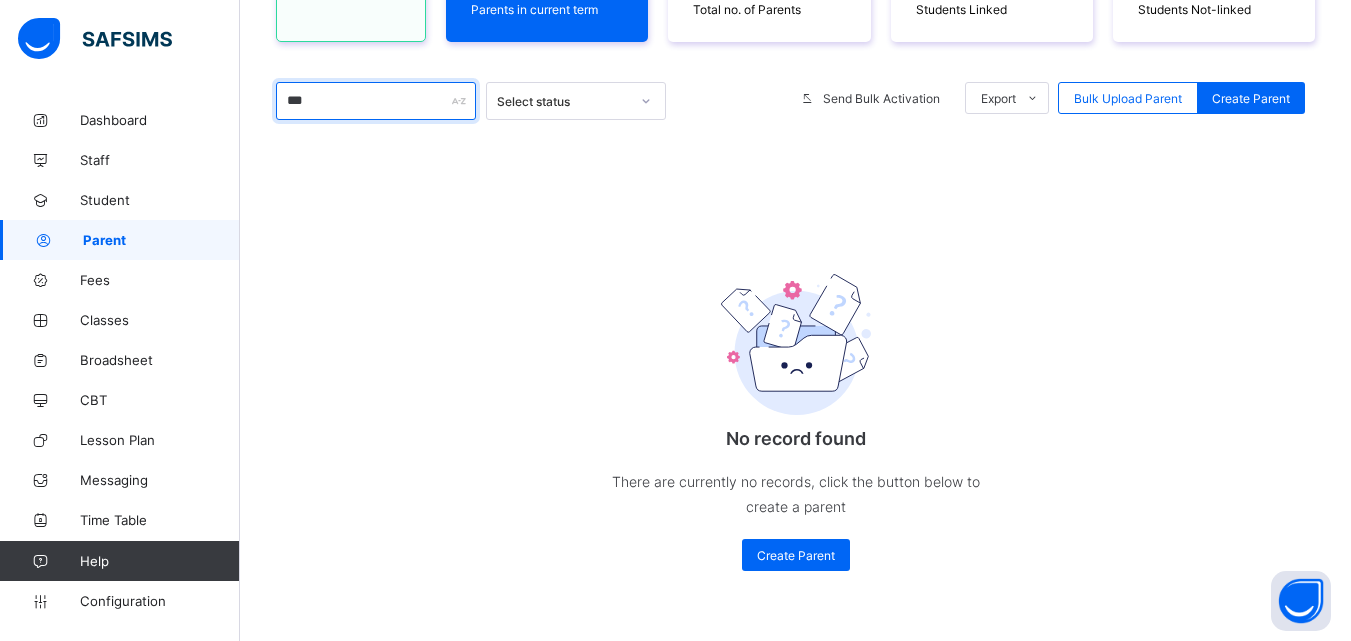 click on "***" at bounding box center (376, 101) 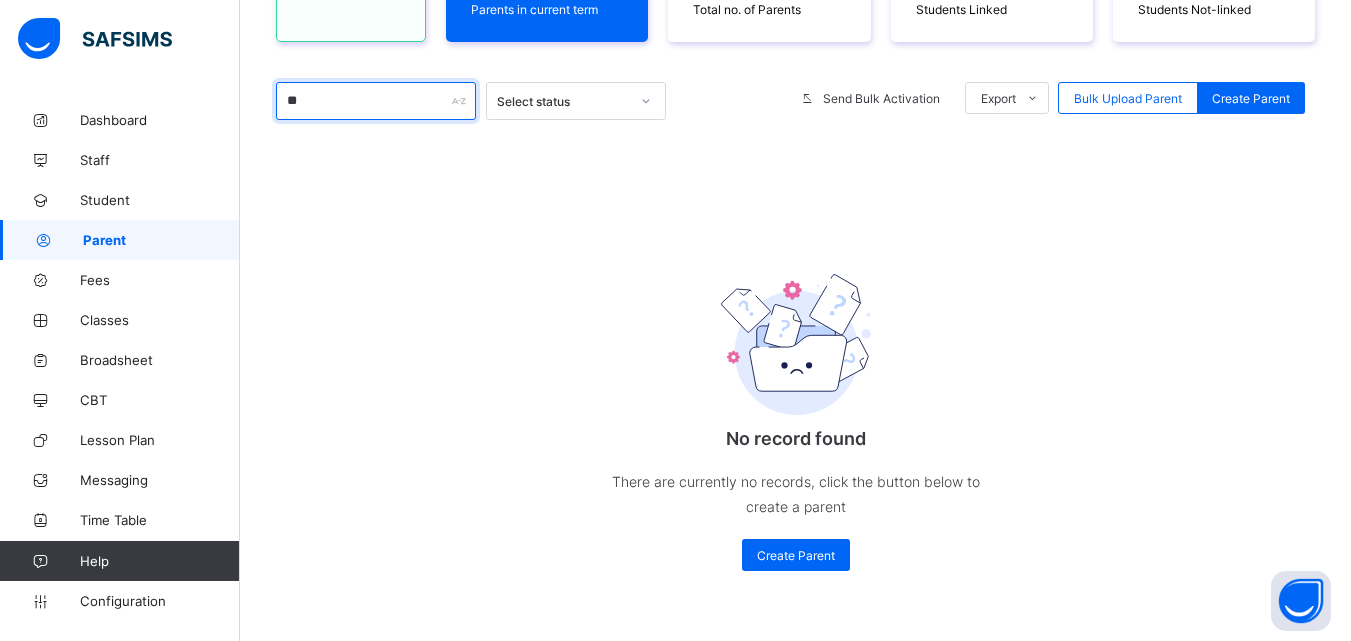 type on "*" 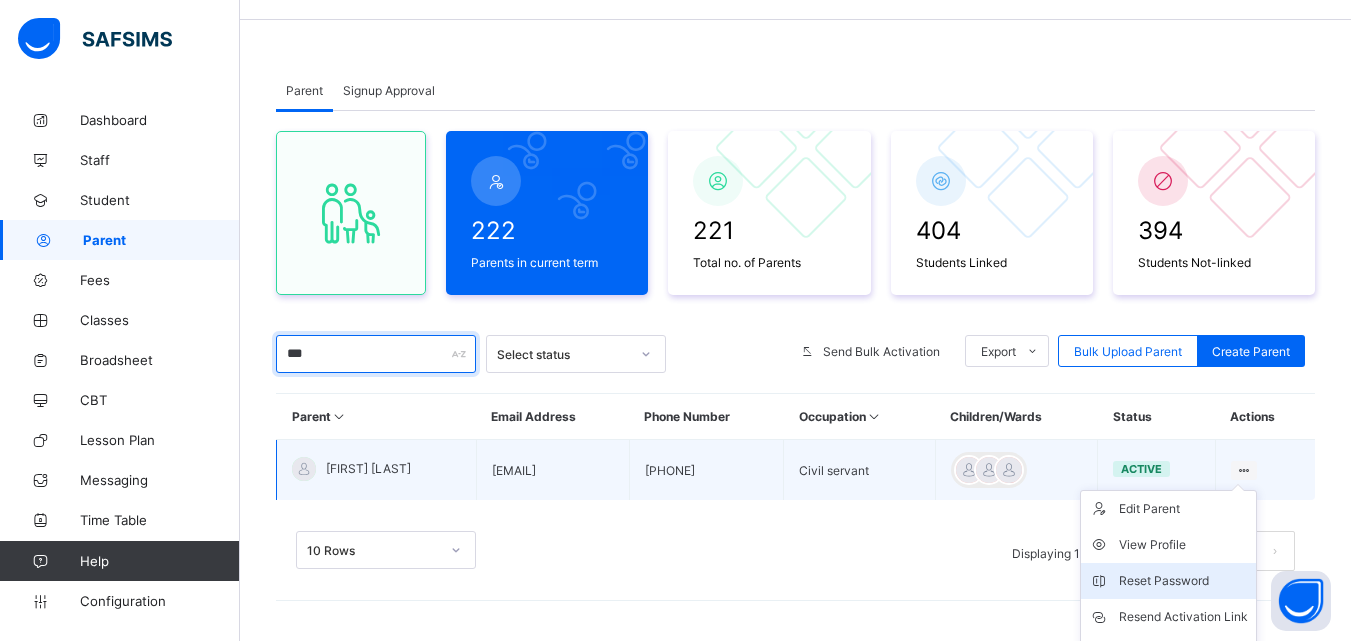 scroll, scrollTop: 163, scrollLeft: 0, axis: vertical 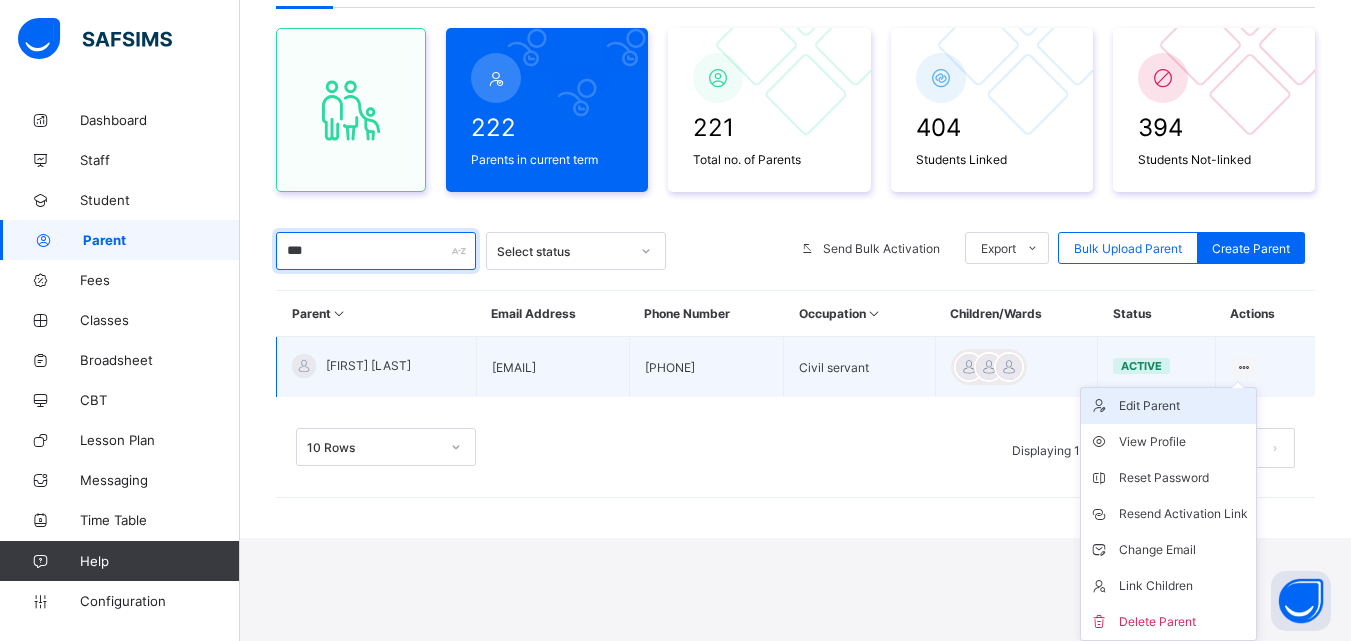 type on "***" 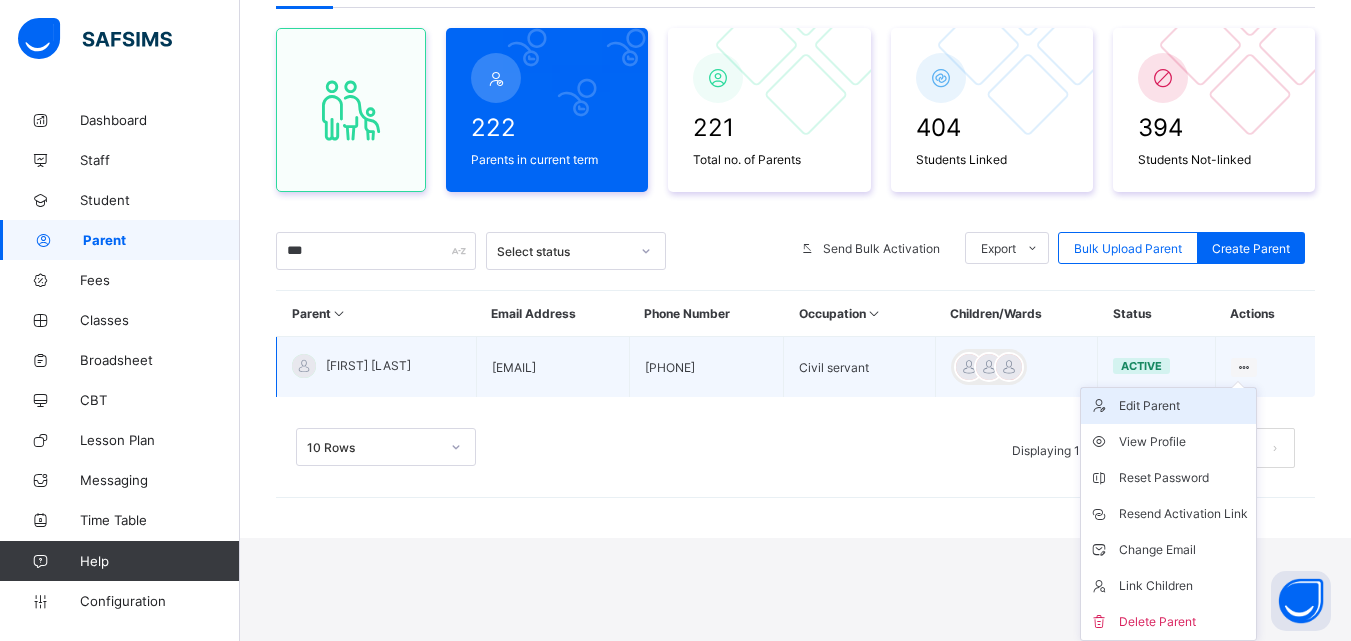 click on "Edit Parent" at bounding box center (1168, 406) 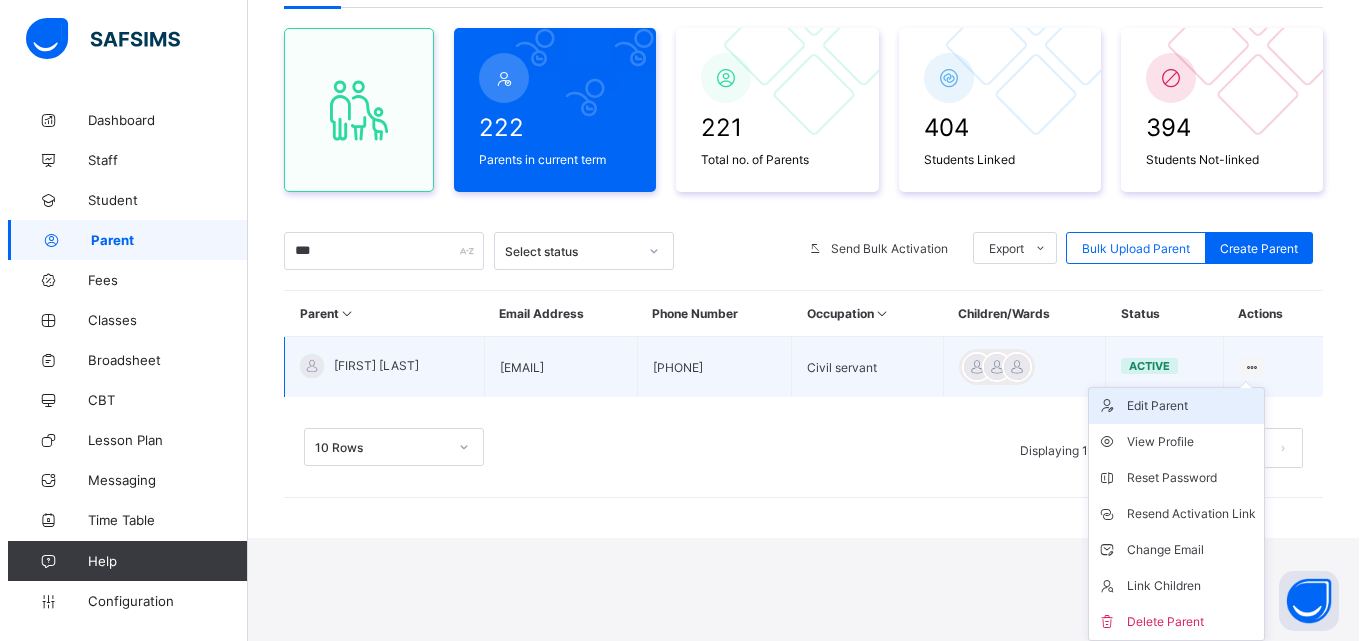 scroll, scrollTop: 60, scrollLeft: 0, axis: vertical 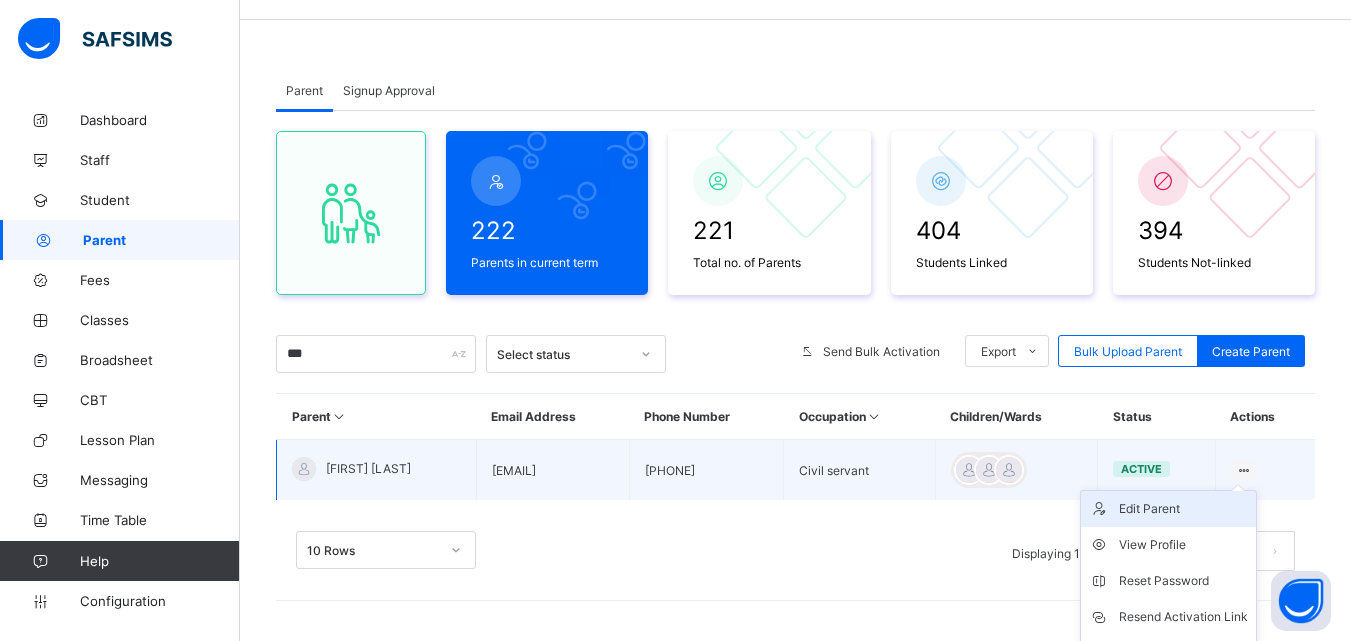 select on "**" 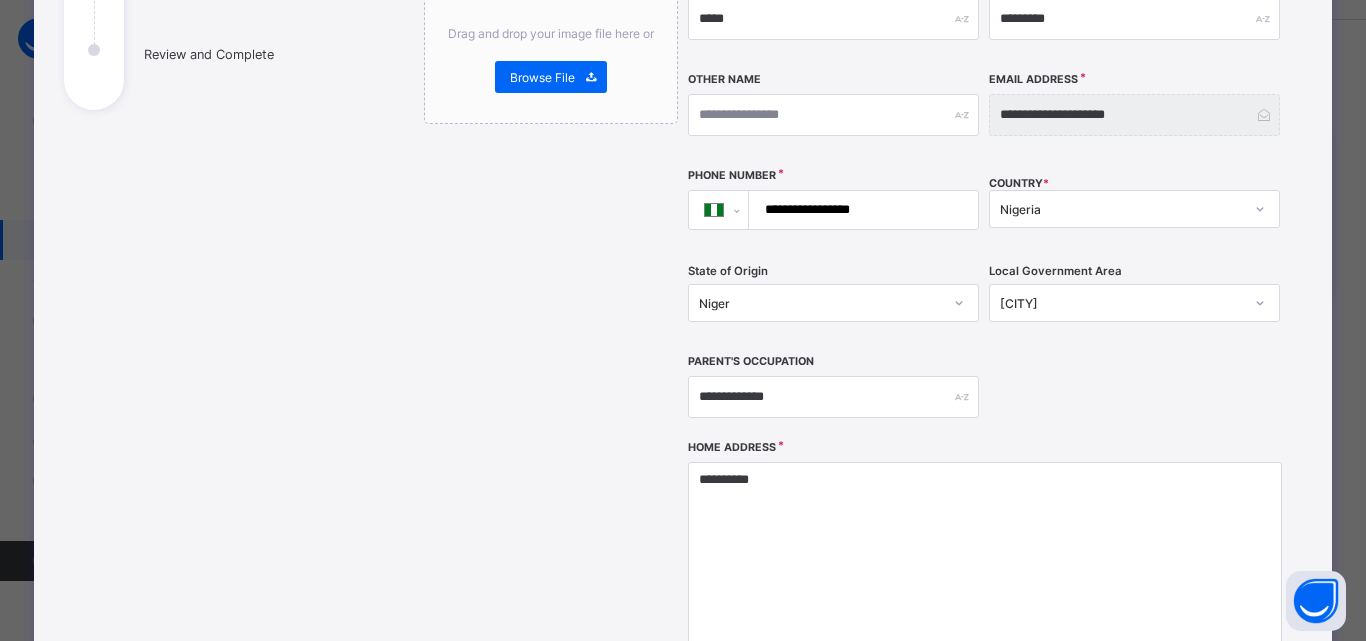 scroll, scrollTop: 342, scrollLeft: 0, axis: vertical 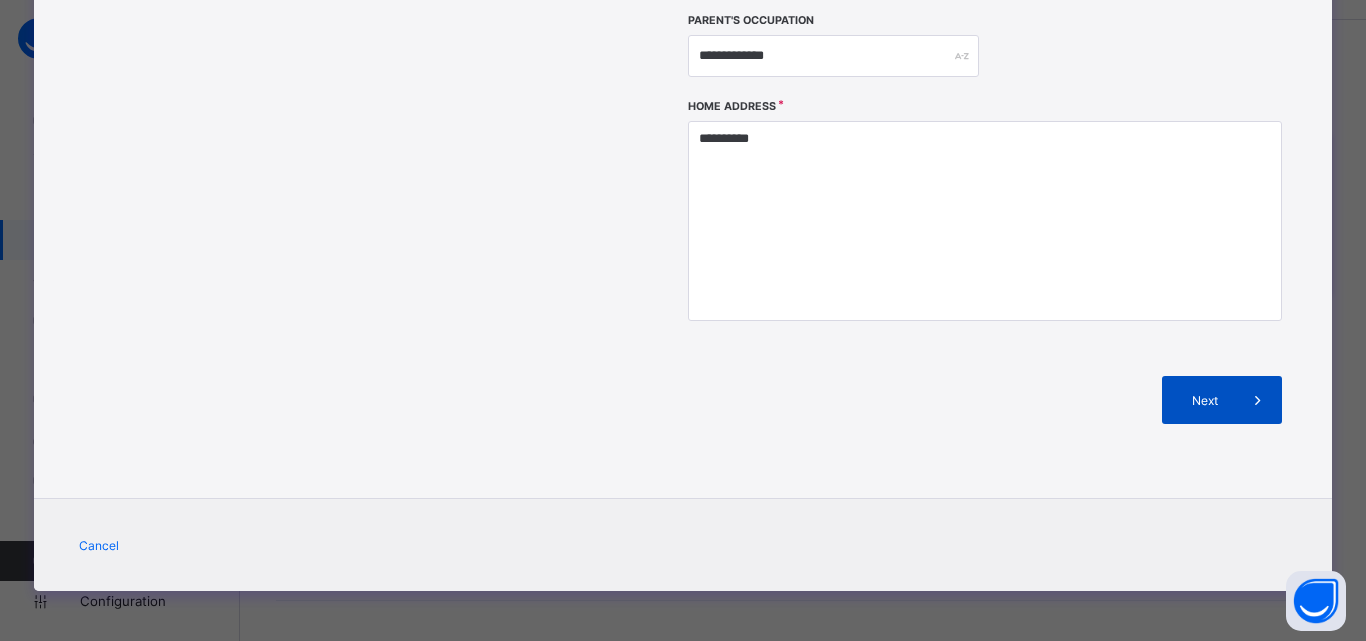 click on "Next" at bounding box center [1222, 400] 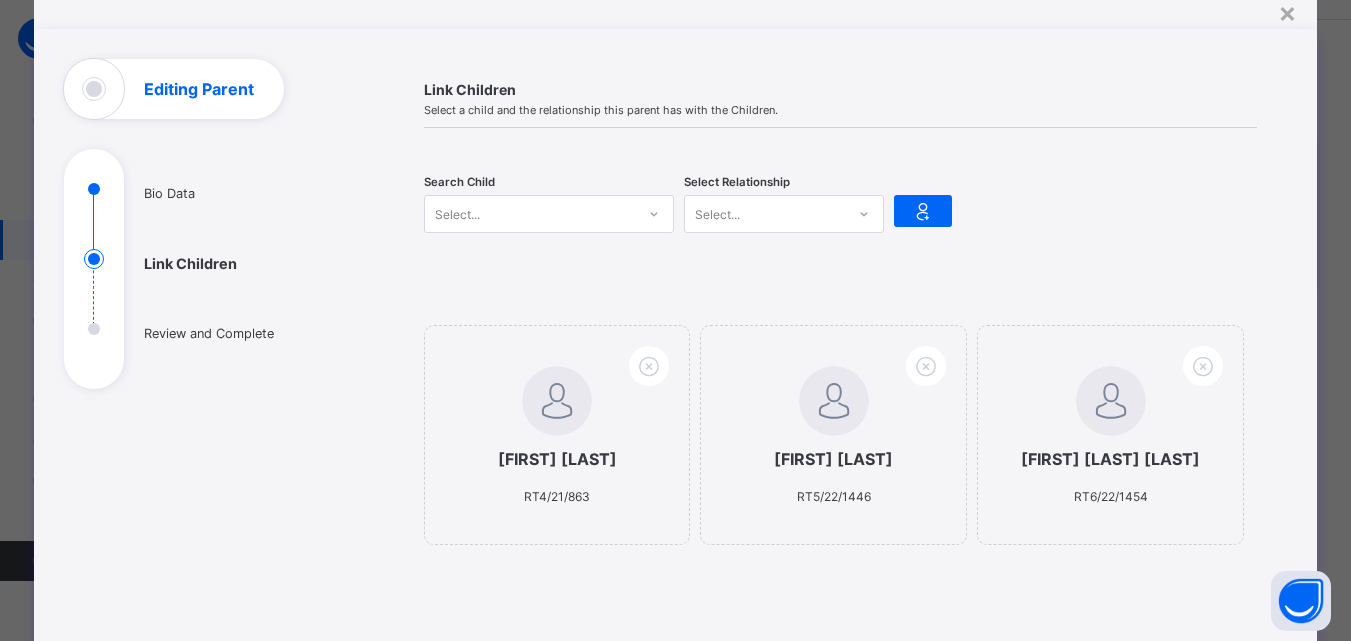 scroll, scrollTop: 66, scrollLeft: 0, axis: vertical 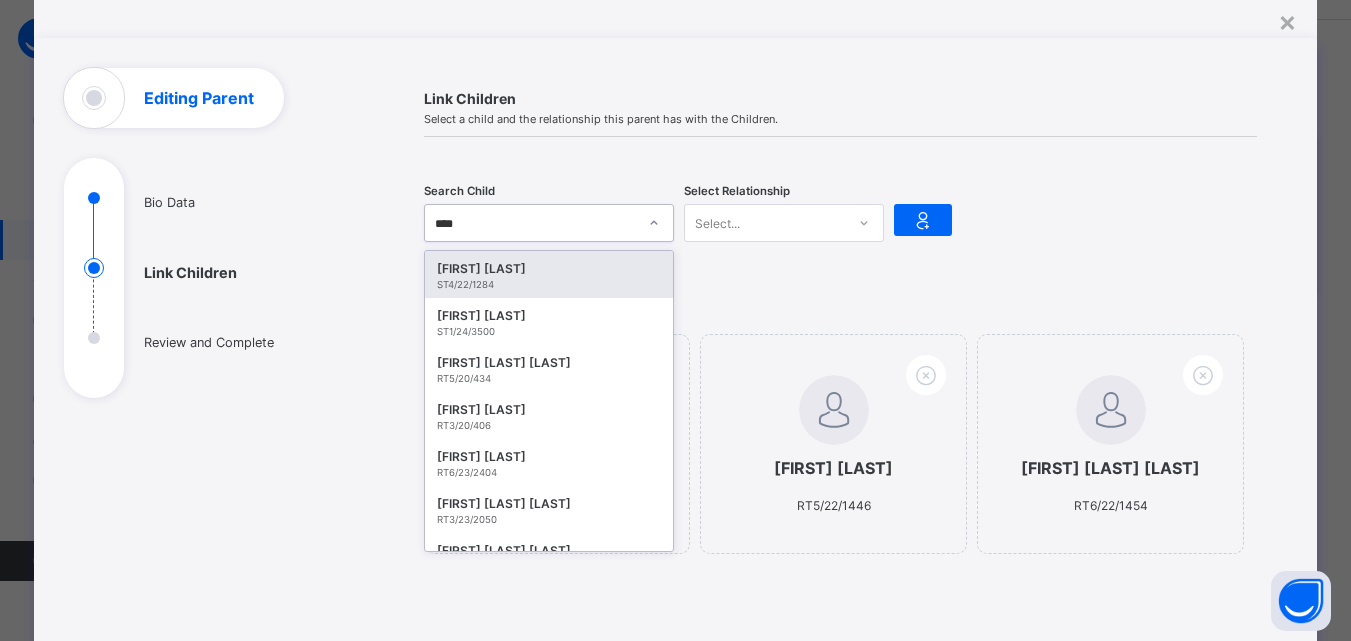 type on "*****" 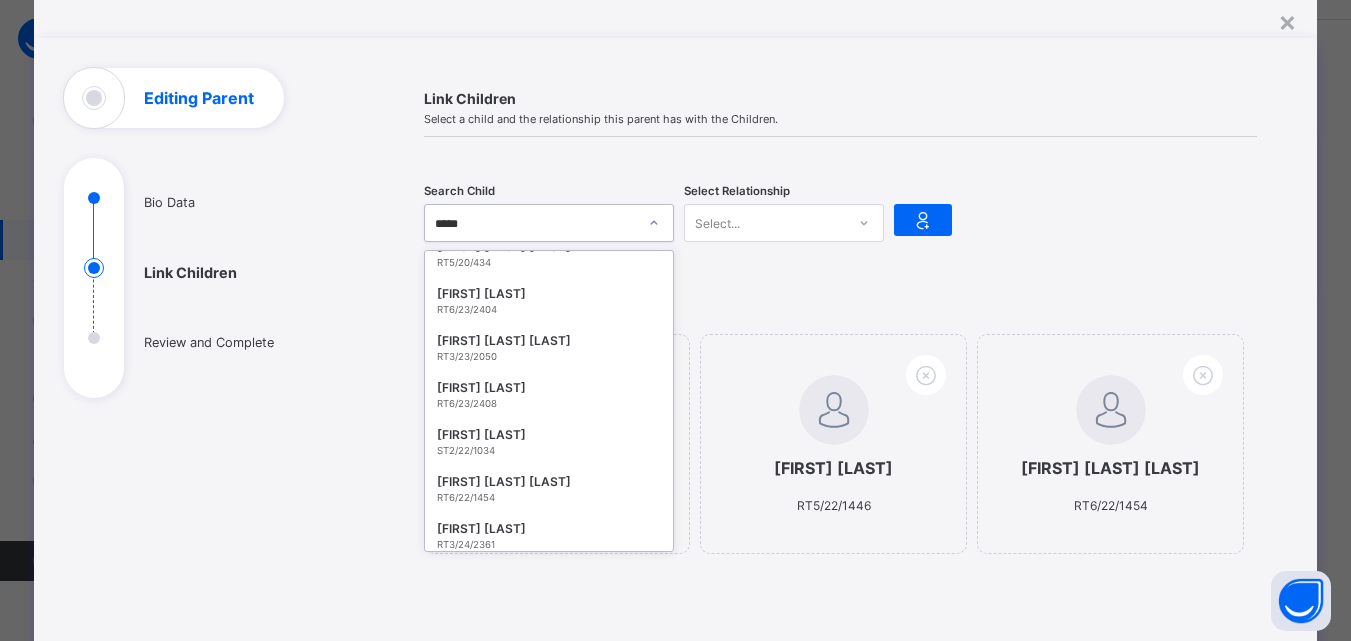 scroll, scrollTop: 92, scrollLeft: 0, axis: vertical 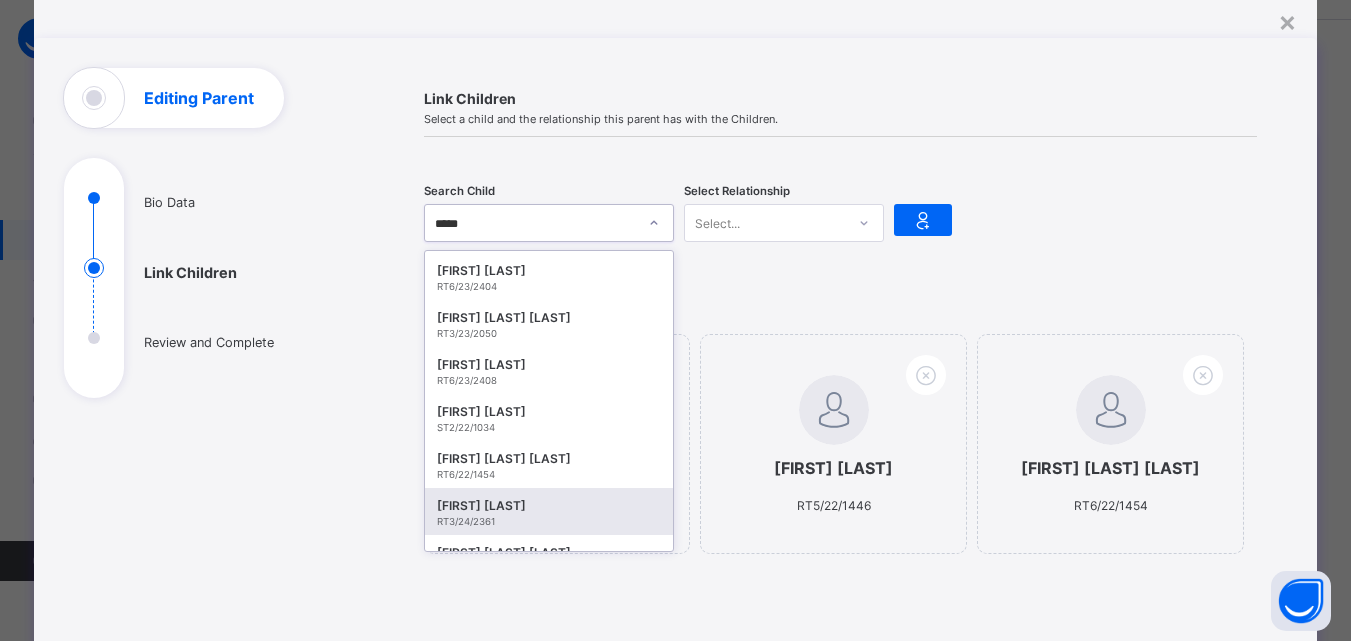 click on "[FIRST] [LAST]" at bounding box center (549, 506) 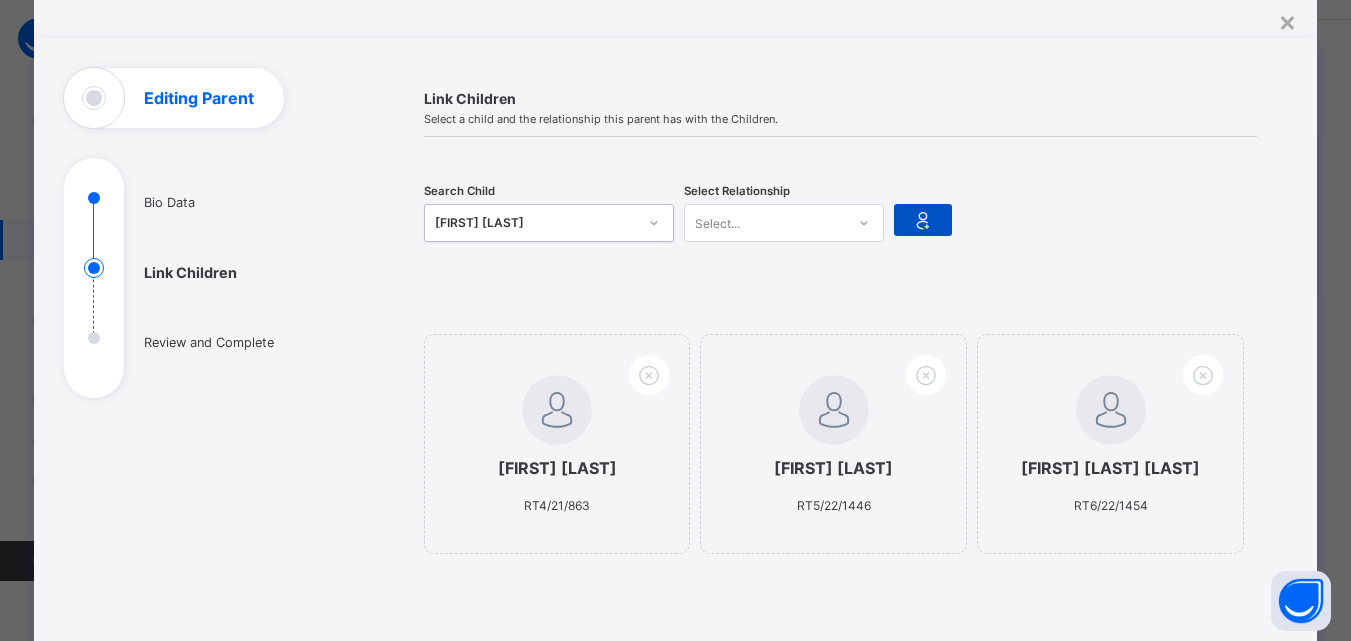 click at bounding box center (923, 220) 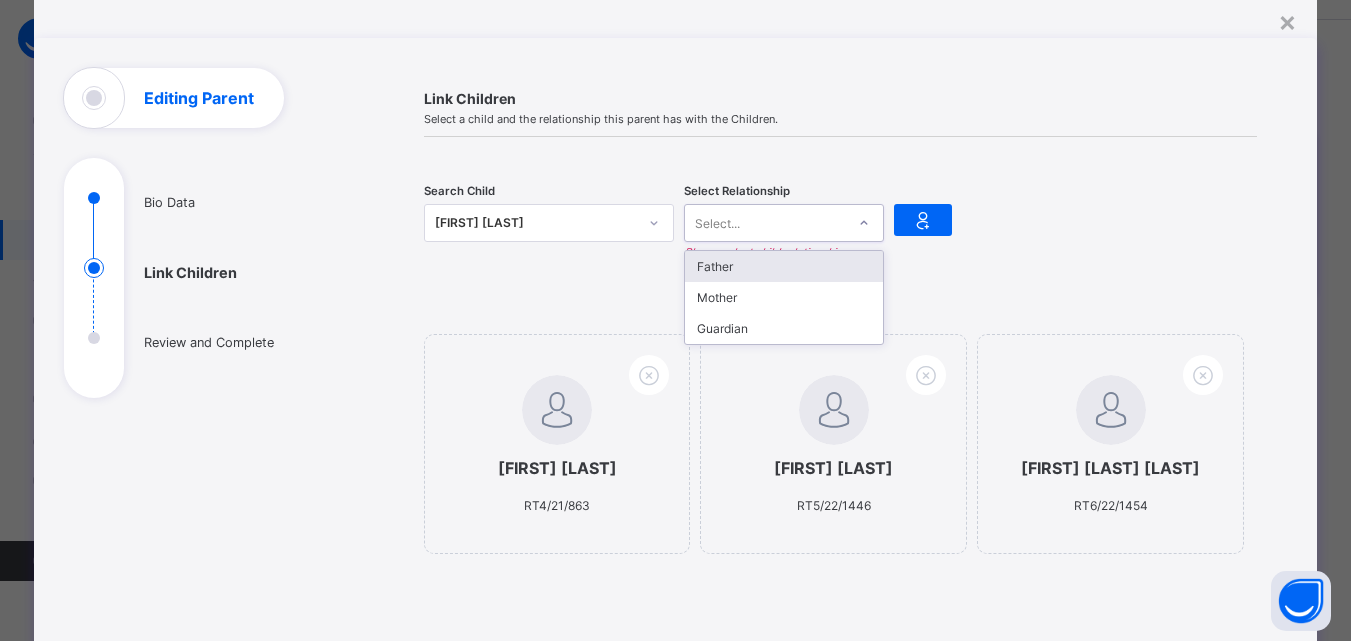 click on "Father" at bounding box center [784, 266] 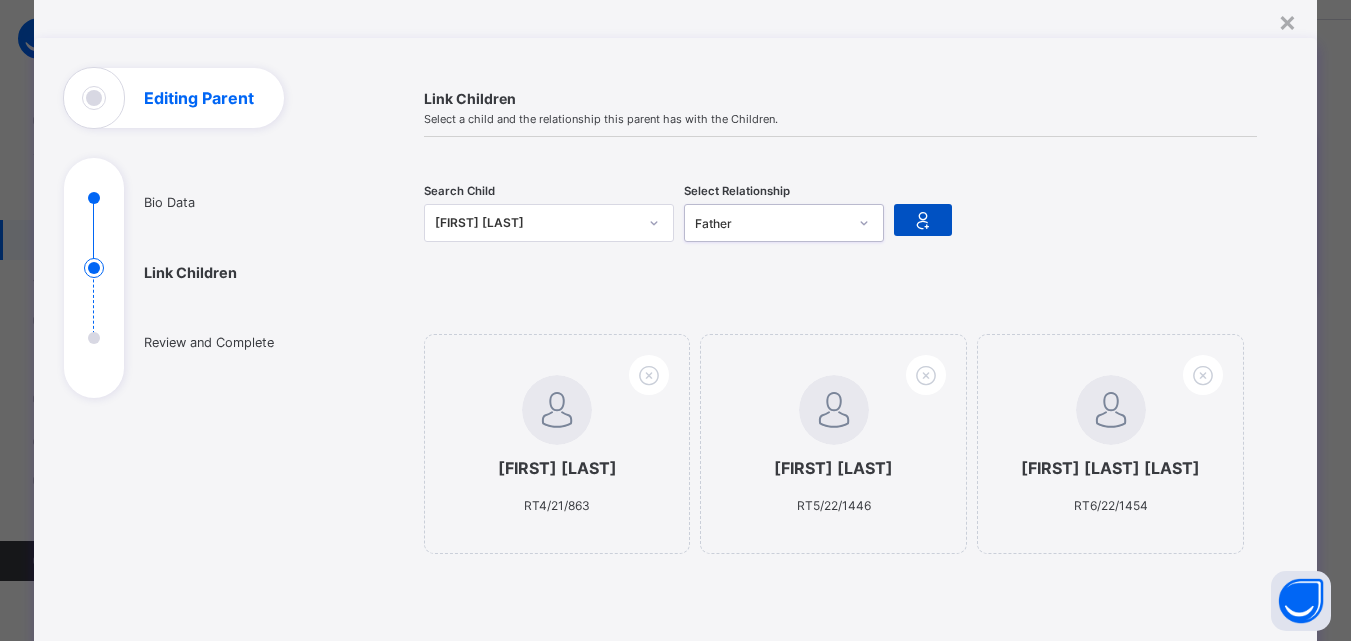click at bounding box center [923, 220] 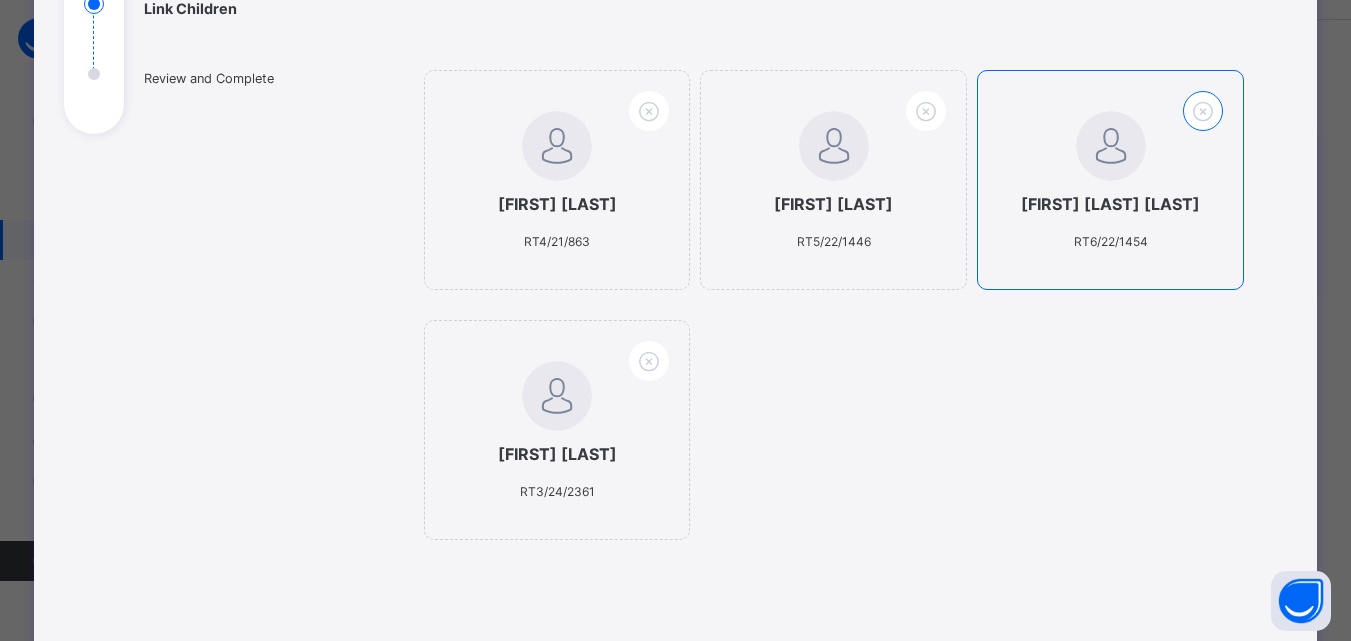 scroll, scrollTop: 318, scrollLeft: 0, axis: vertical 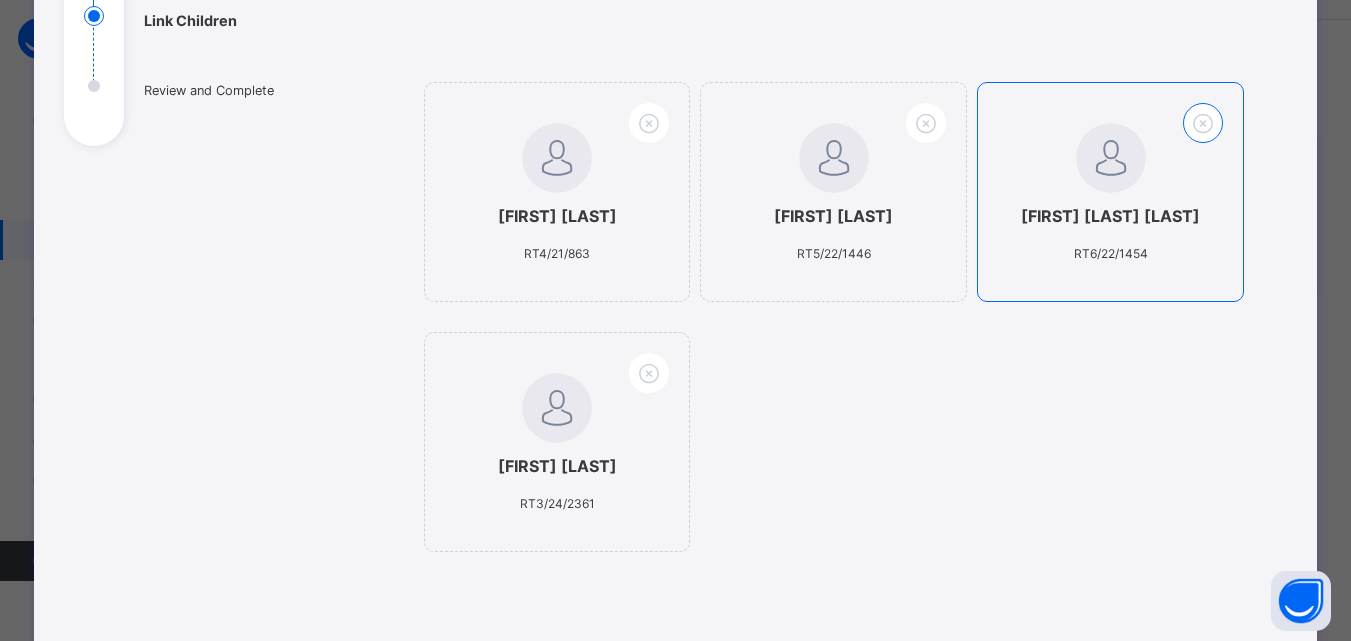 click at bounding box center [1202, 123] 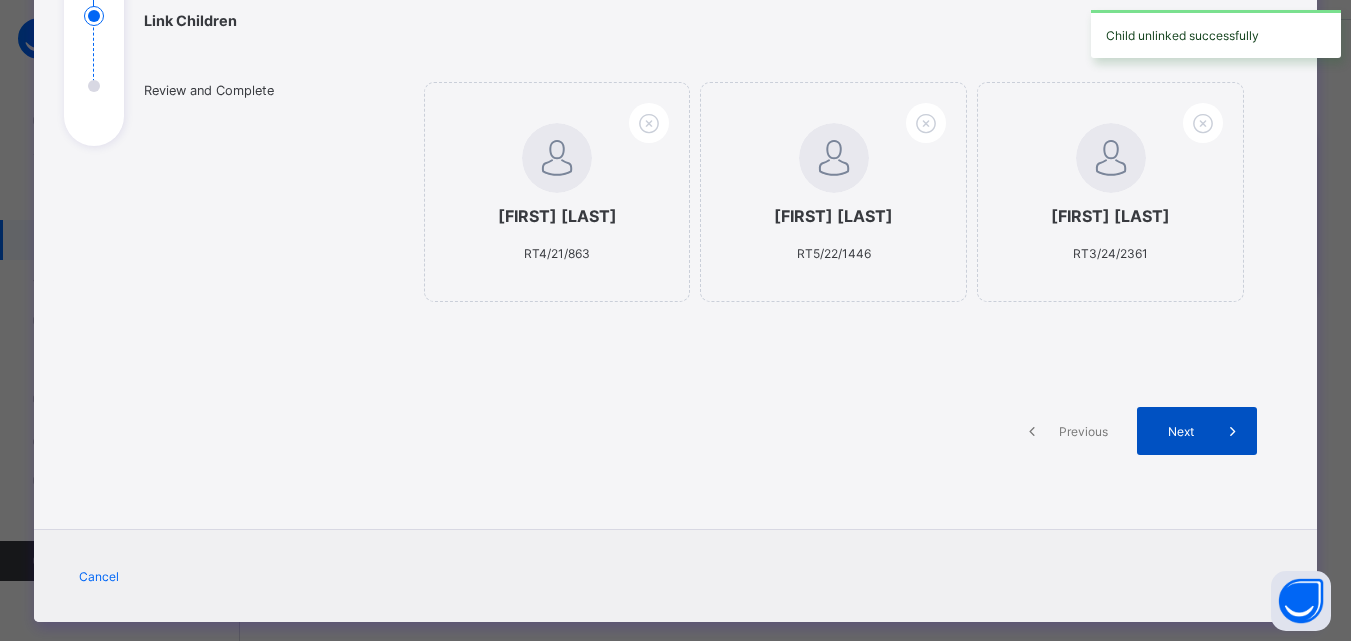 click on "Next" at bounding box center [1197, 431] 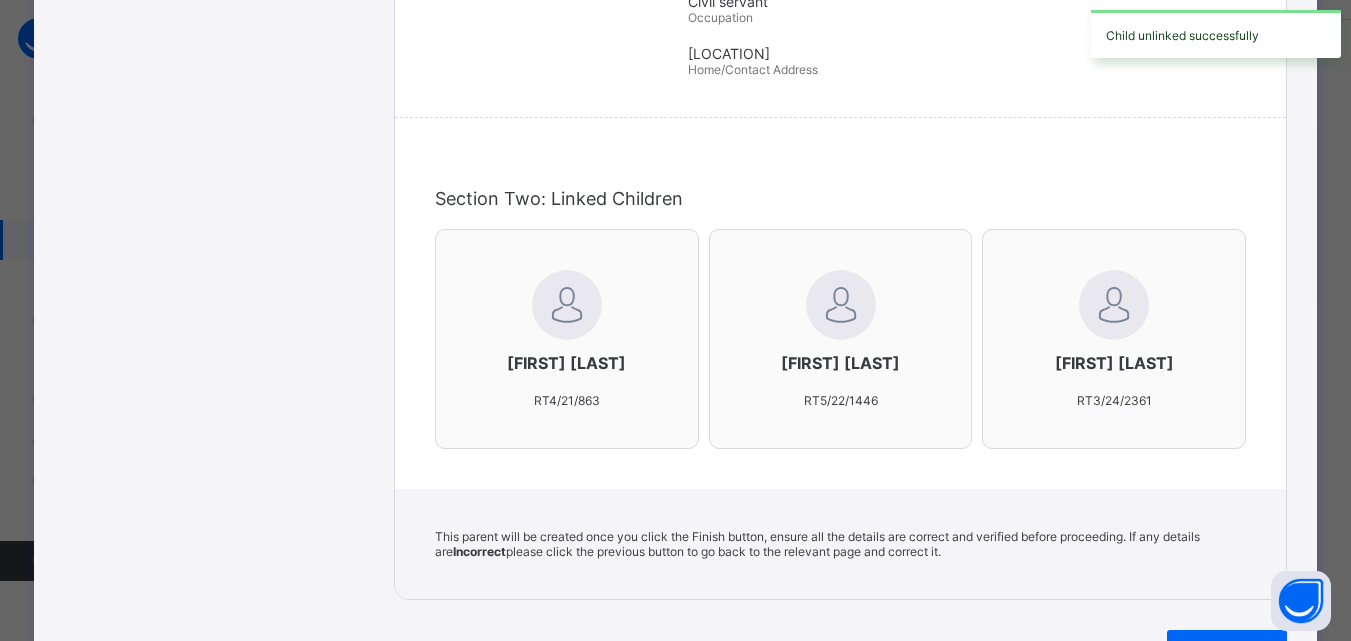 scroll, scrollTop: 733, scrollLeft: 0, axis: vertical 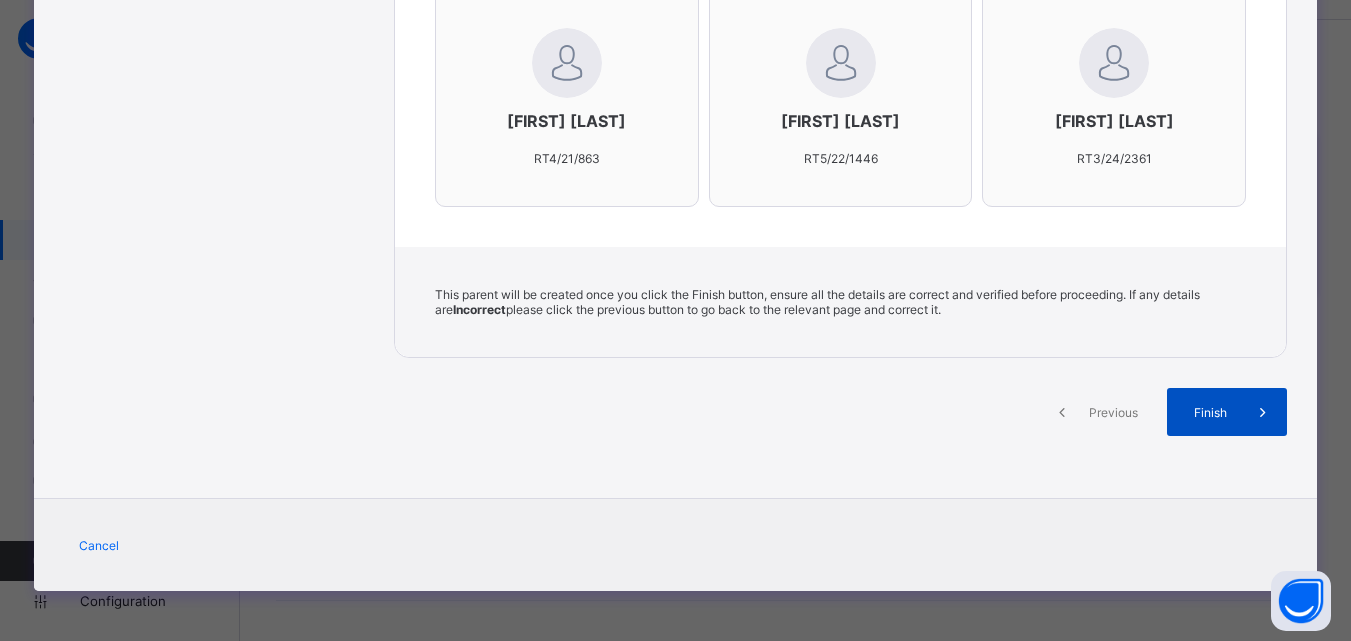 click on "Finish" at bounding box center (1227, 412) 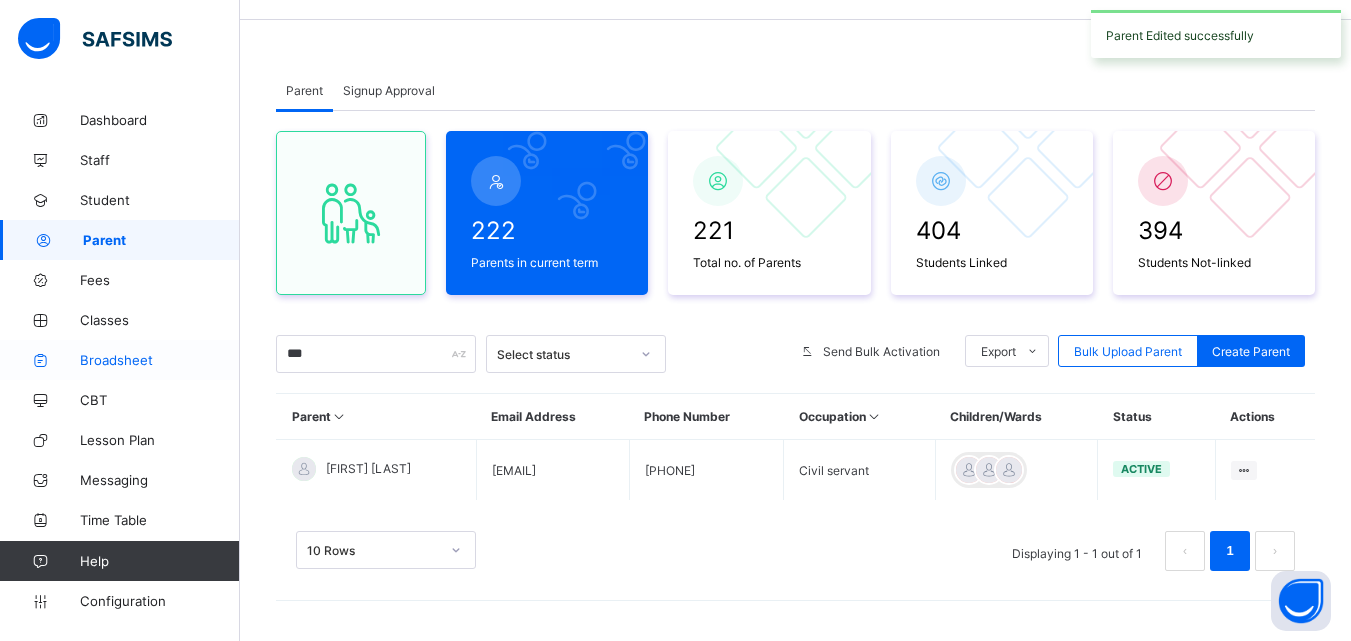 click on "Broadsheet" at bounding box center [160, 360] 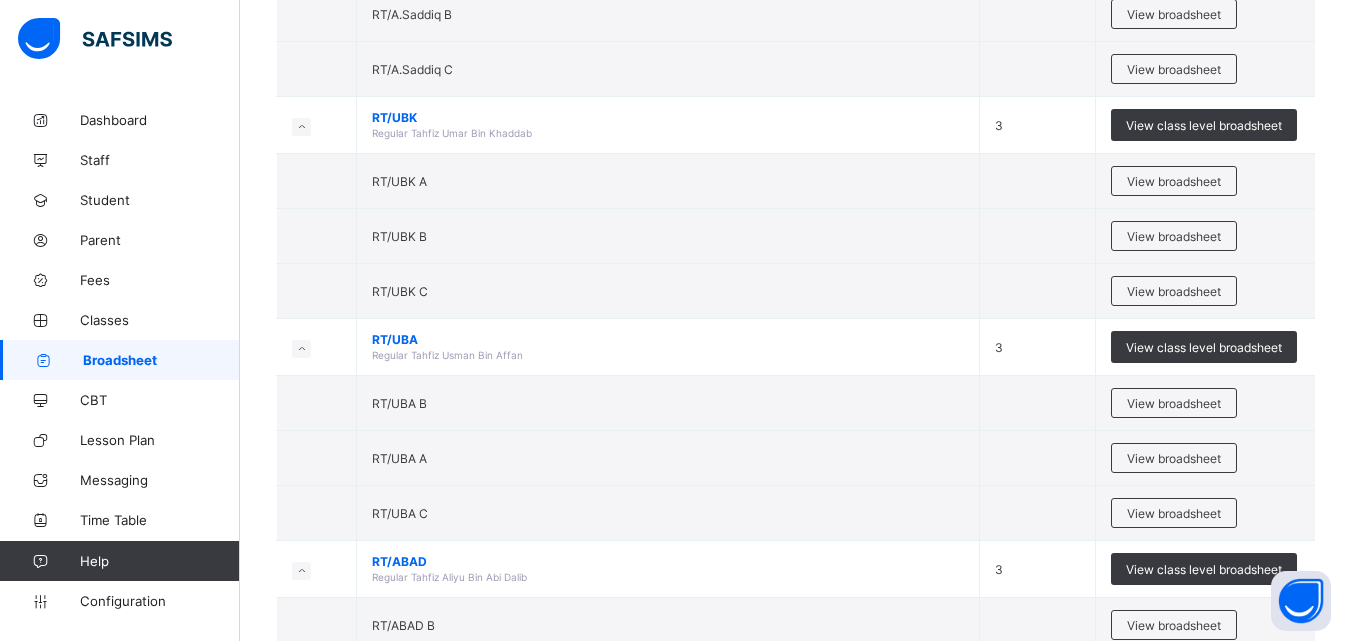 scroll, scrollTop: 802, scrollLeft: 0, axis: vertical 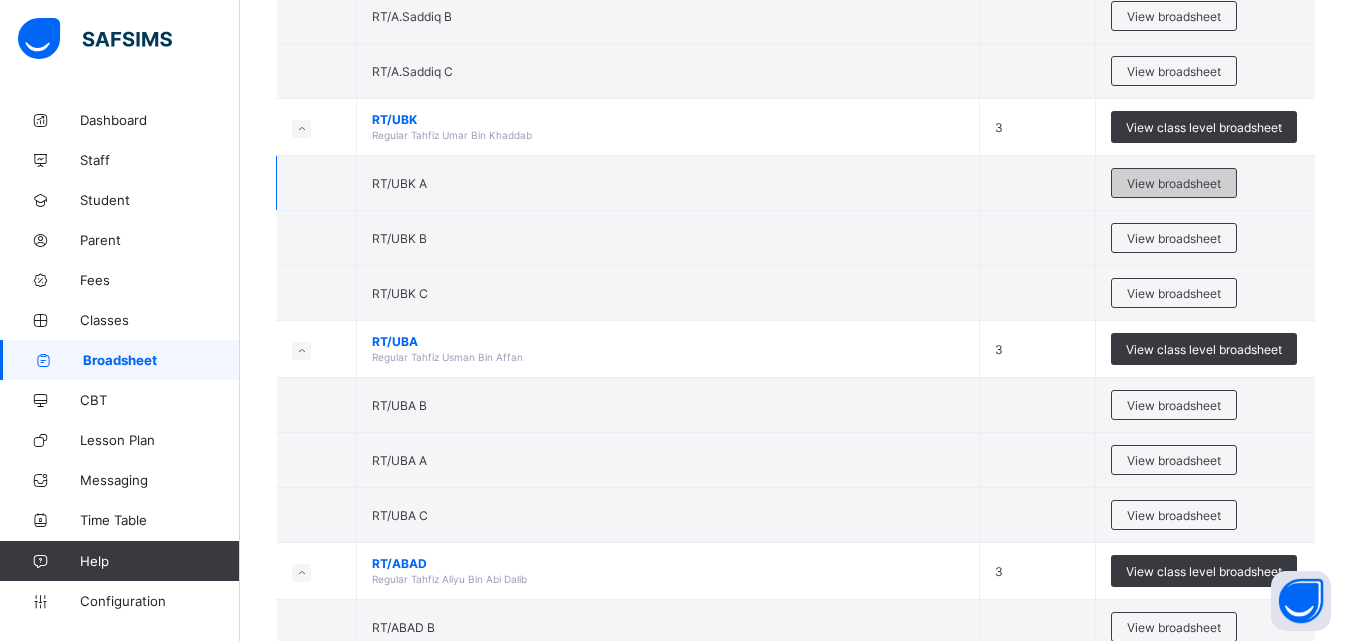 click on "View broadsheet" at bounding box center [1174, 183] 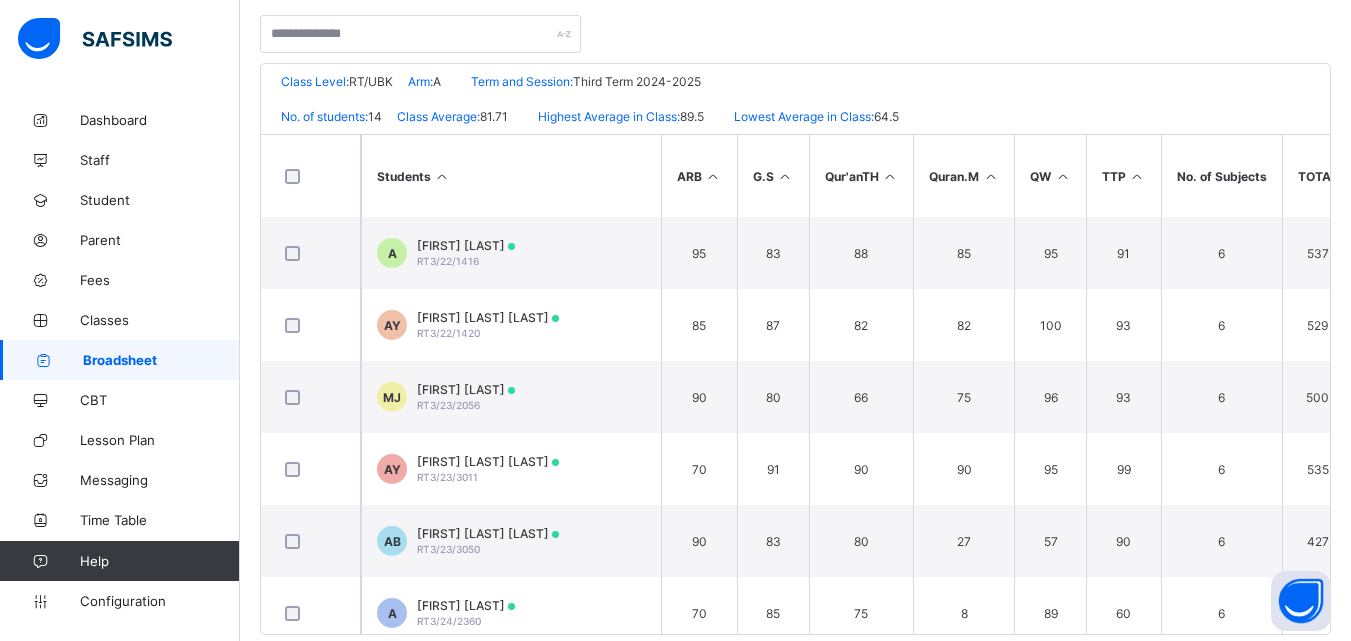scroll, scrollTop: 440, scrollLeft: 0, axis: vertical 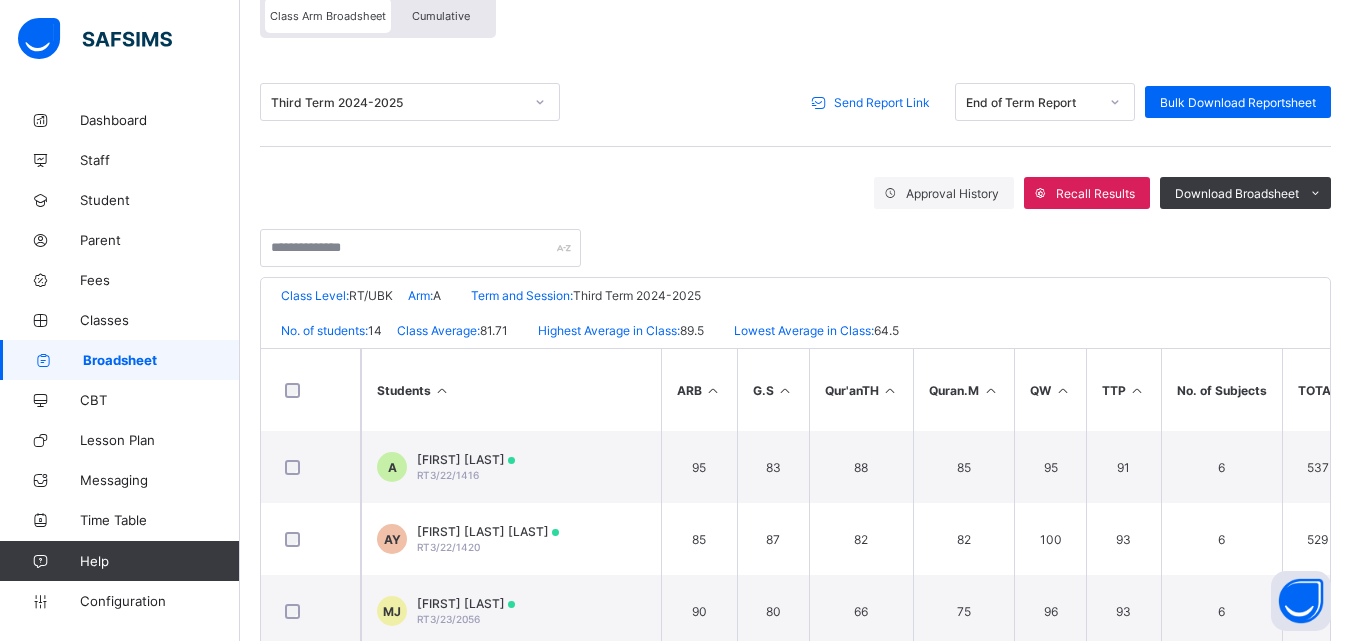 click on "Send Report Link" at bounding box center [882, 102] 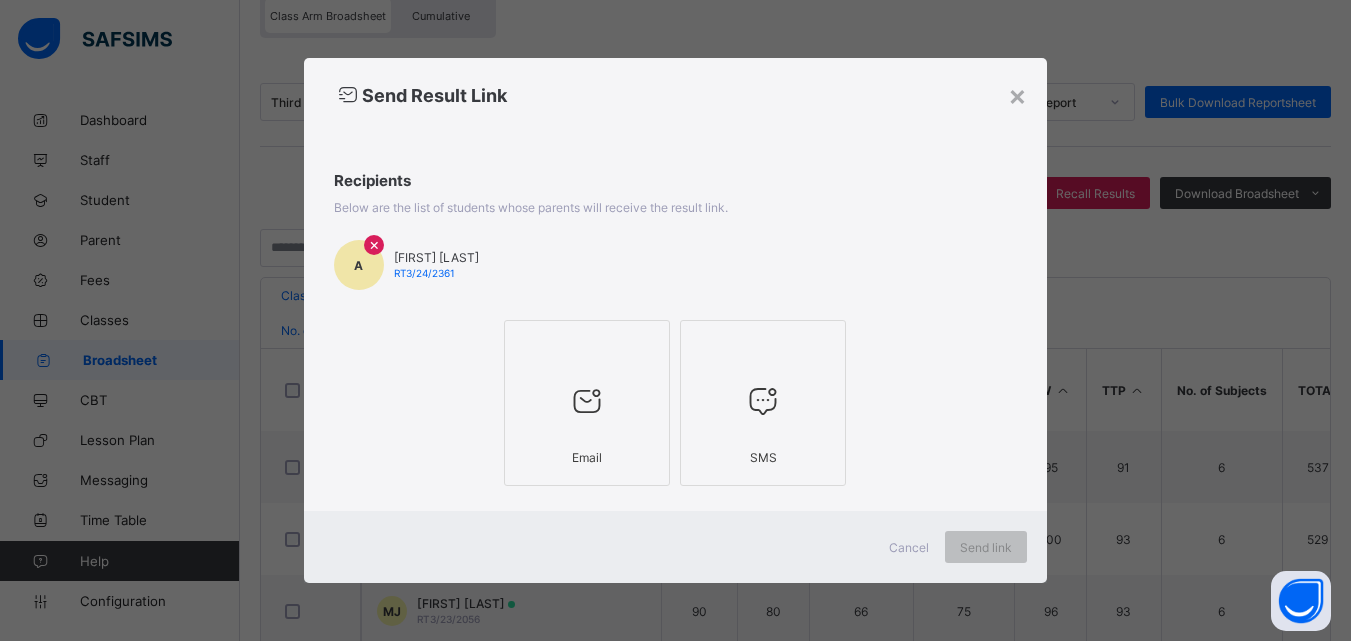 click at bounding box center (587, 401) 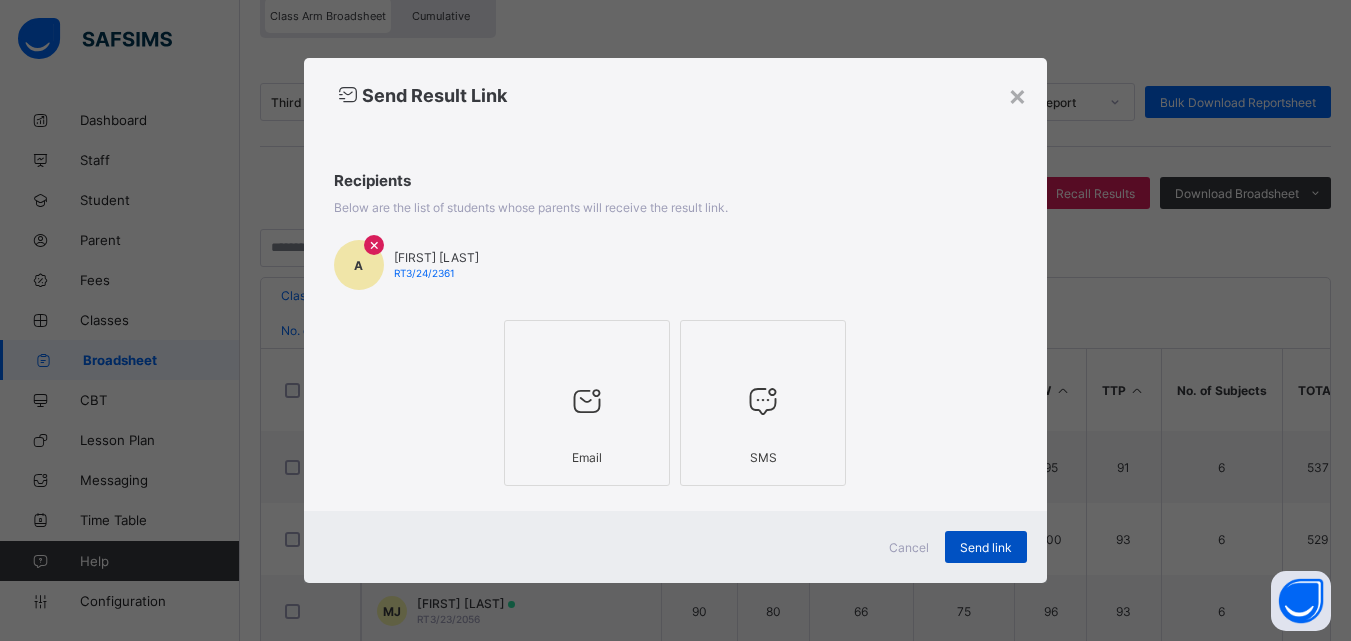 click on "Send link" at bounding box center (986, 547) 